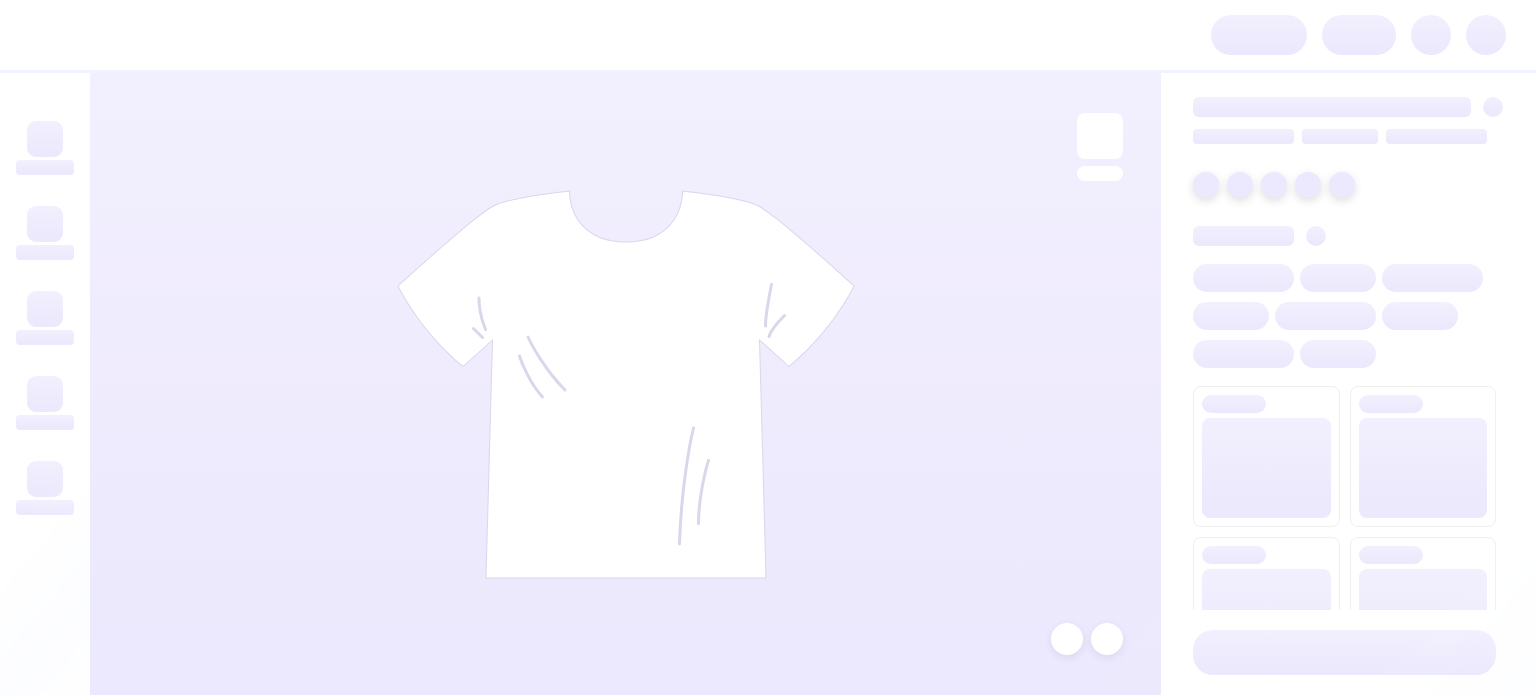 scroll, scrollTop: 0, scrollLeft: 0, axis: both 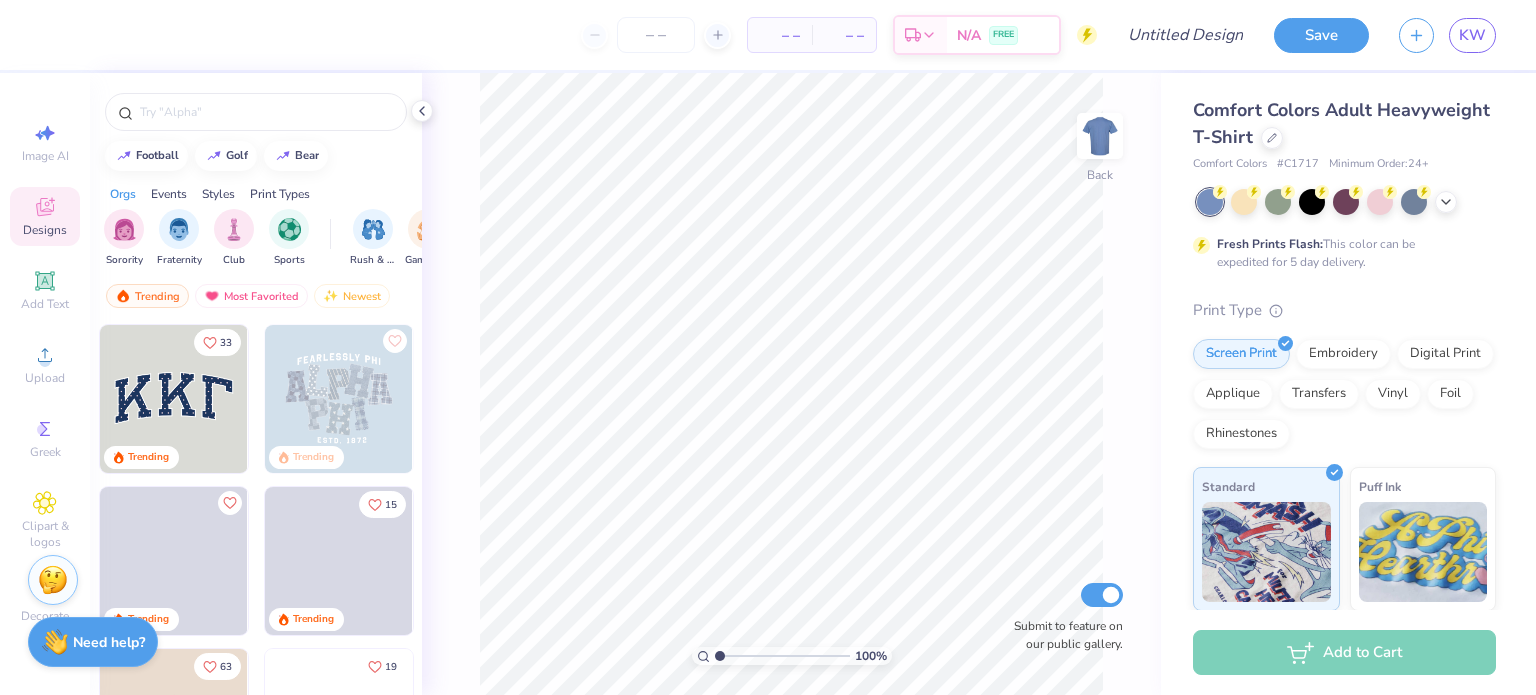 click on "Comfort Colors Adult Heavyweight T-Shirt" at bounding box center (1341, 123) 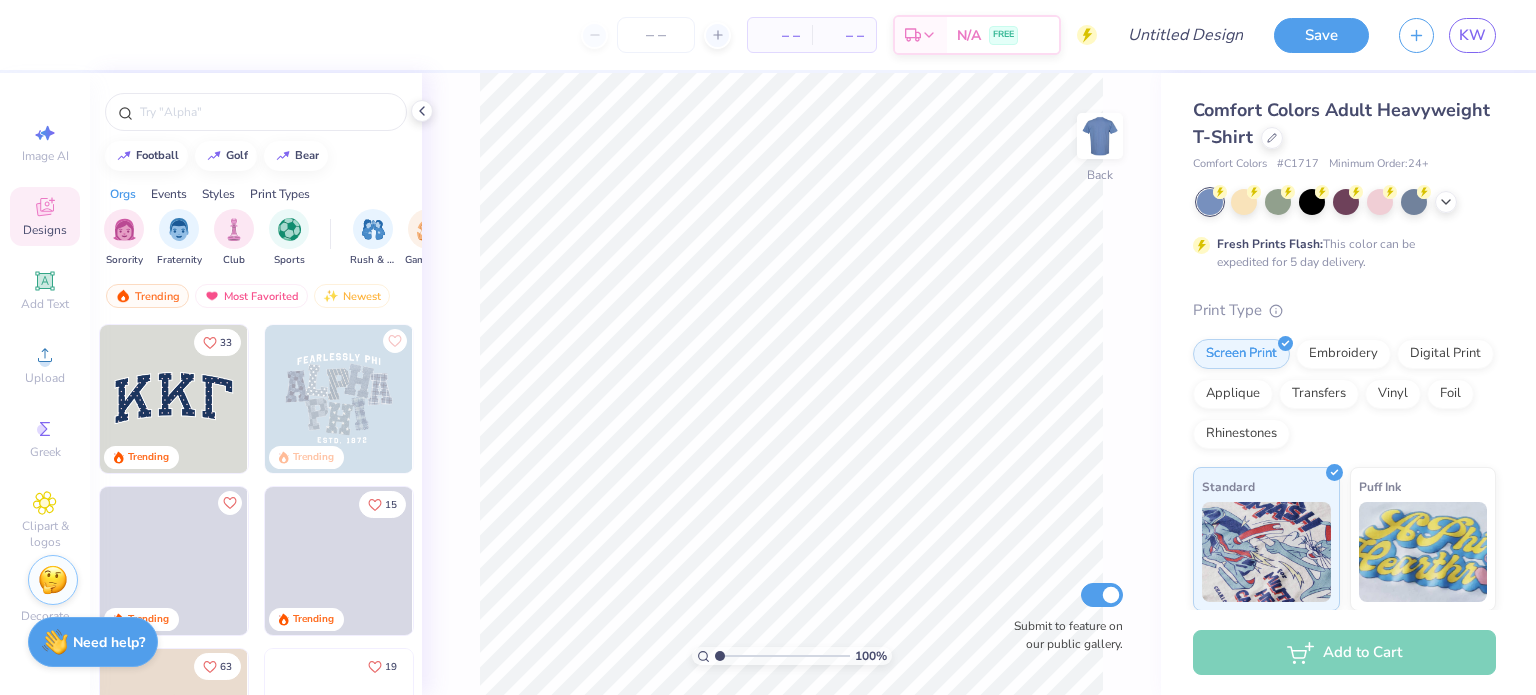 click on "Comfort Colors Adult Heavyweight T-Shirt Comfort Colors # C1717 Minimum Order:  24 +" at bounding box center [1344, 135] 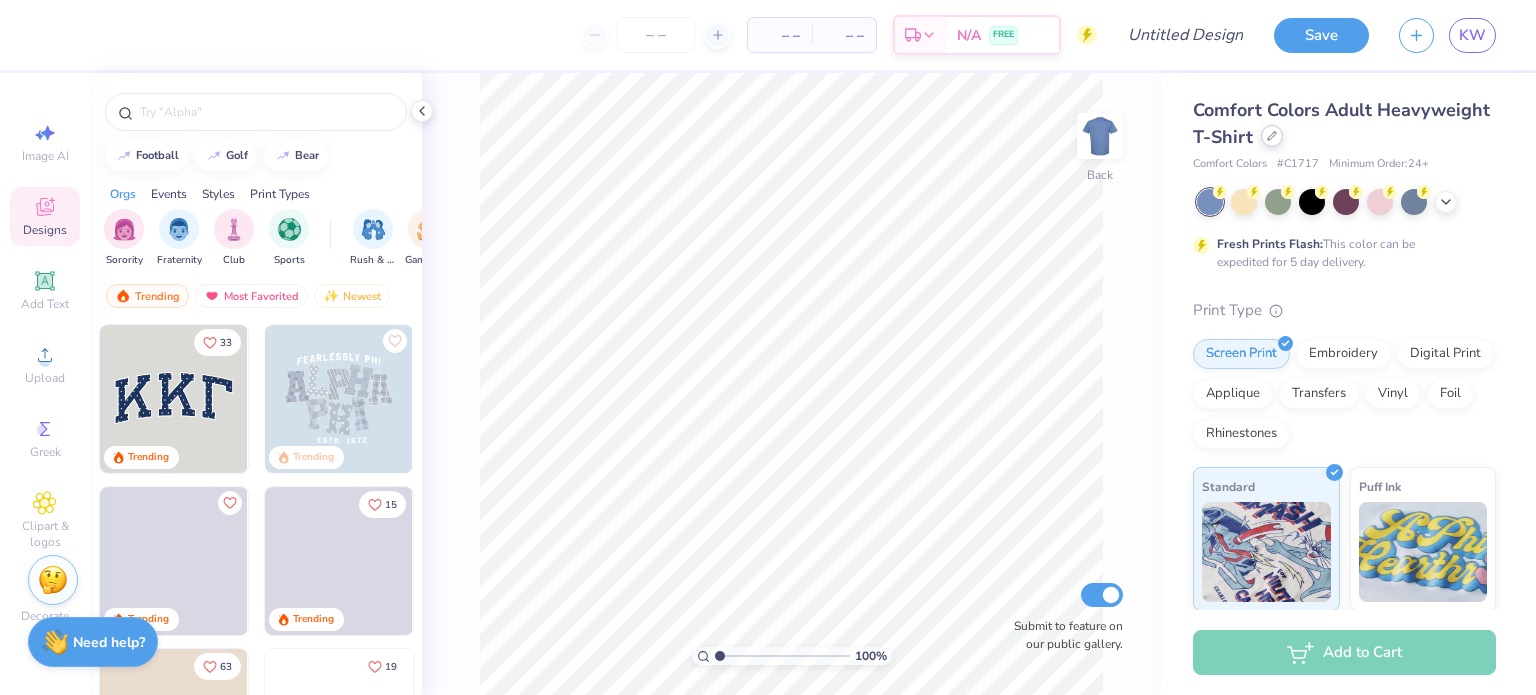 click at bounding box center (1272, 136) 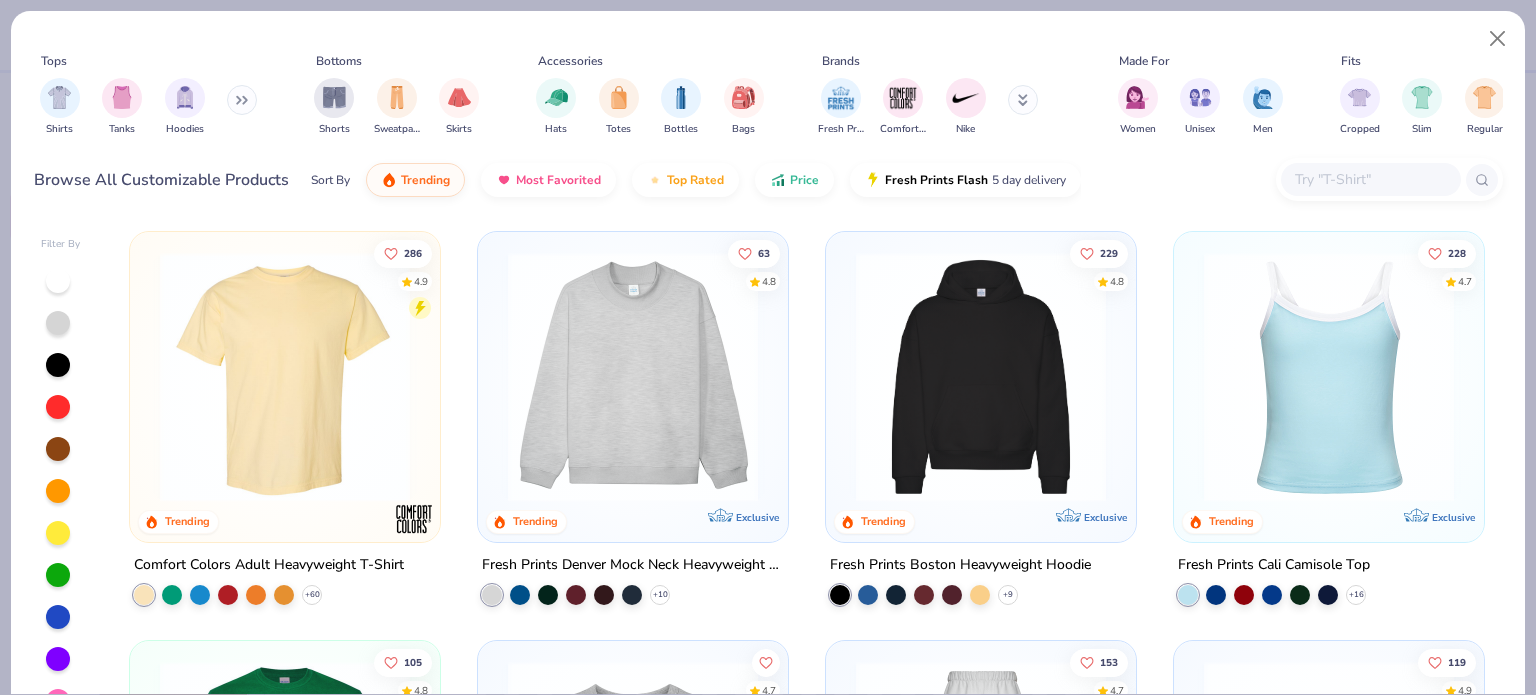 click at bounding box center [633, 377] 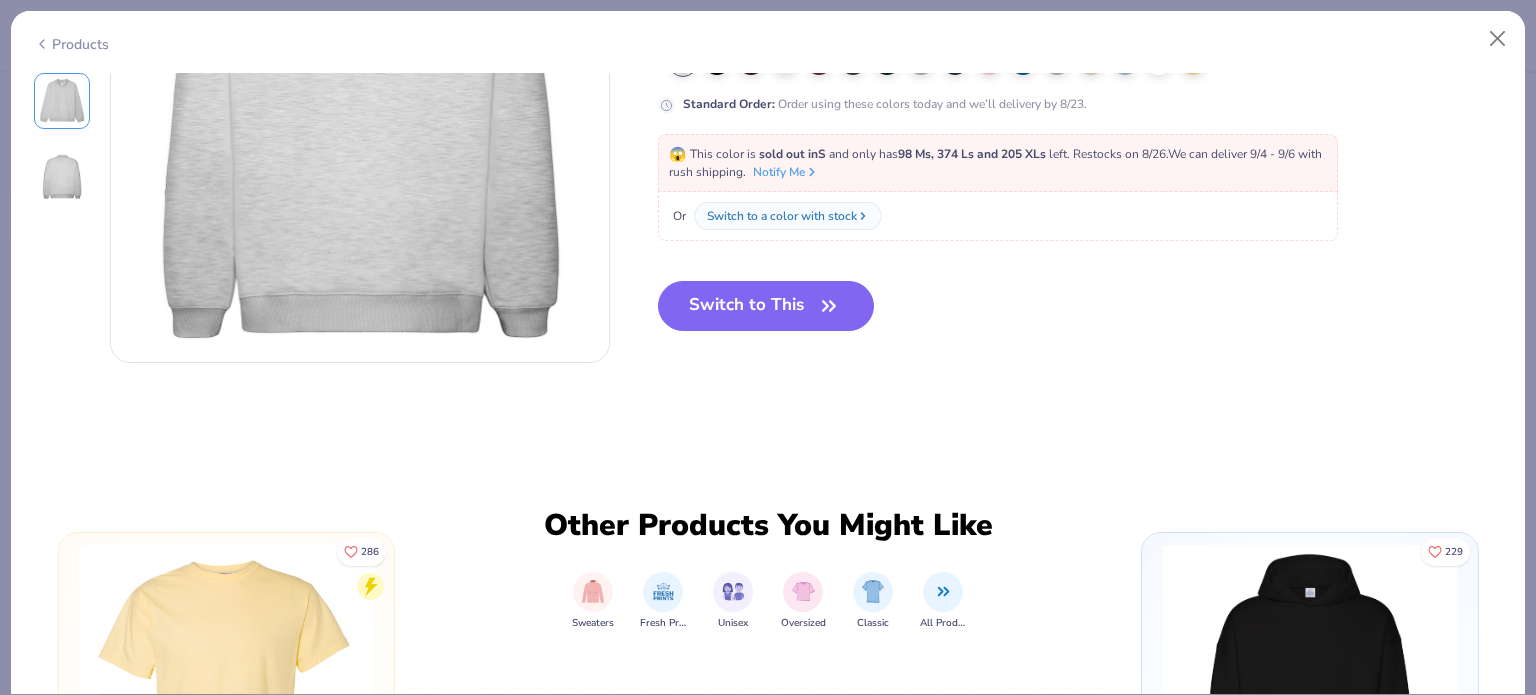 scroll, scrollTop: 758, scrollLeft: 0, axis: vertical 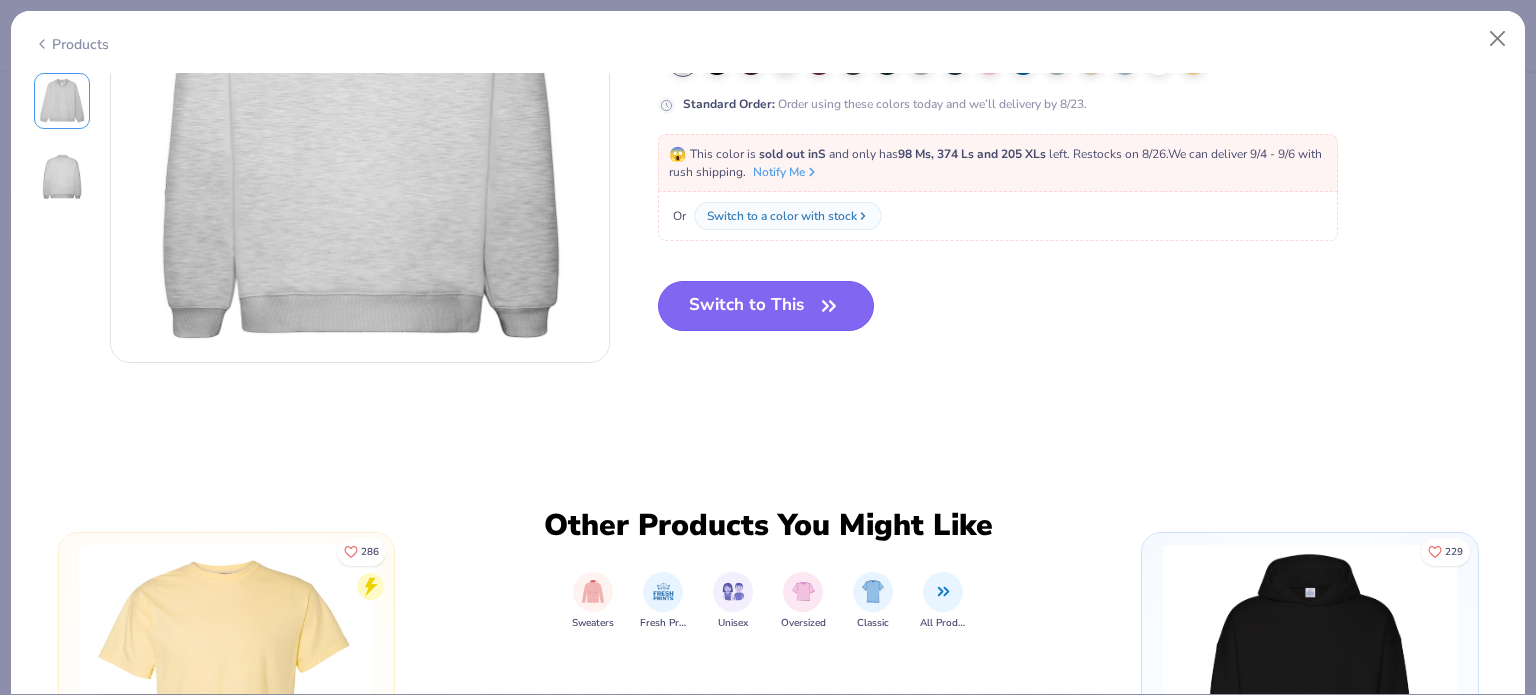 click on "Switch to This" at bounding box center [766, 306] 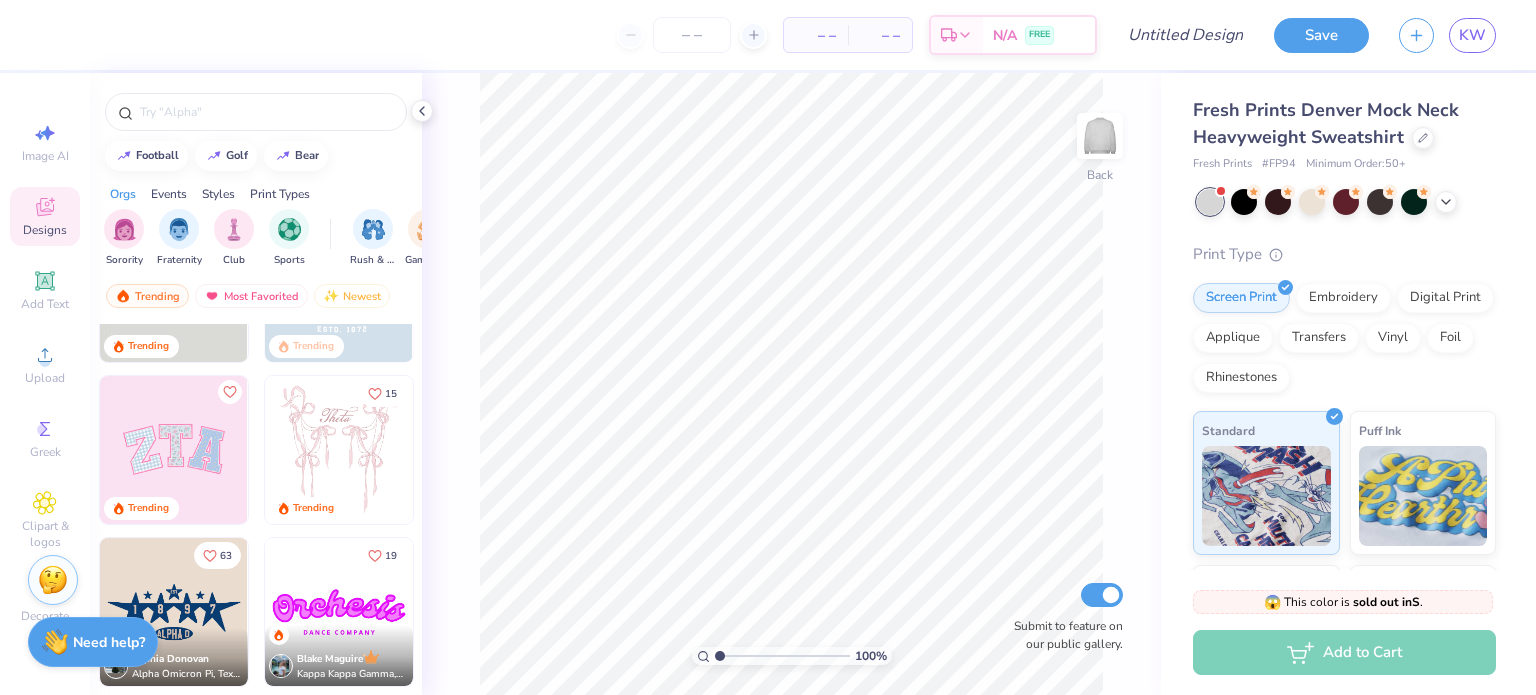 scroll, scrollTop: 112, scrollLeft: 0, axis: vertical 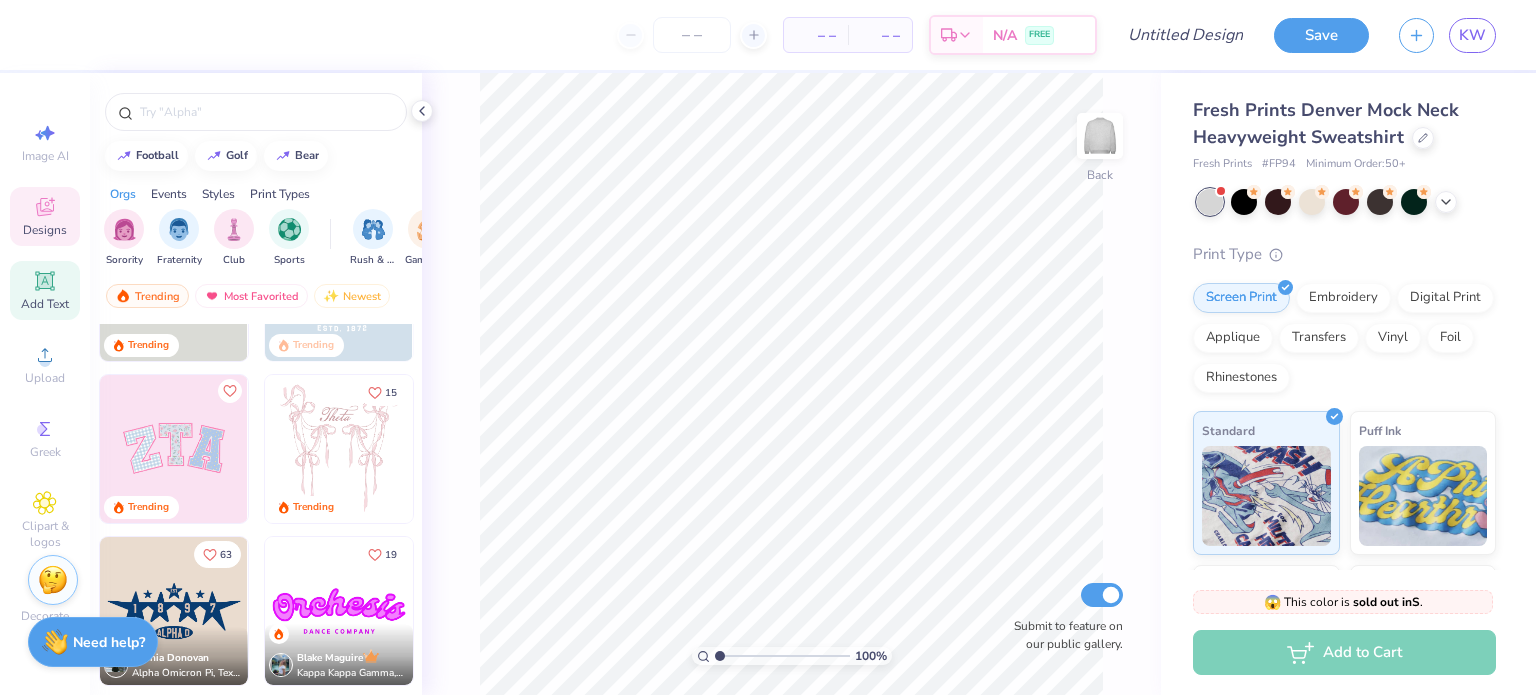 click 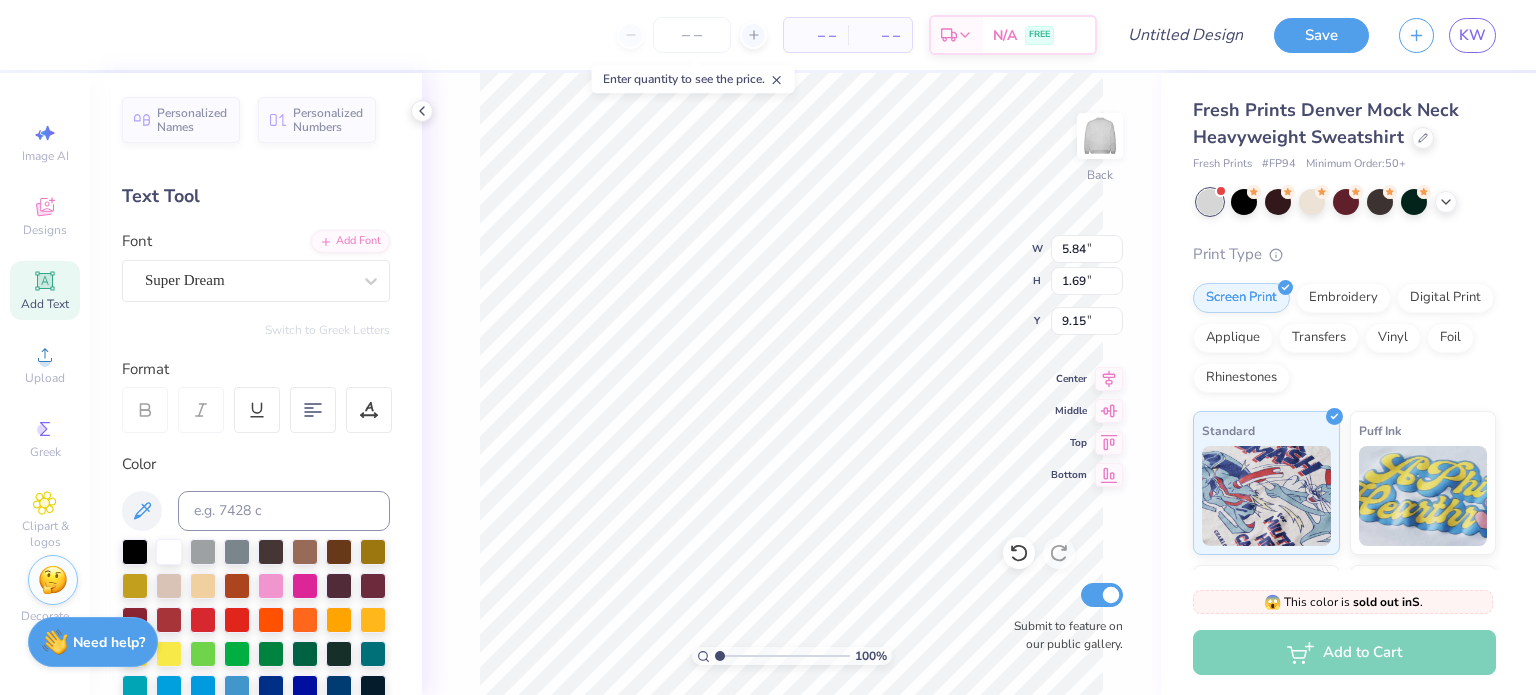 scroll, scrollTop: 16, scrollLeft: 4, axis: both 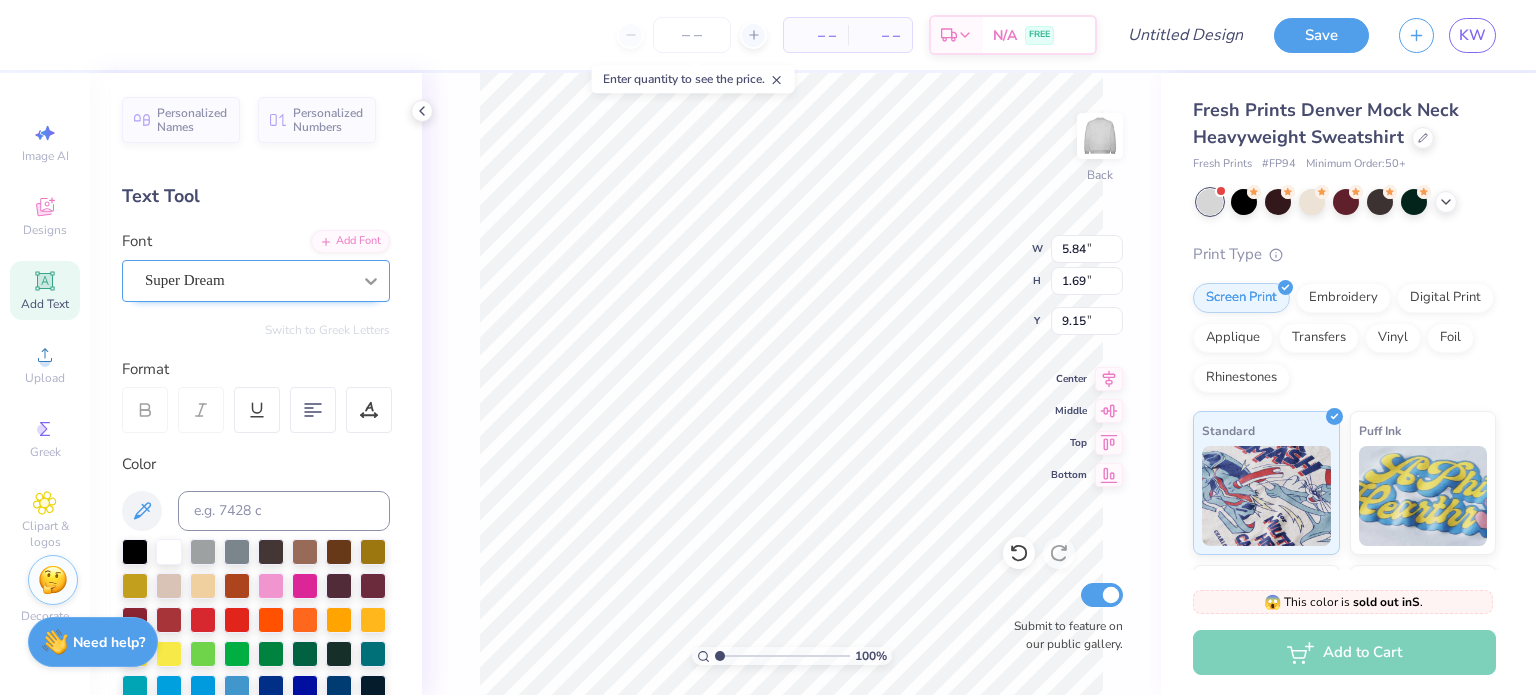 type on "[ORG_NAME]" 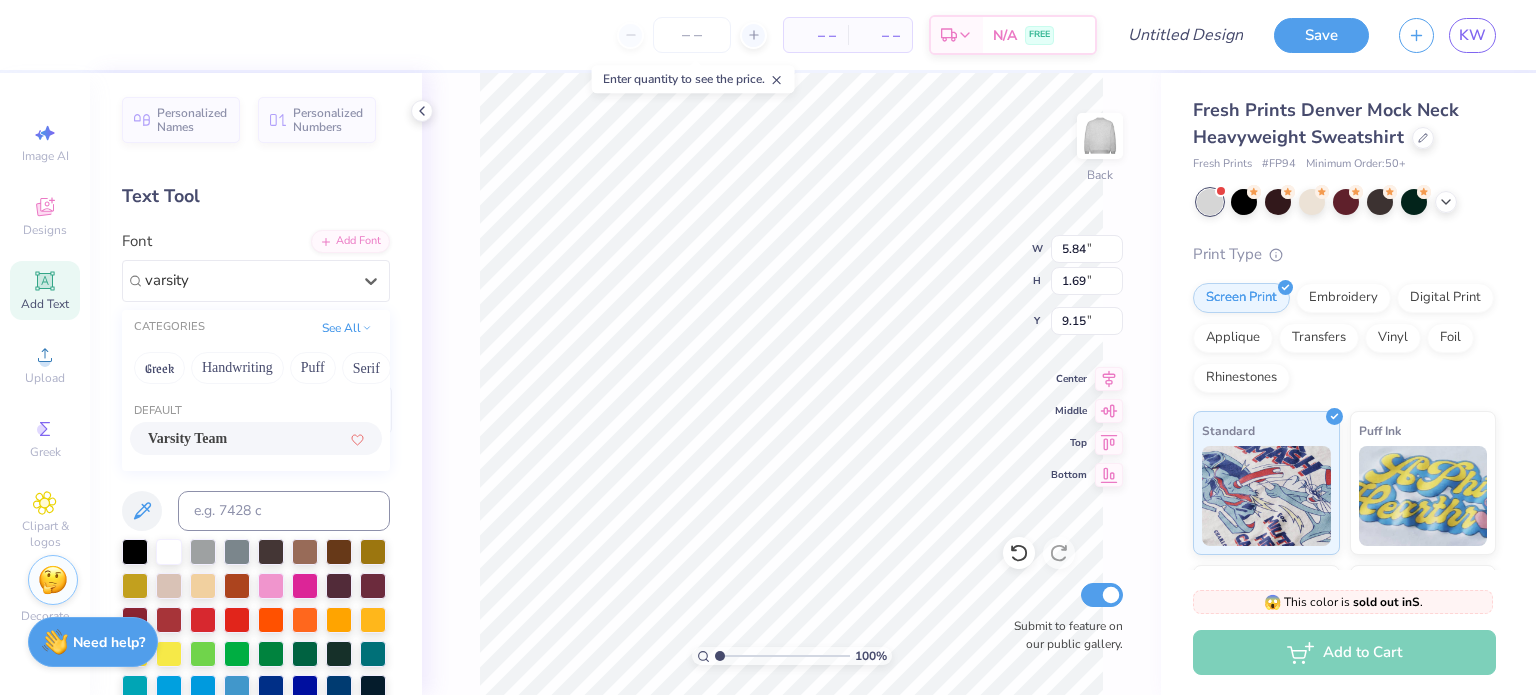 click on "Varsity Team" at bounding box center [256, 438] 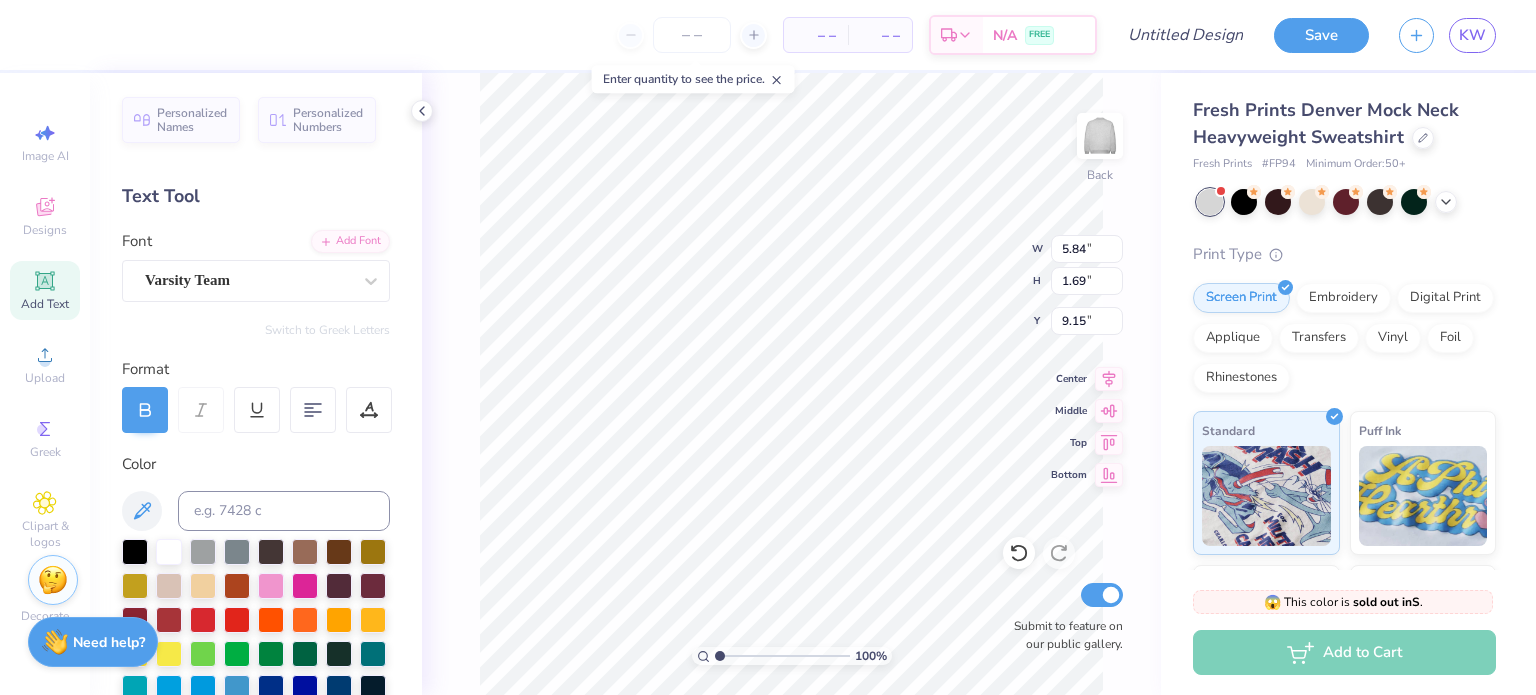 scroll, scrollTop: 16, scrollLeft: 5, axis: both 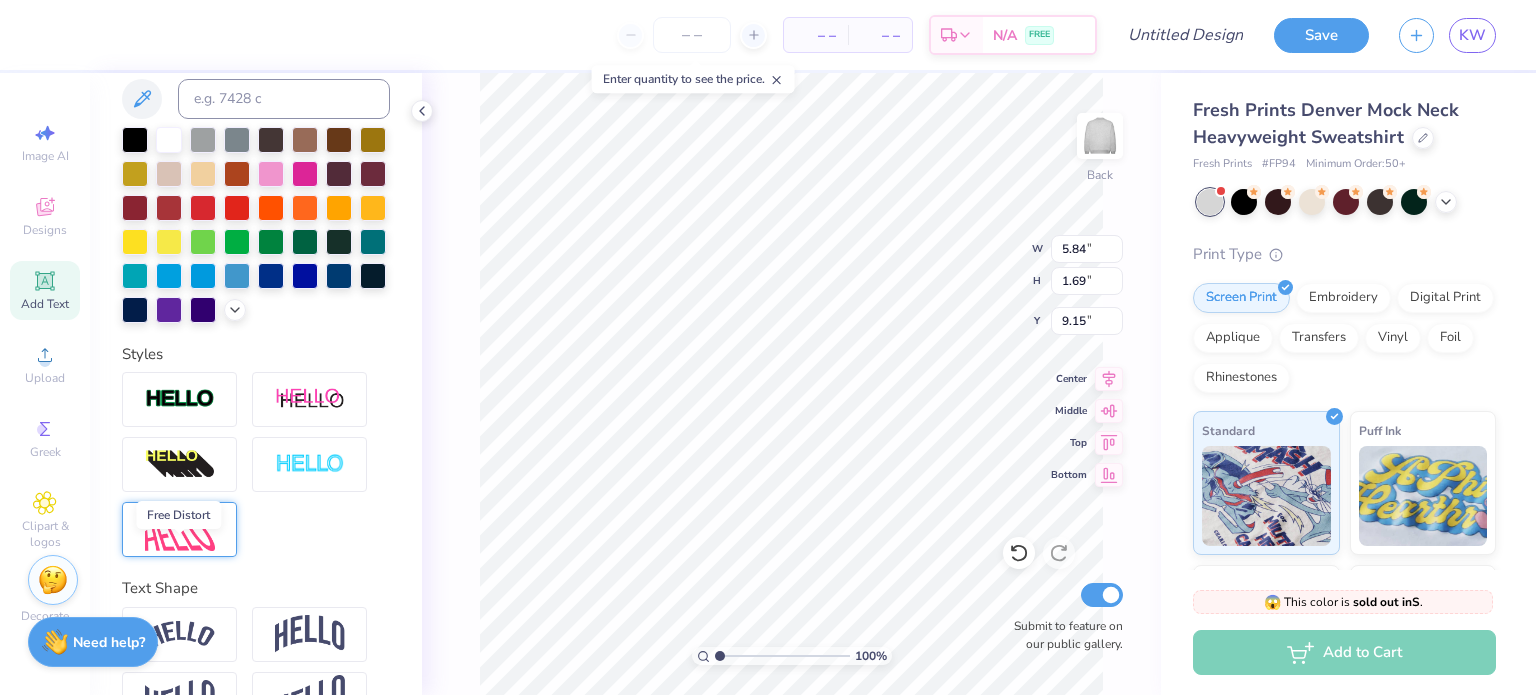 click at bounding box center (180, 529) 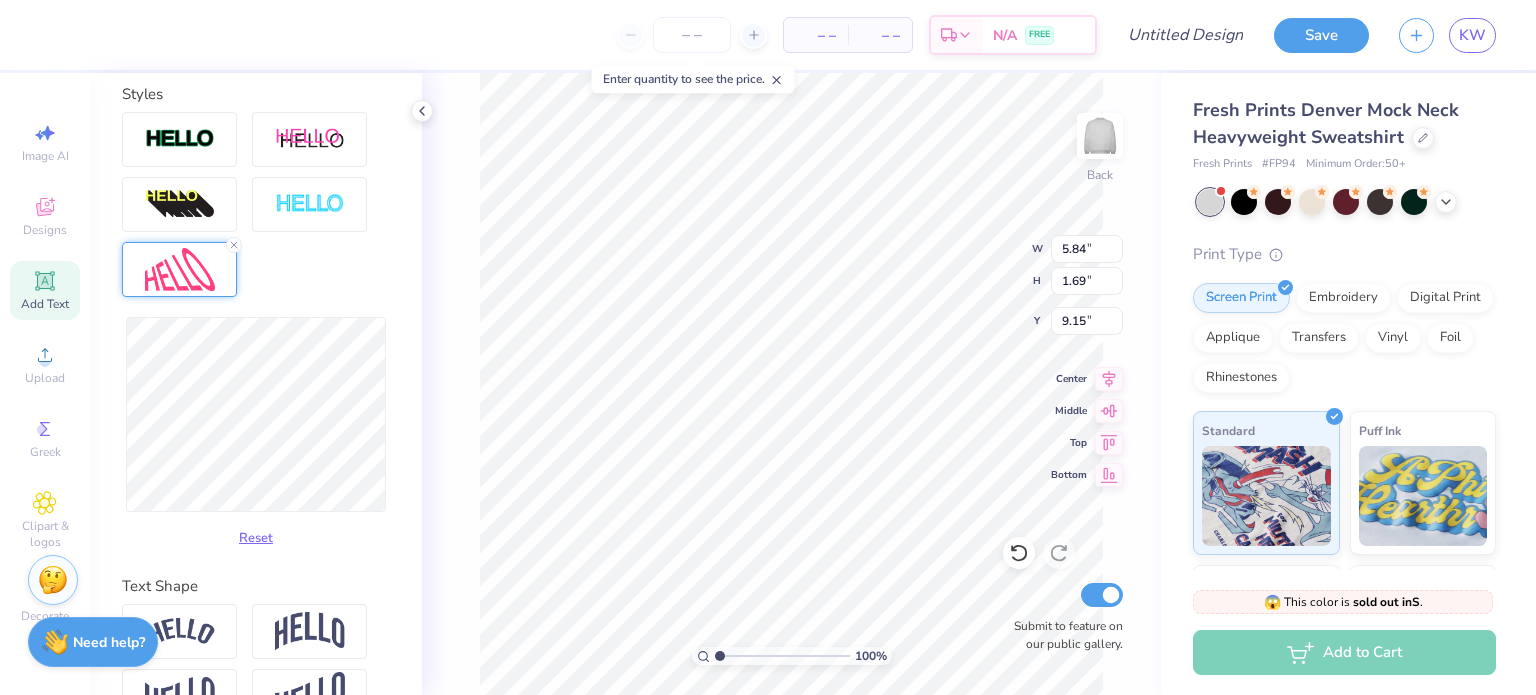 scroll, scrollTop: 686, scrollLeft: 0, axis: vertical 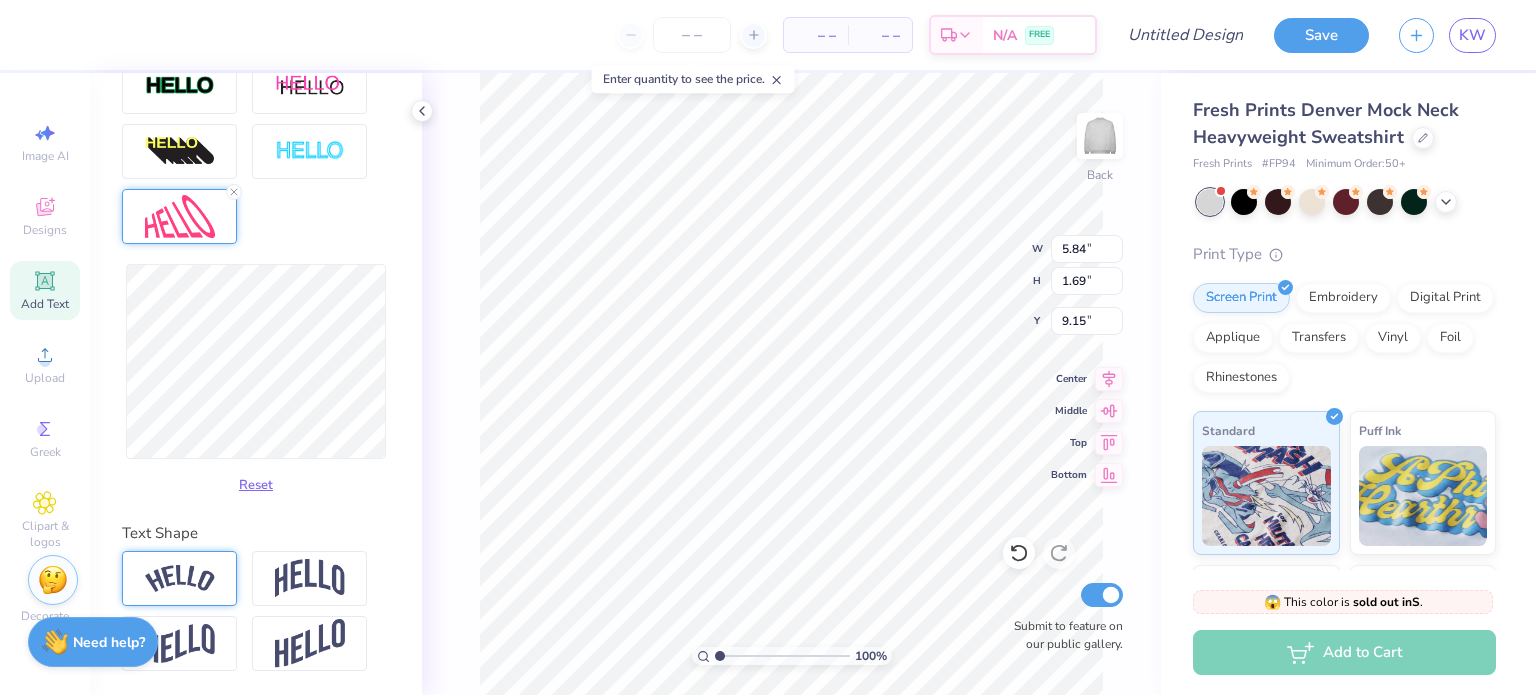 click at bounding box center (180, 578) 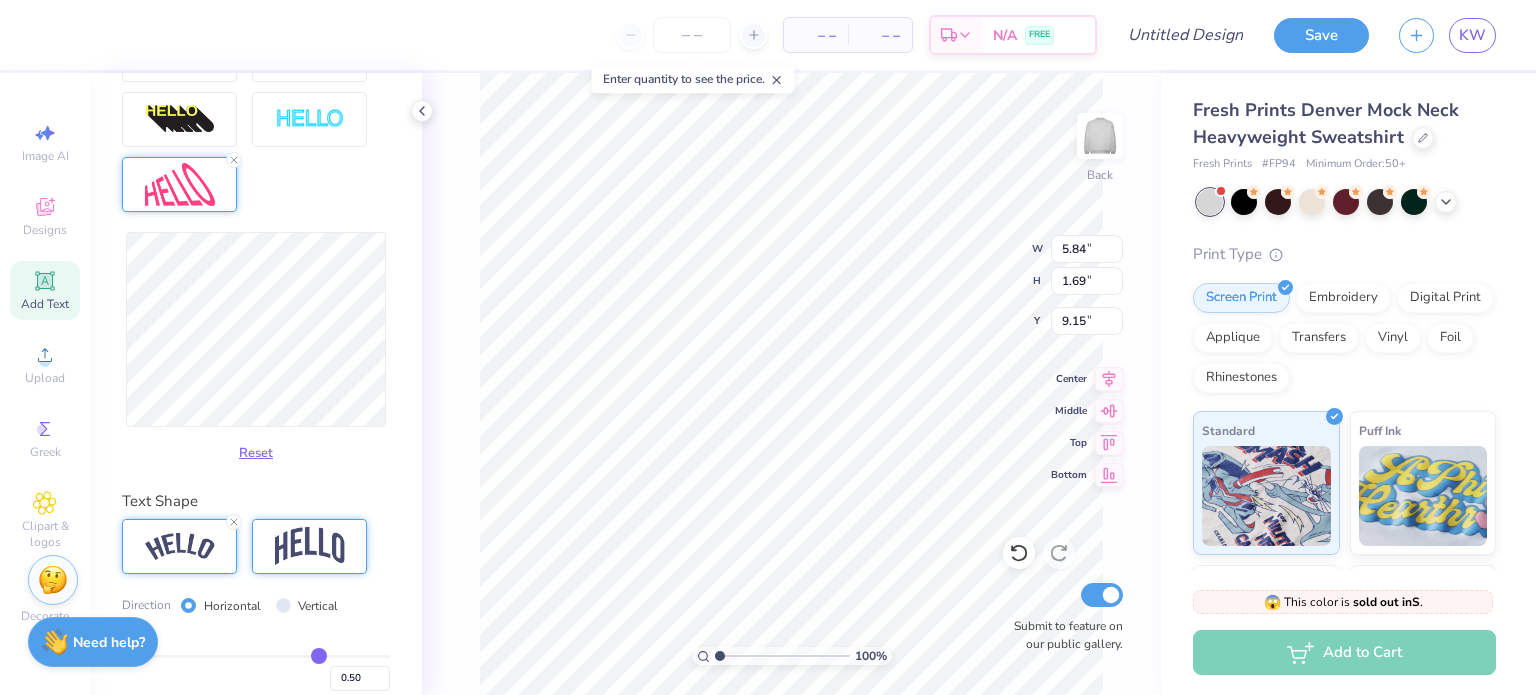 click at bounding box center (310, 546) 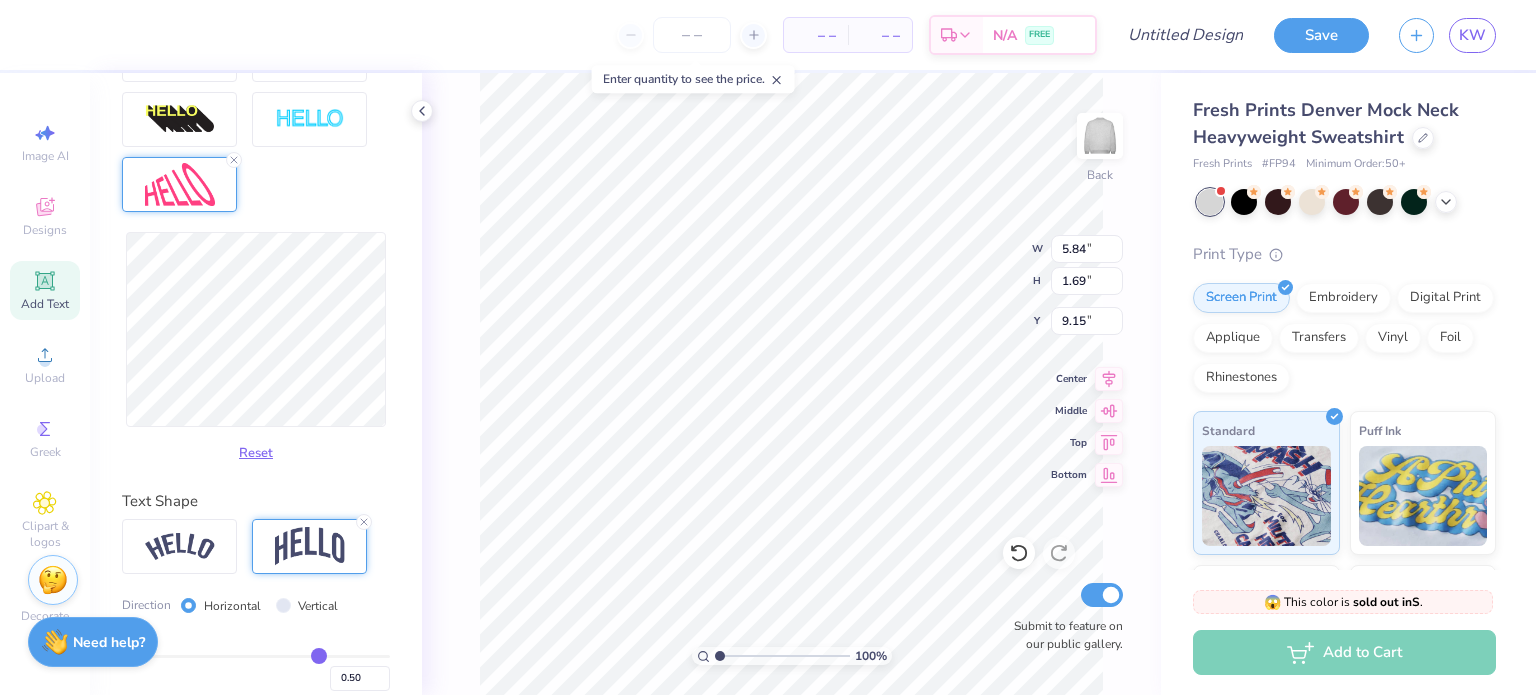 scroll, scrollTop: 873, scrollLeft: 0, axis: vertical 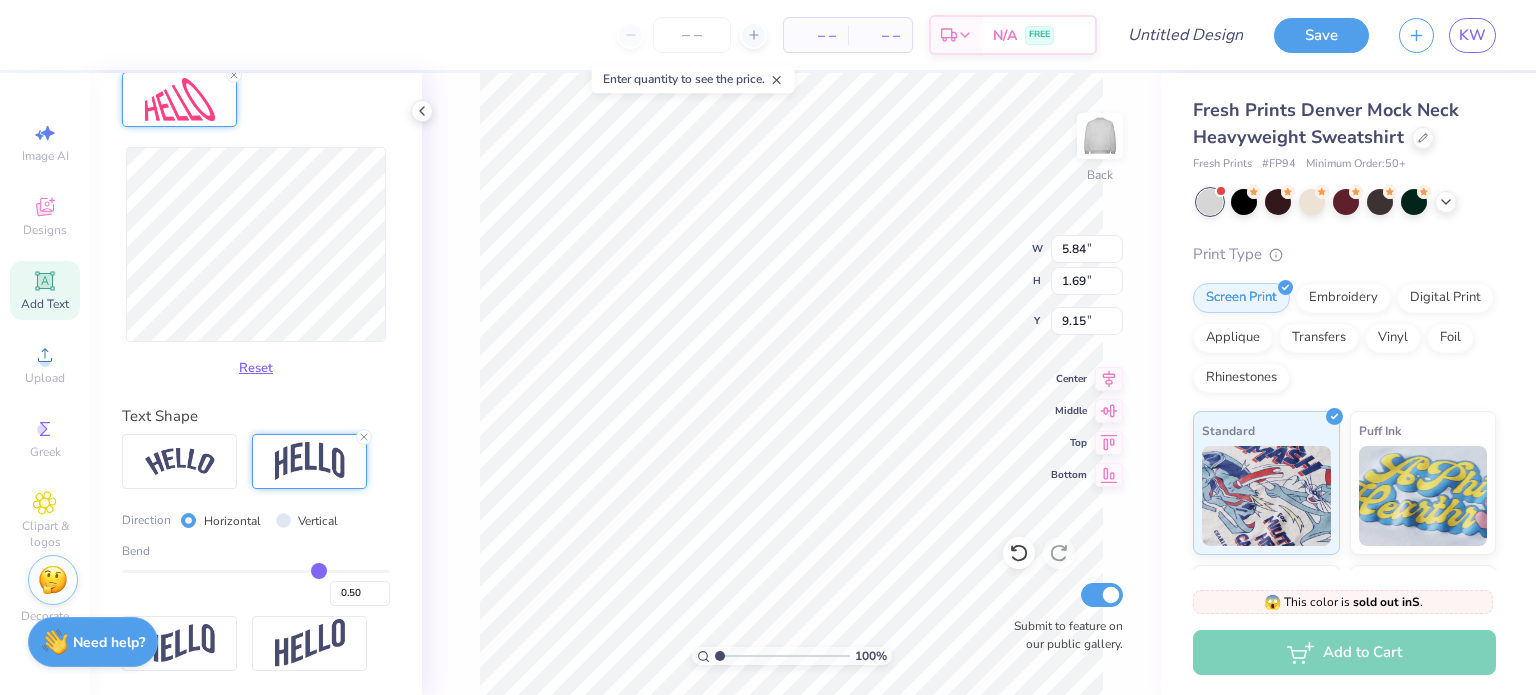 type on "0.41" 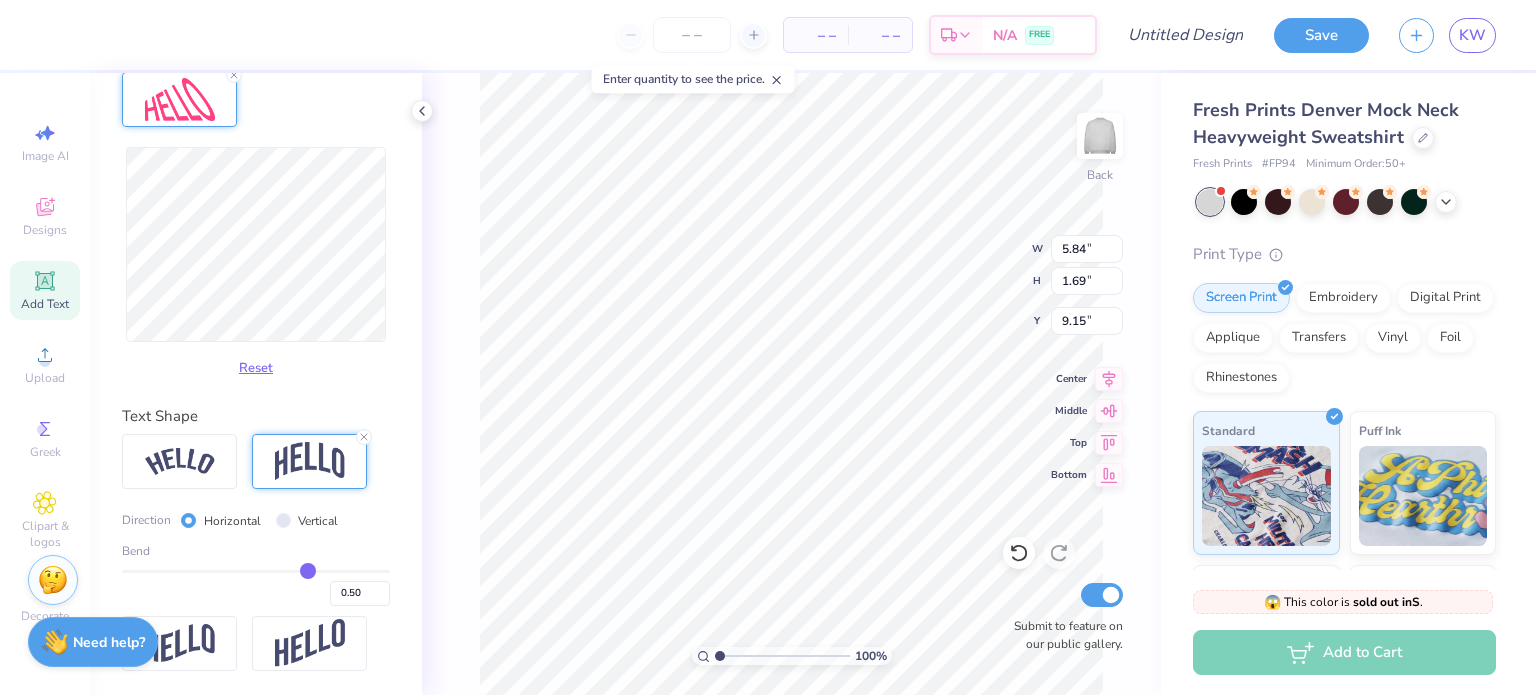 type on "0.41" 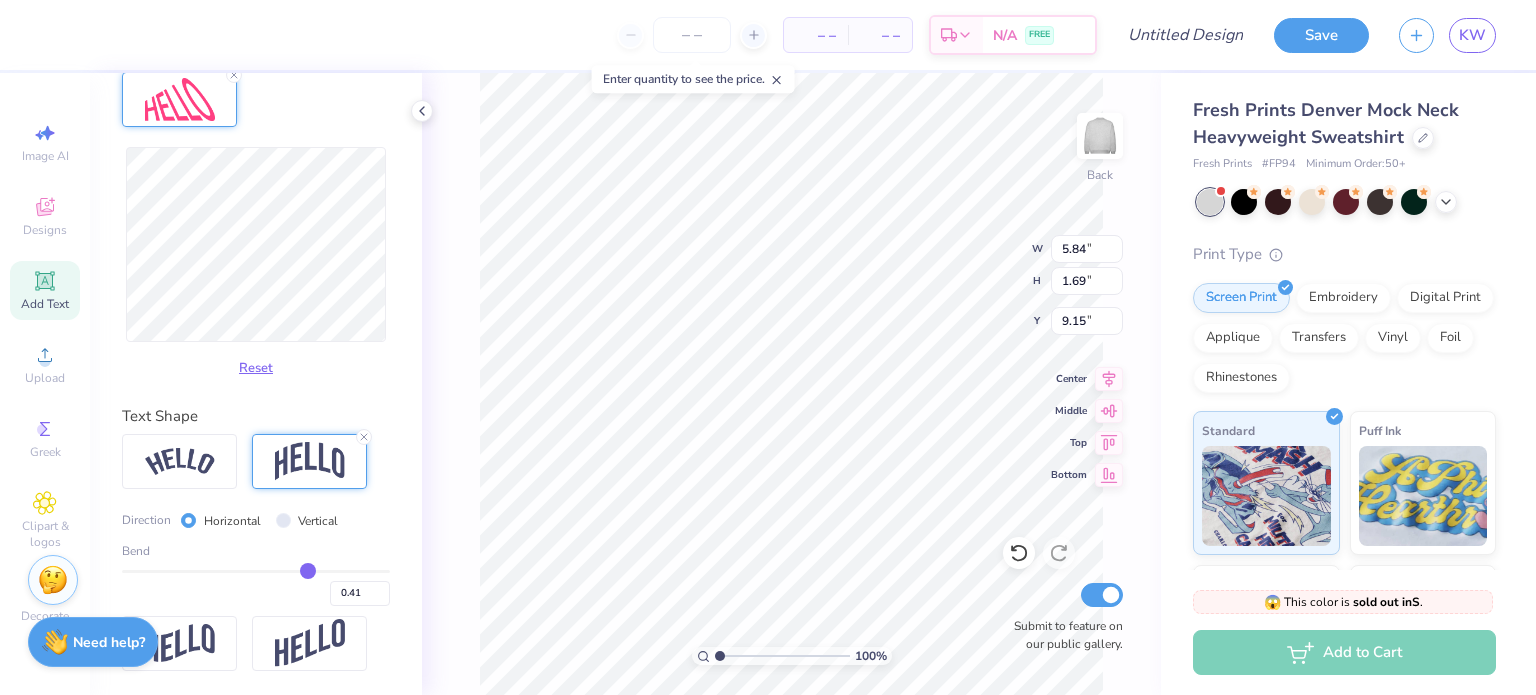 type on "0.37" 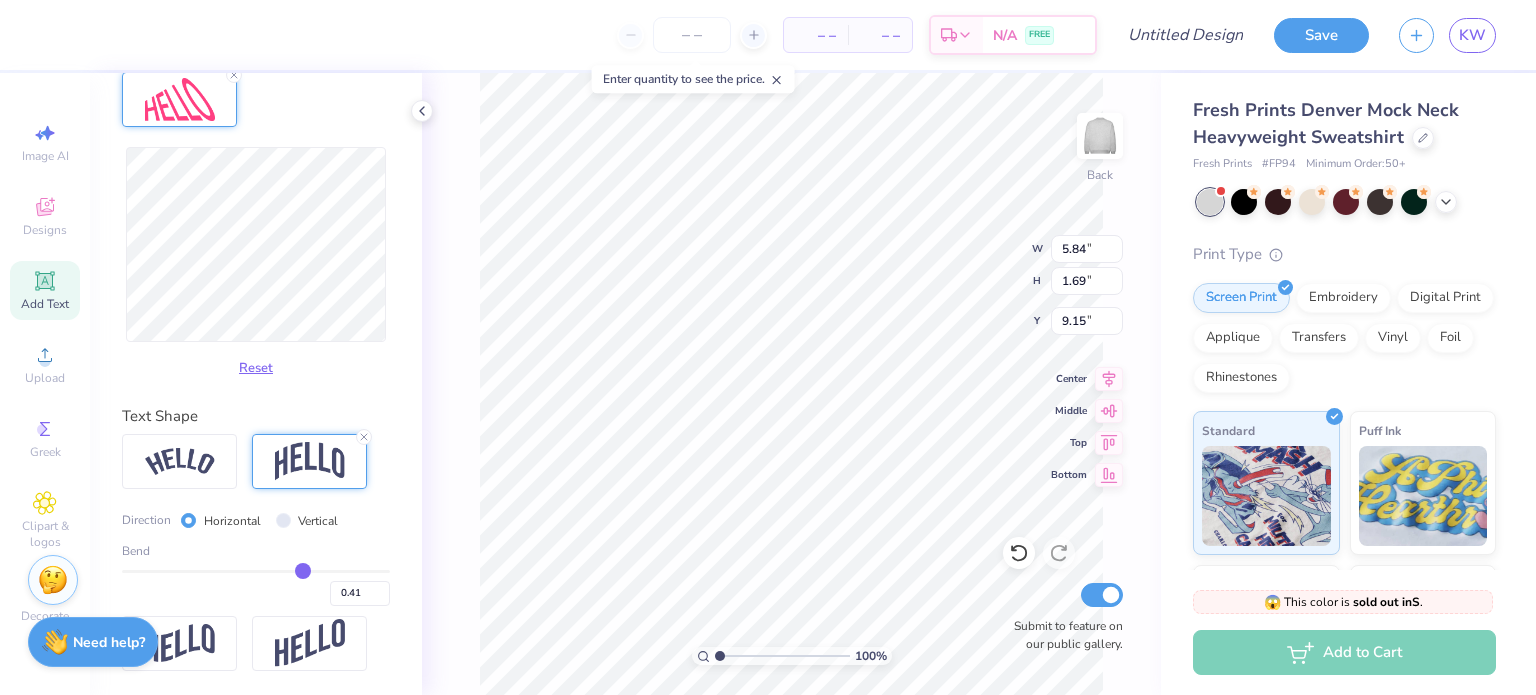 type on "0.37" 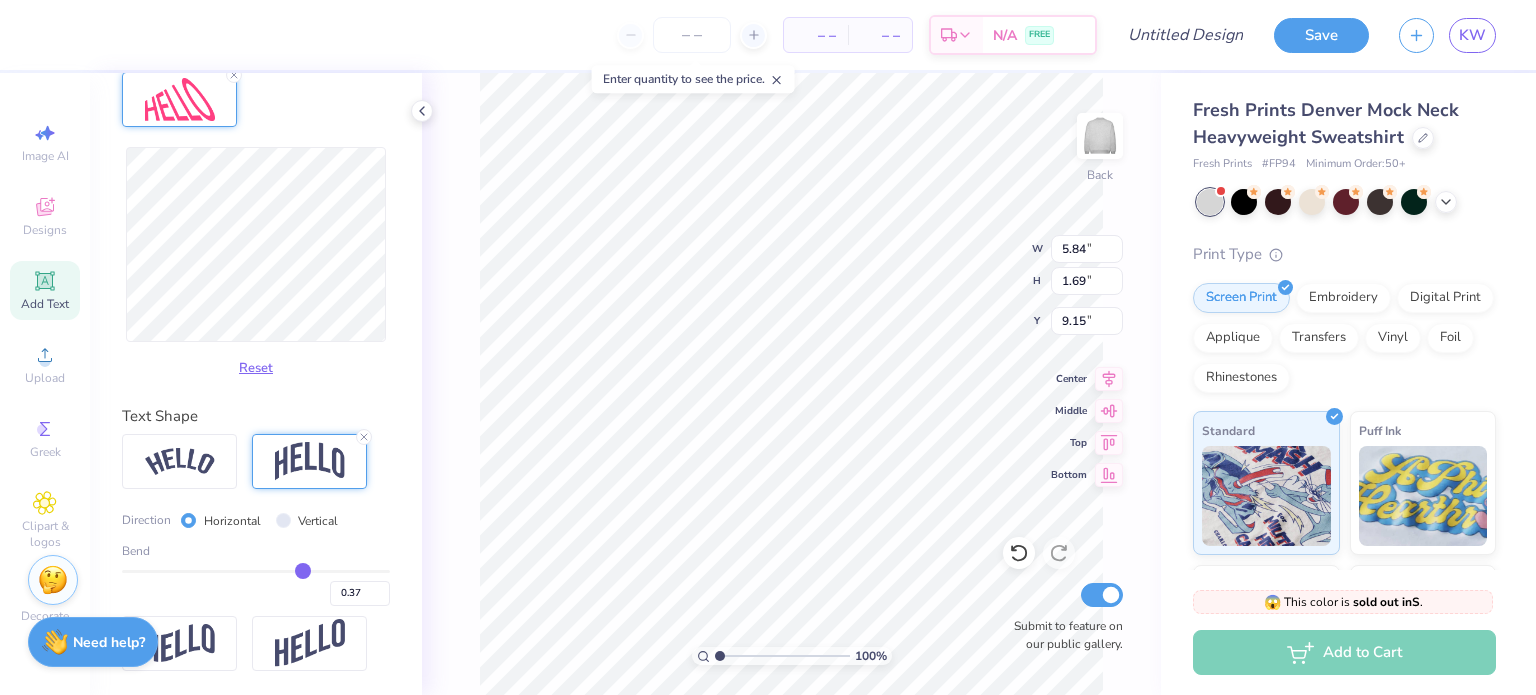 type on "0.33" 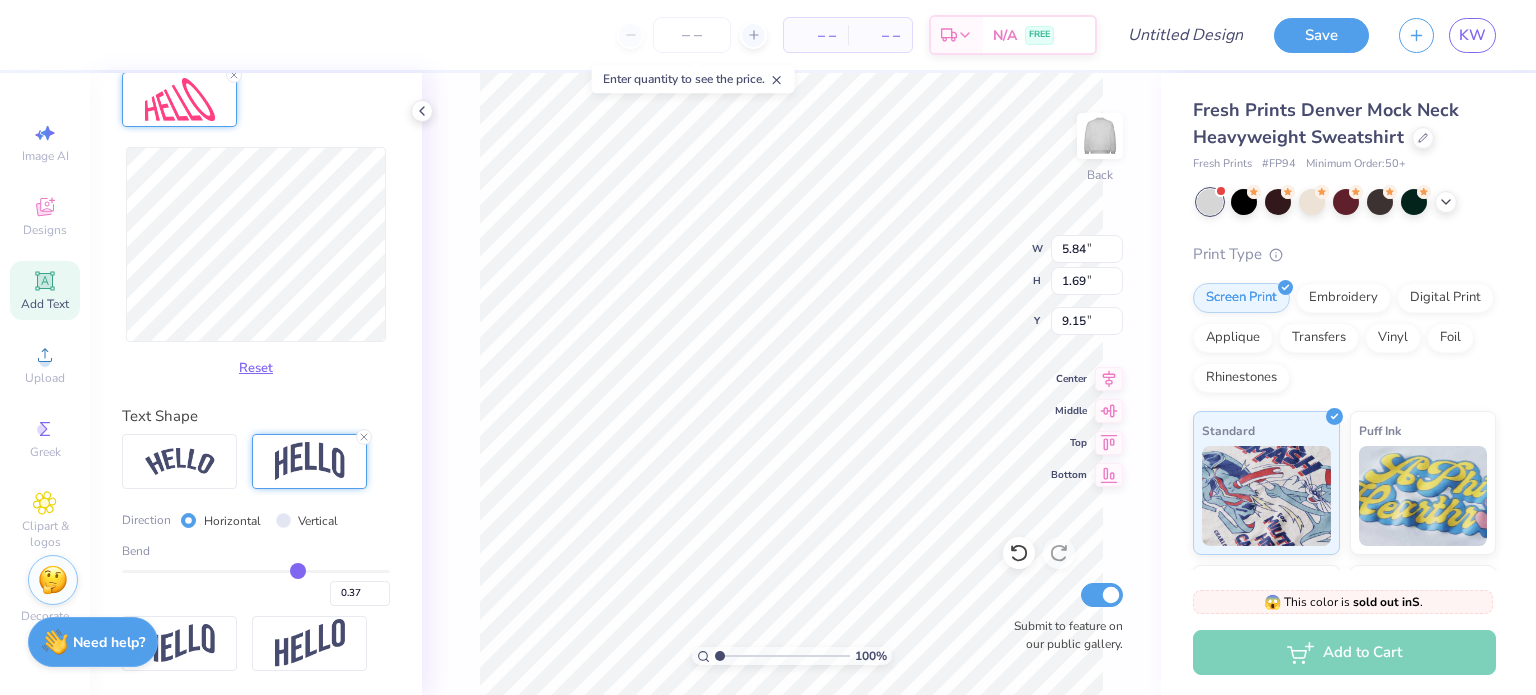 type on "0.33" 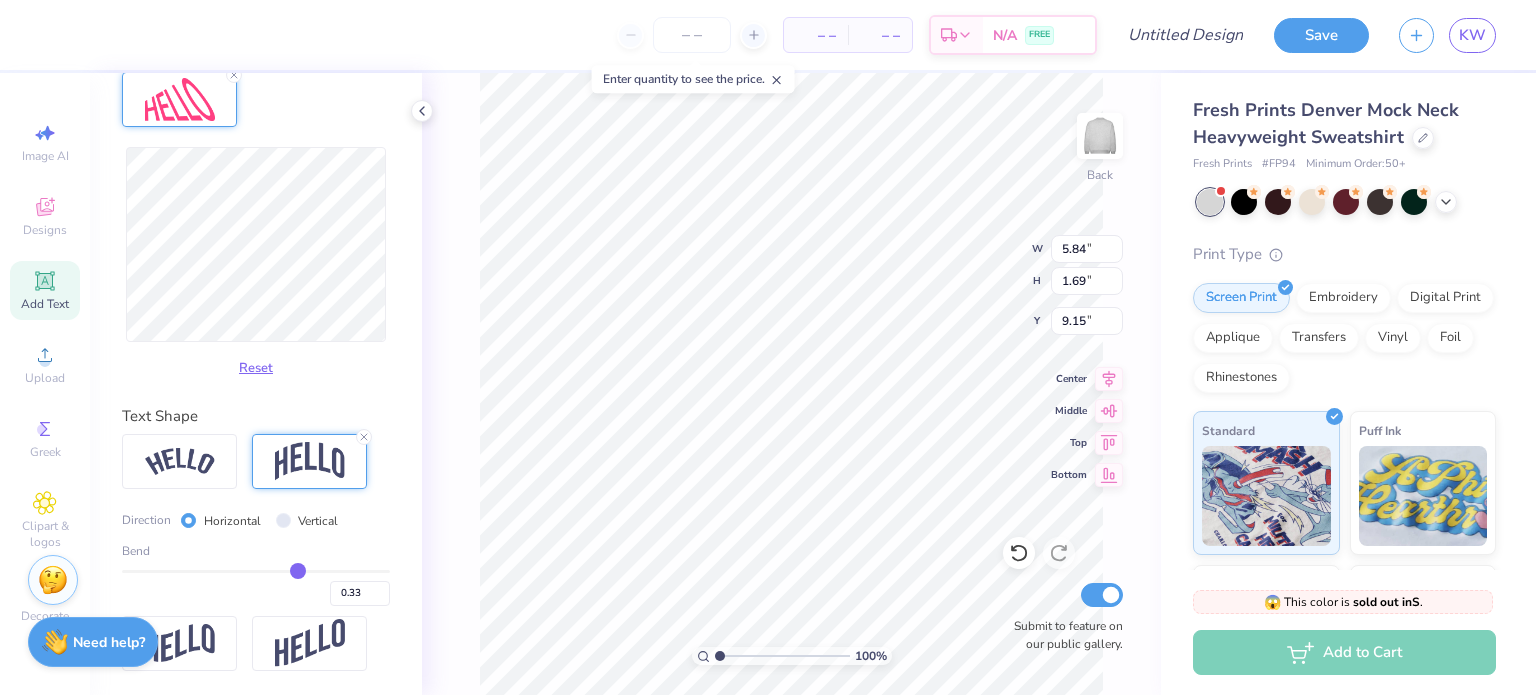 type on "0.3" 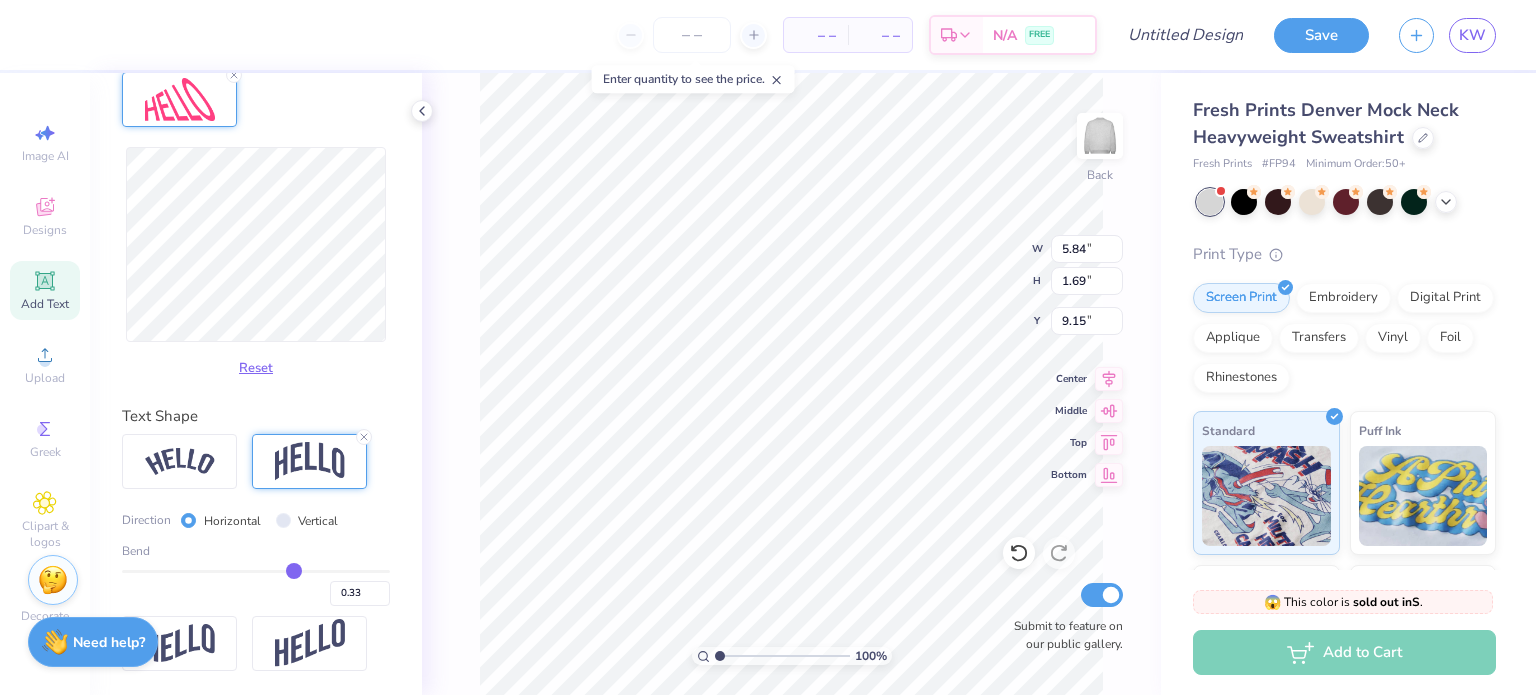 type on "0.30" 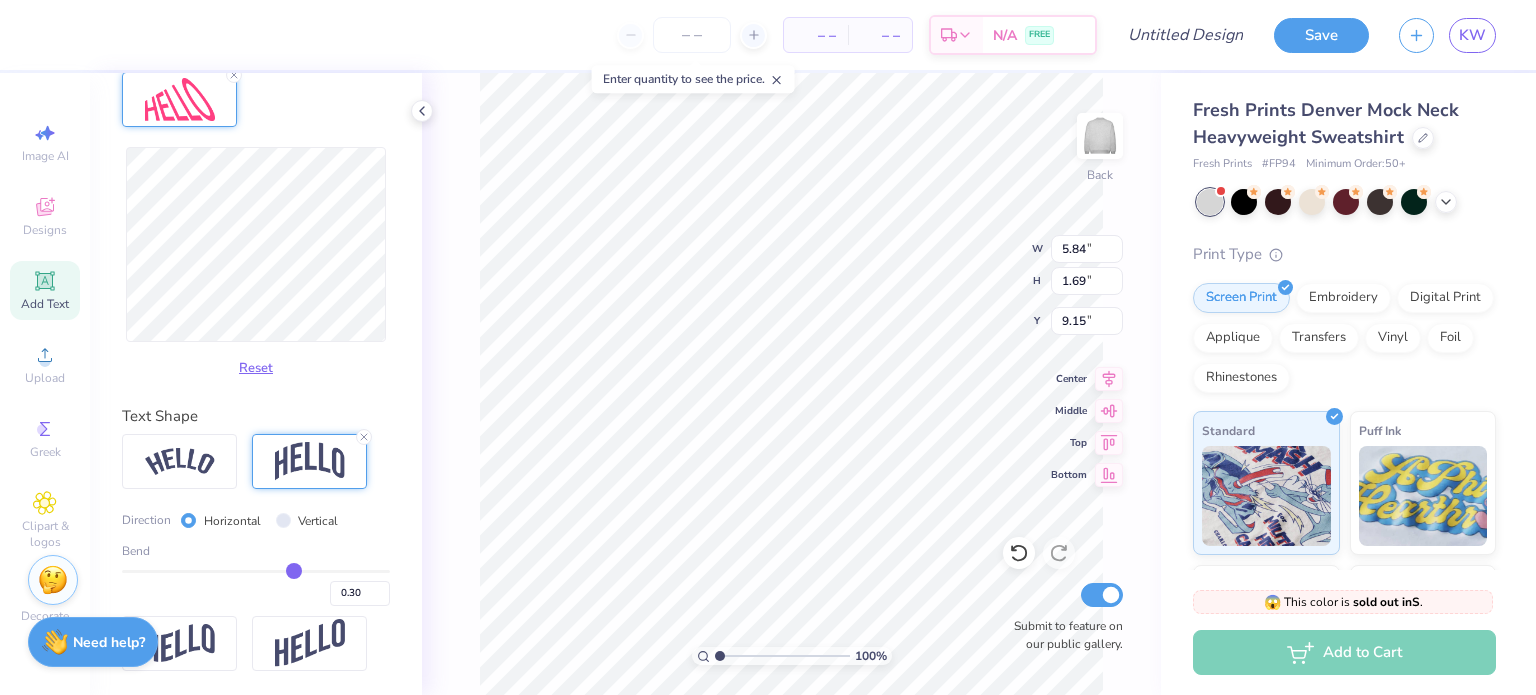 type on "0.29" 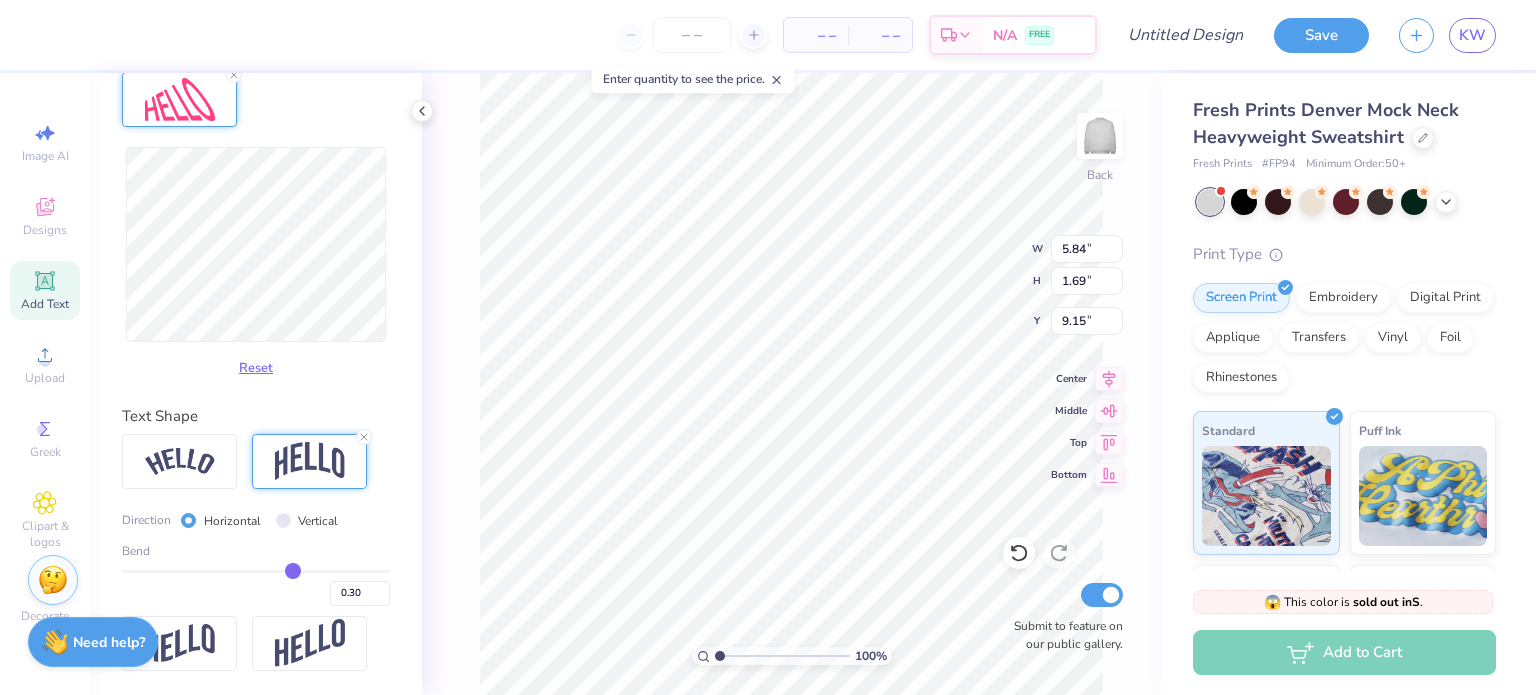 type on "0.29" 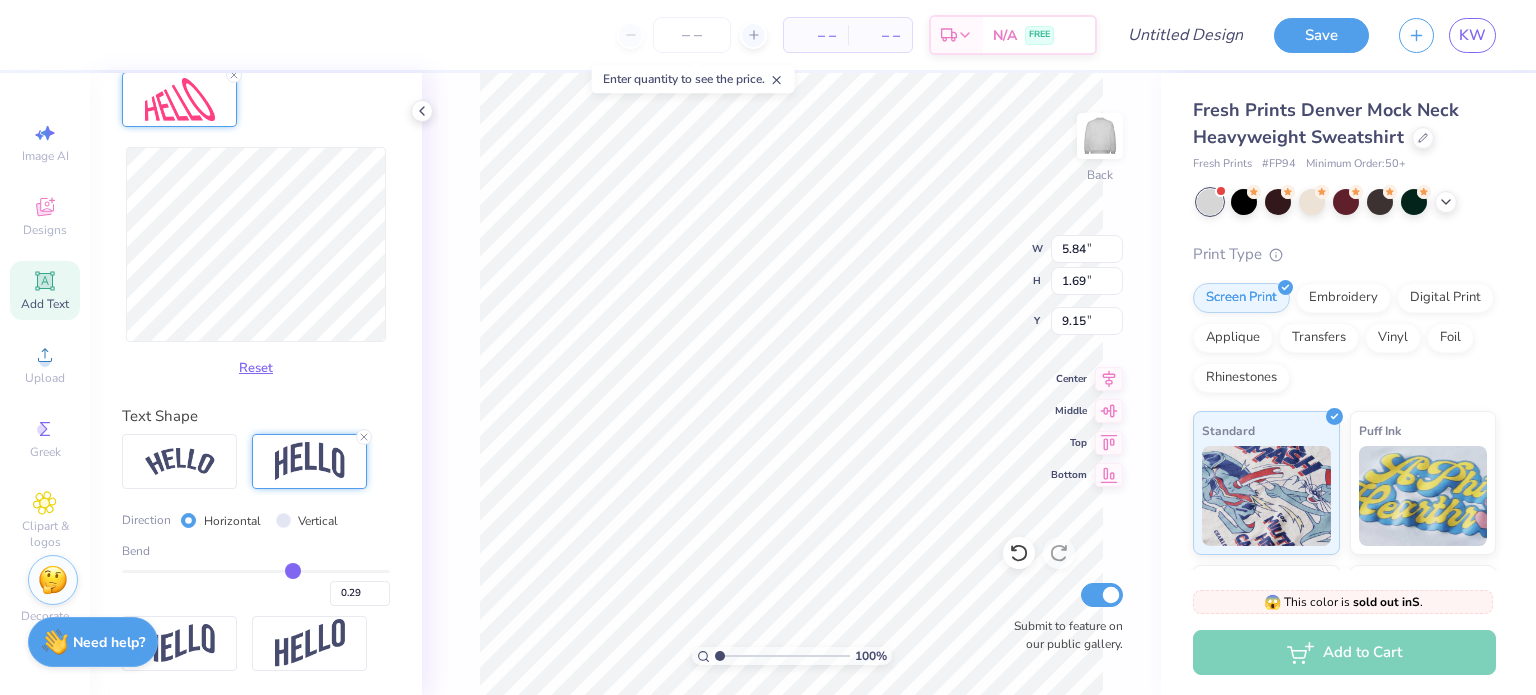 type on "0.27" 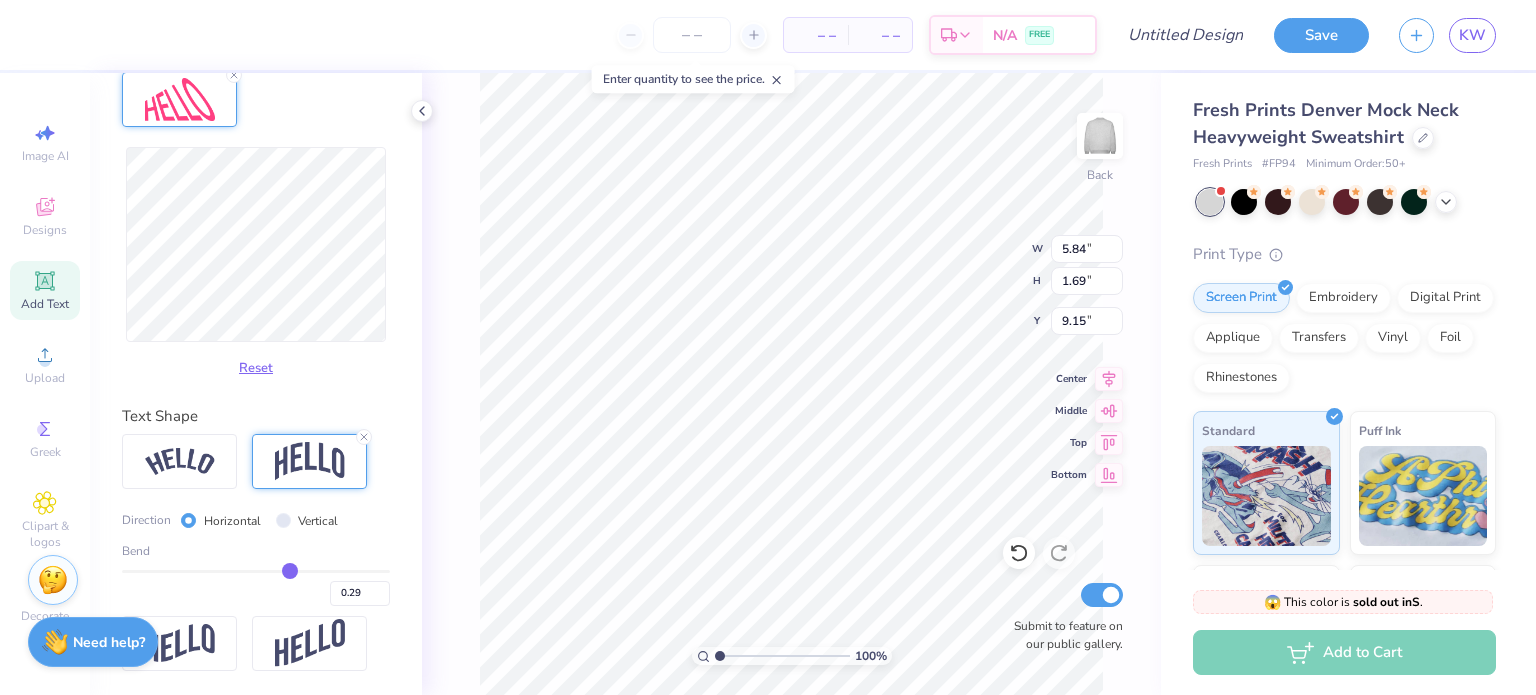 type on "0.27" 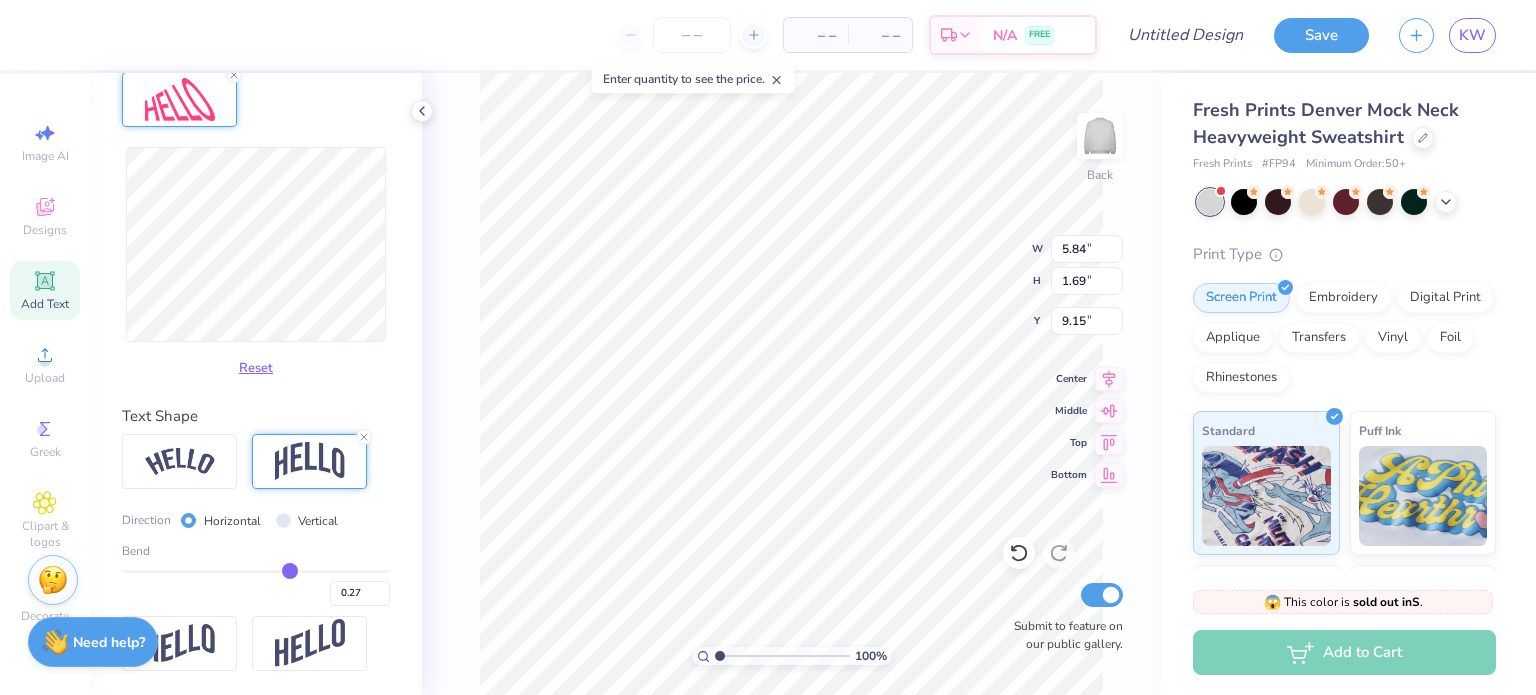 drag, startPoint x: 296, startPoint y: 571, endPoint x: 280, endPoint y: 571, distance: 16 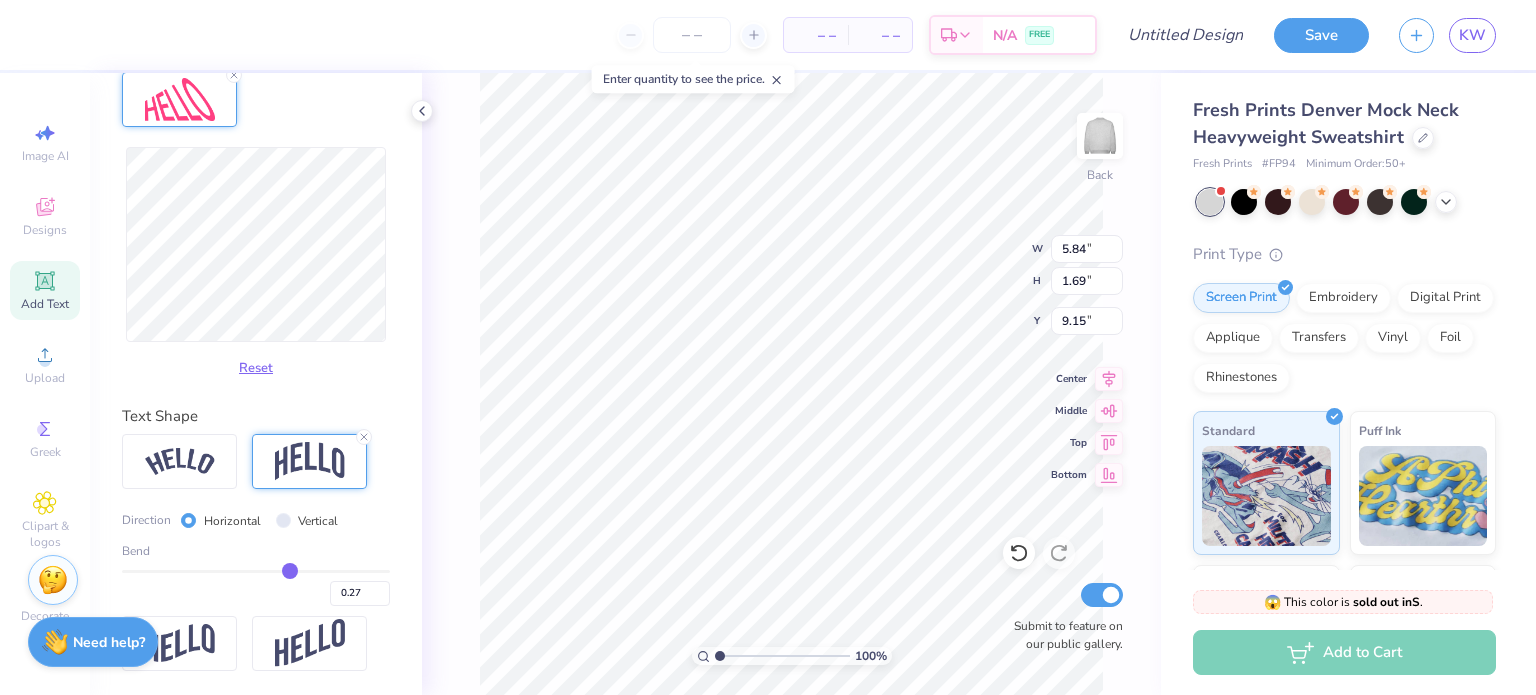 click on "Personalized Names Personalized Numbers Text Tool  Add Font Font Varsity Team Switch to Greek Letters Format Color Styles Reset Text Shape Direction Horizontal Vertical Bend 0.27" at bounding box center [256, 384] 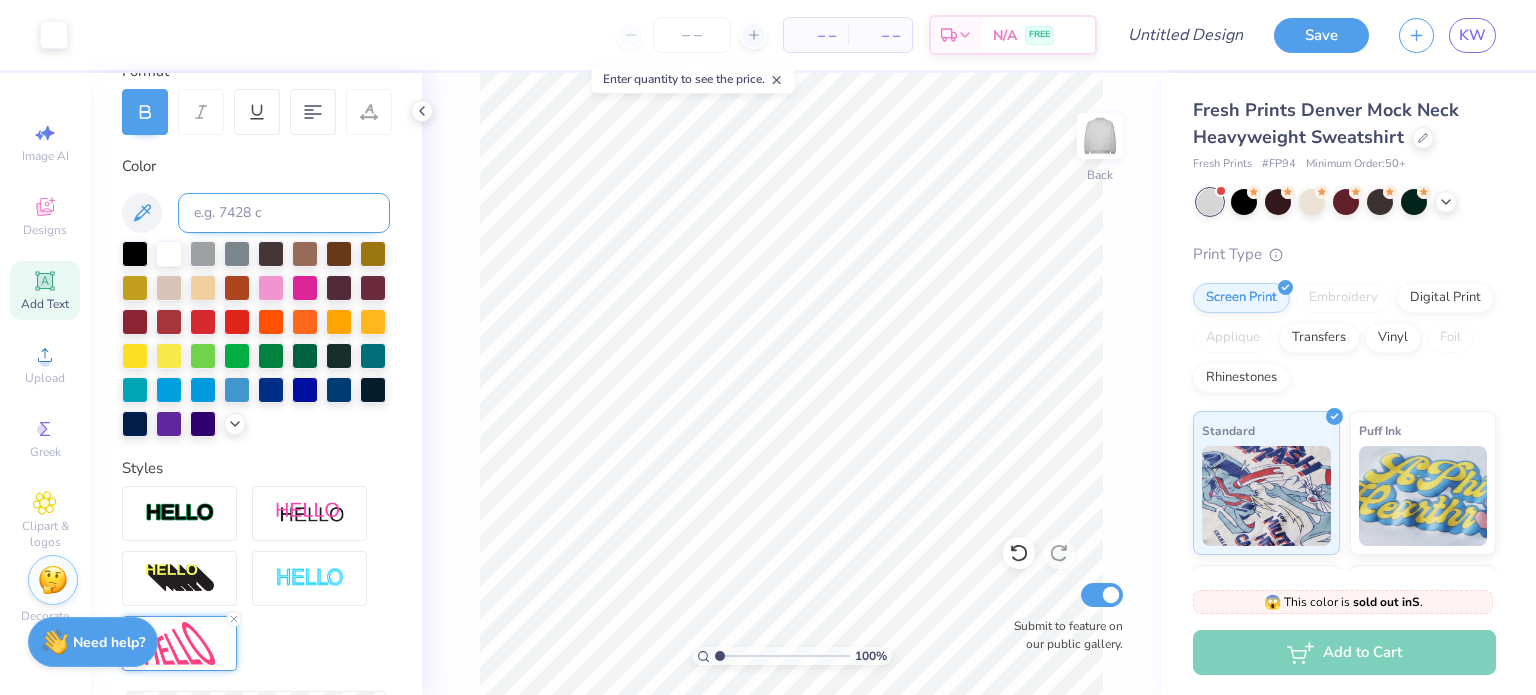 scroll, scrollTop: 299, scrollLeft: 0, axis: vertical 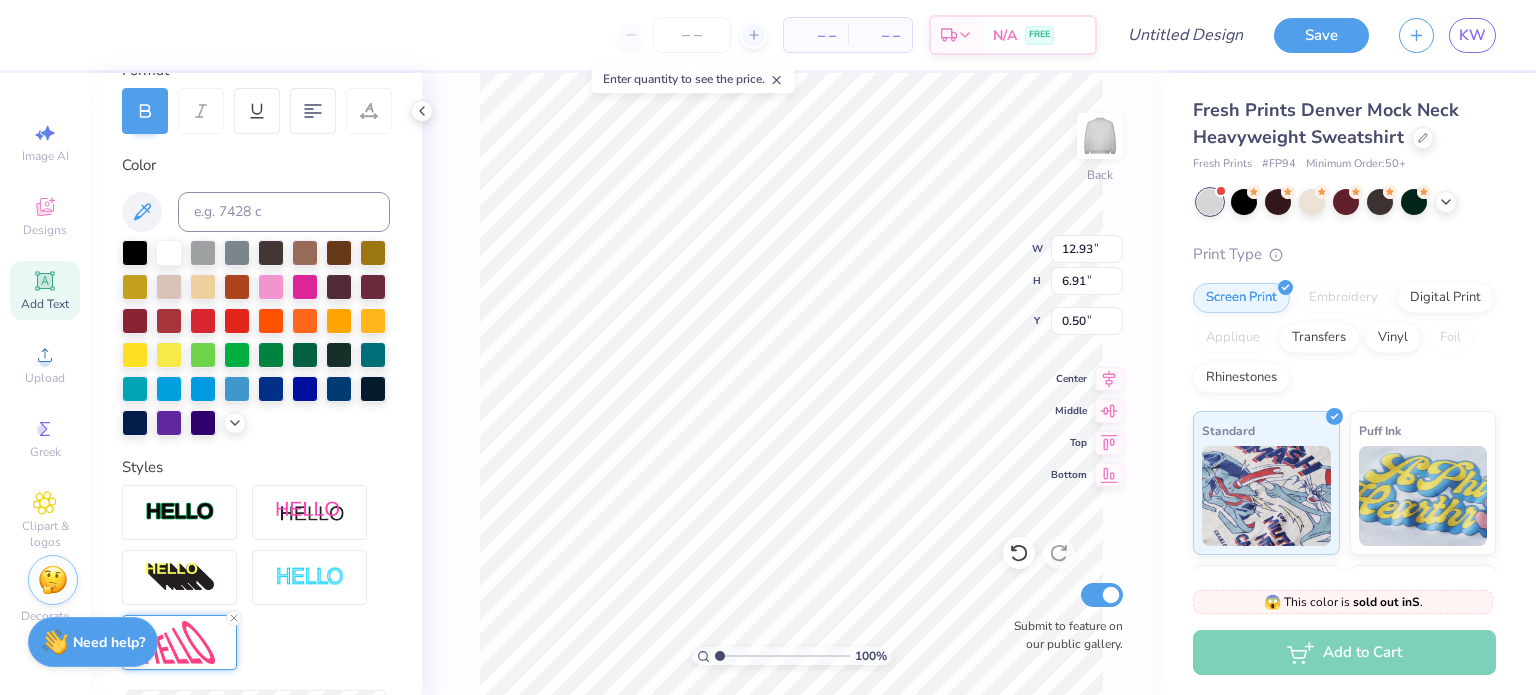 type on "3.00" 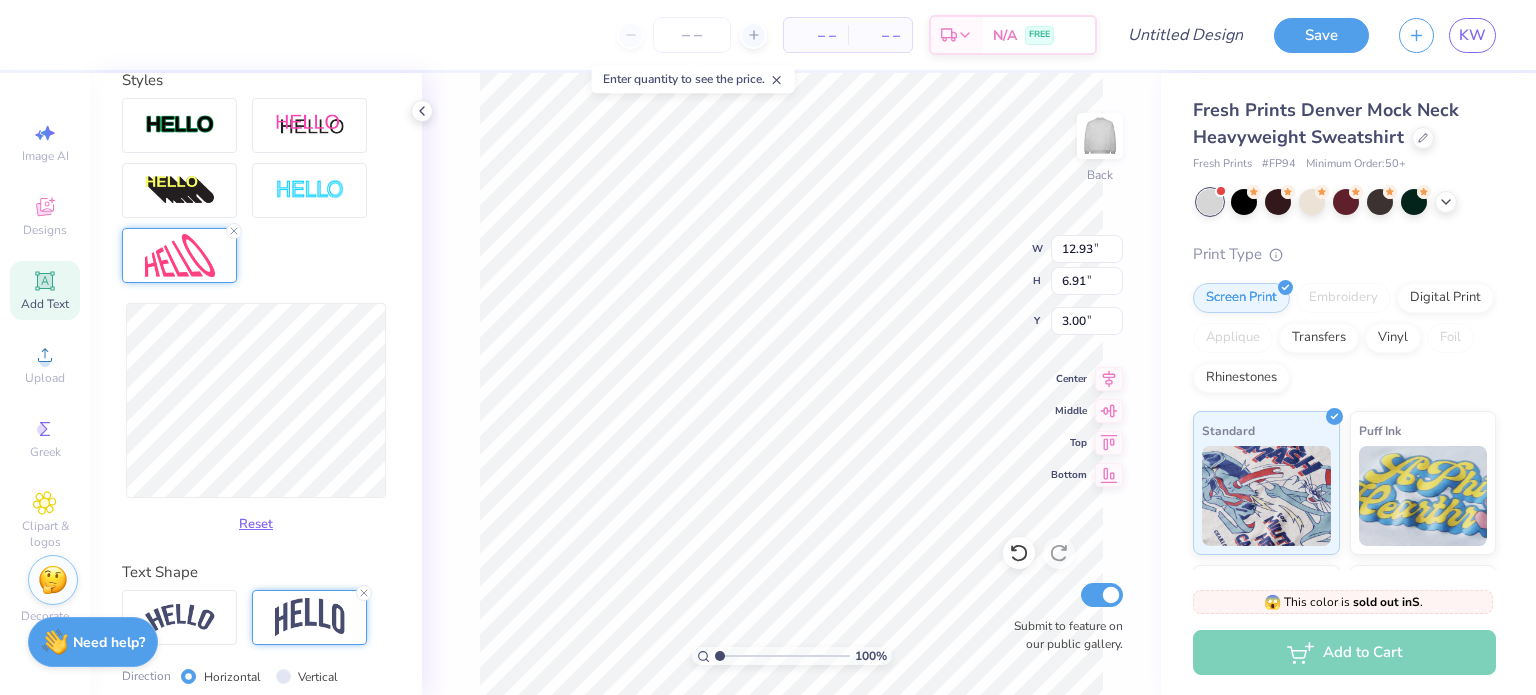 scroll, scrollTop: 873, scrollLeft: 0, axis: vertical 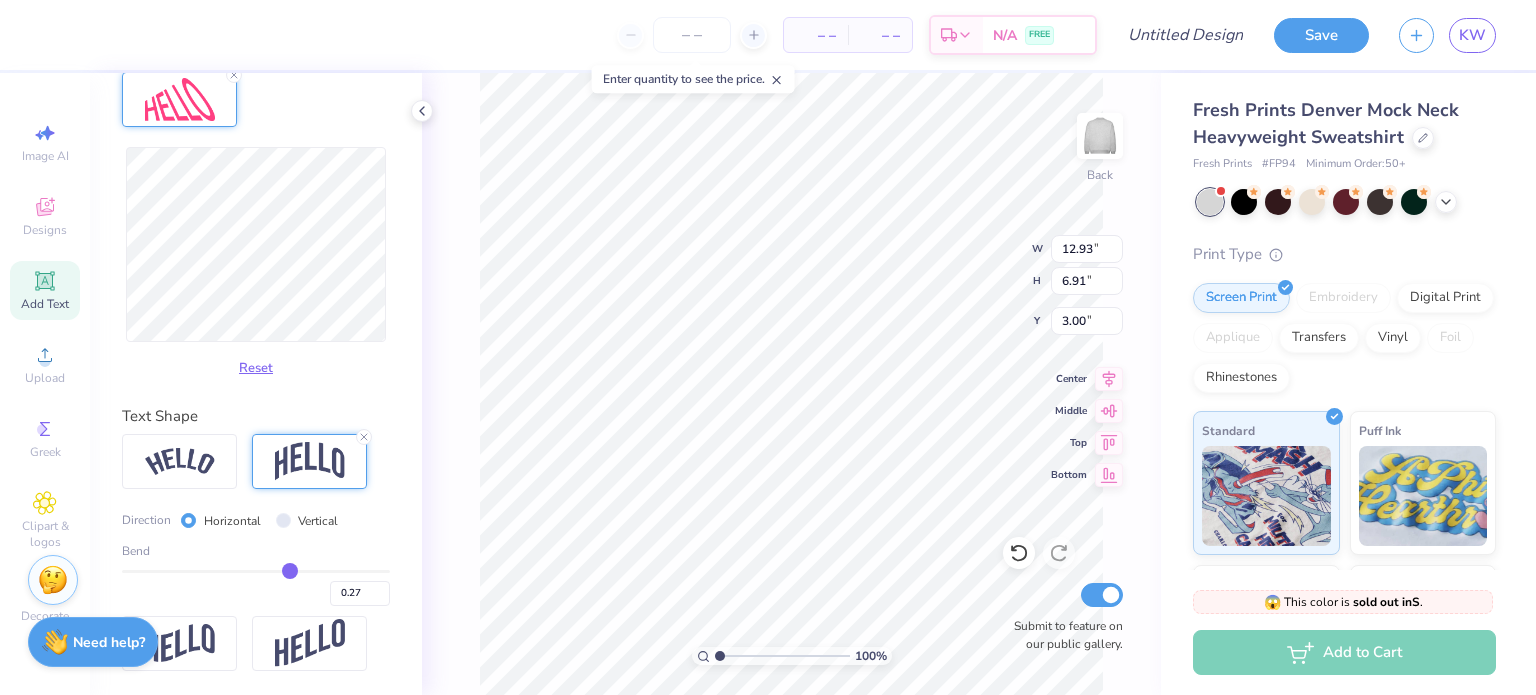 type on "0.25" 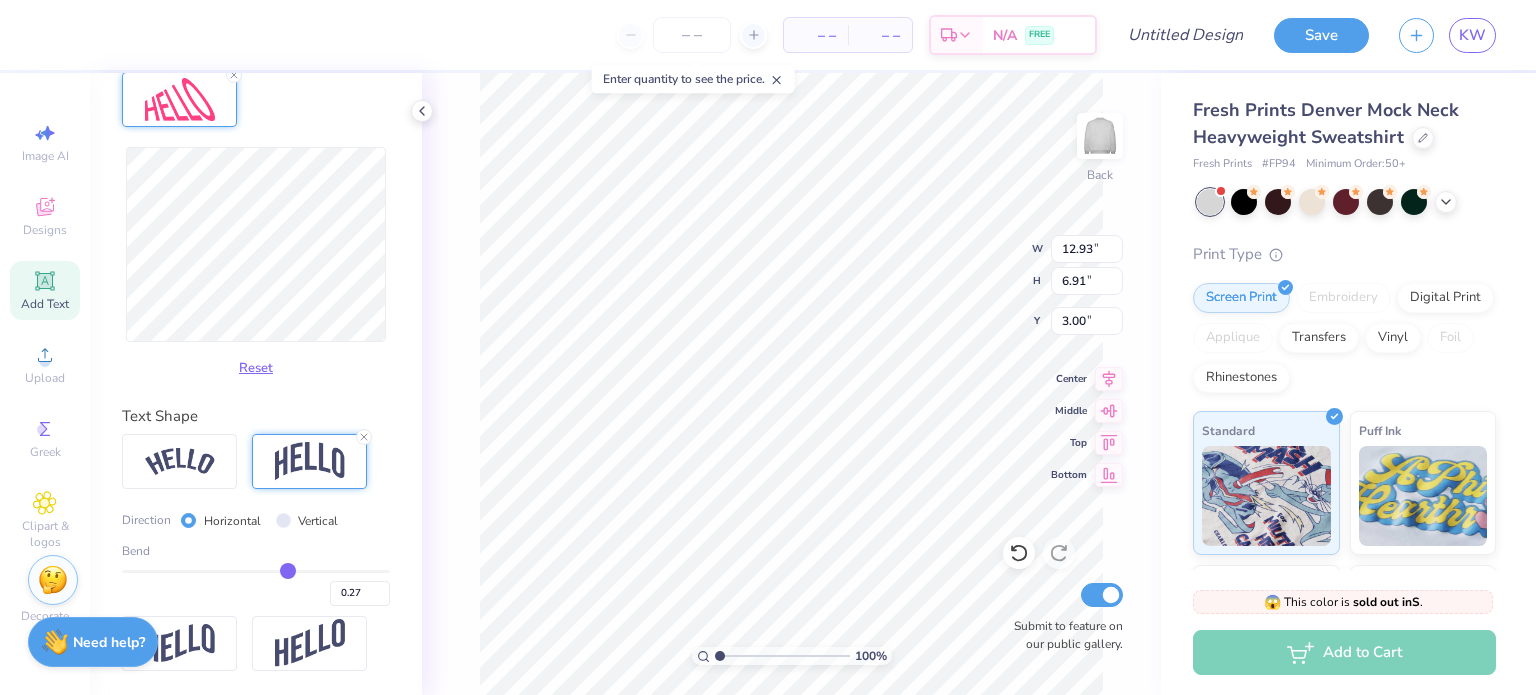 type on "0.25" 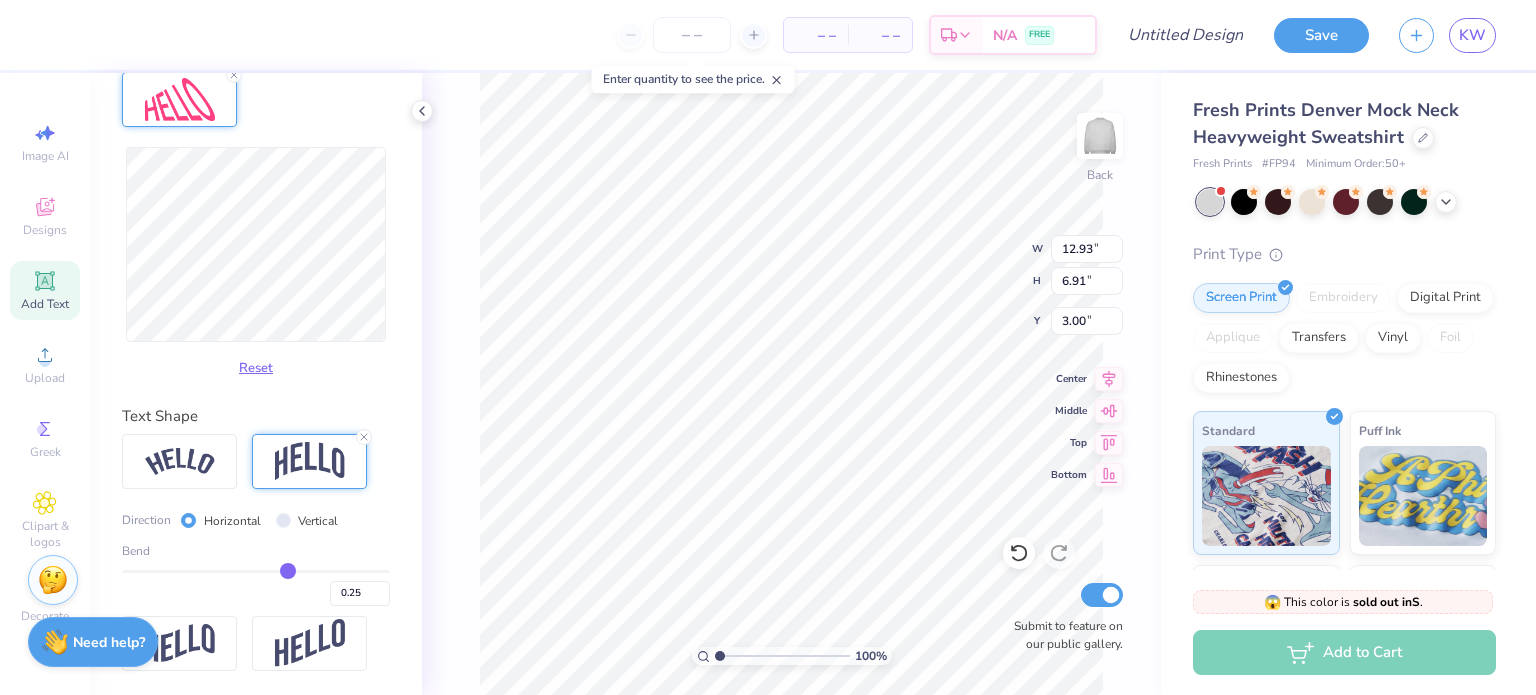 type on "0.23" 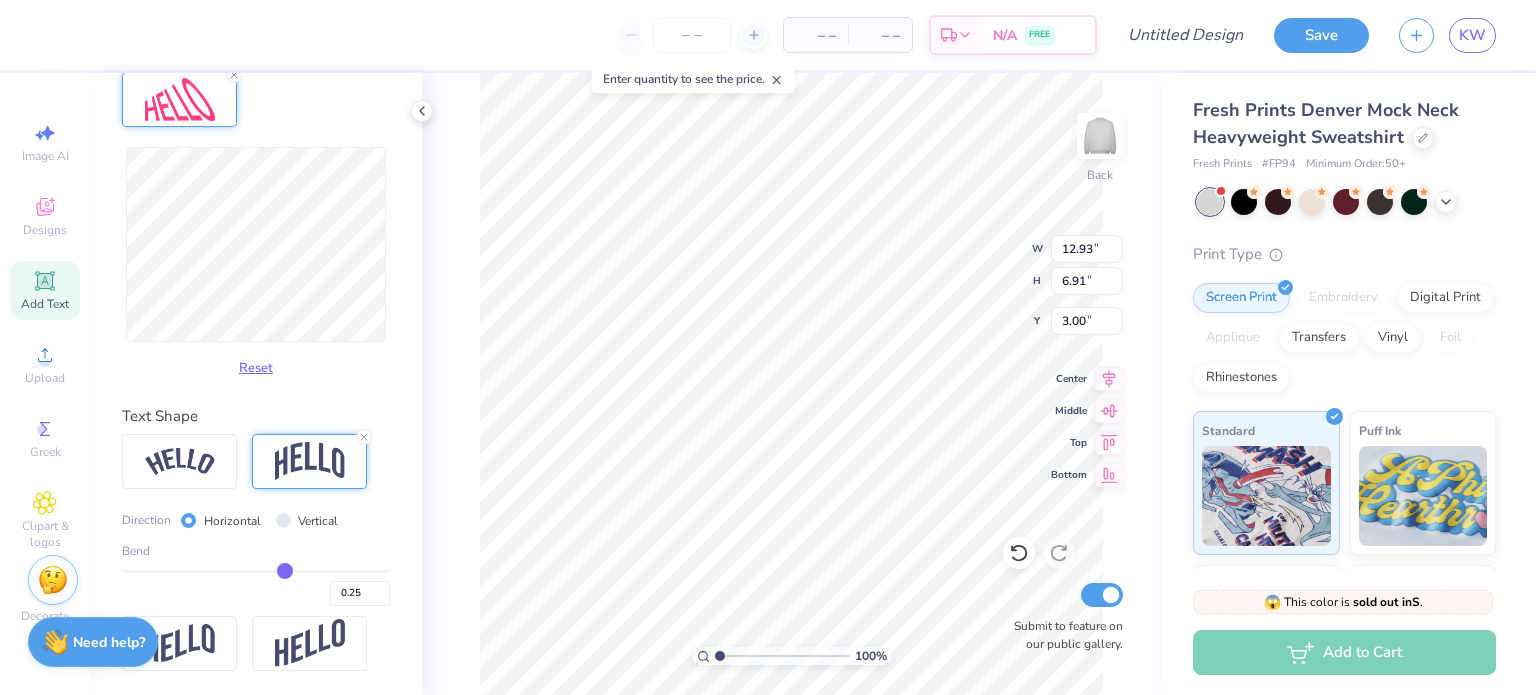 type on "0.23" 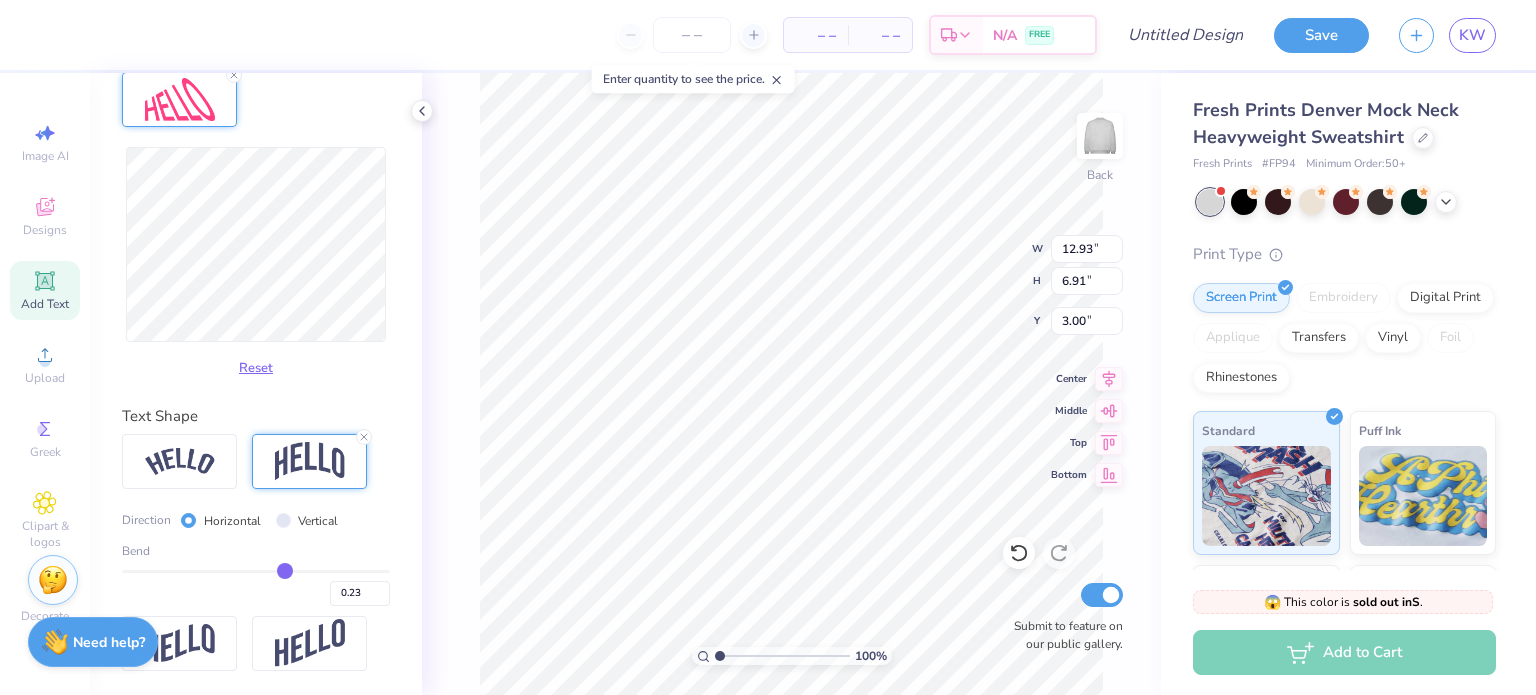 type on "0.23" 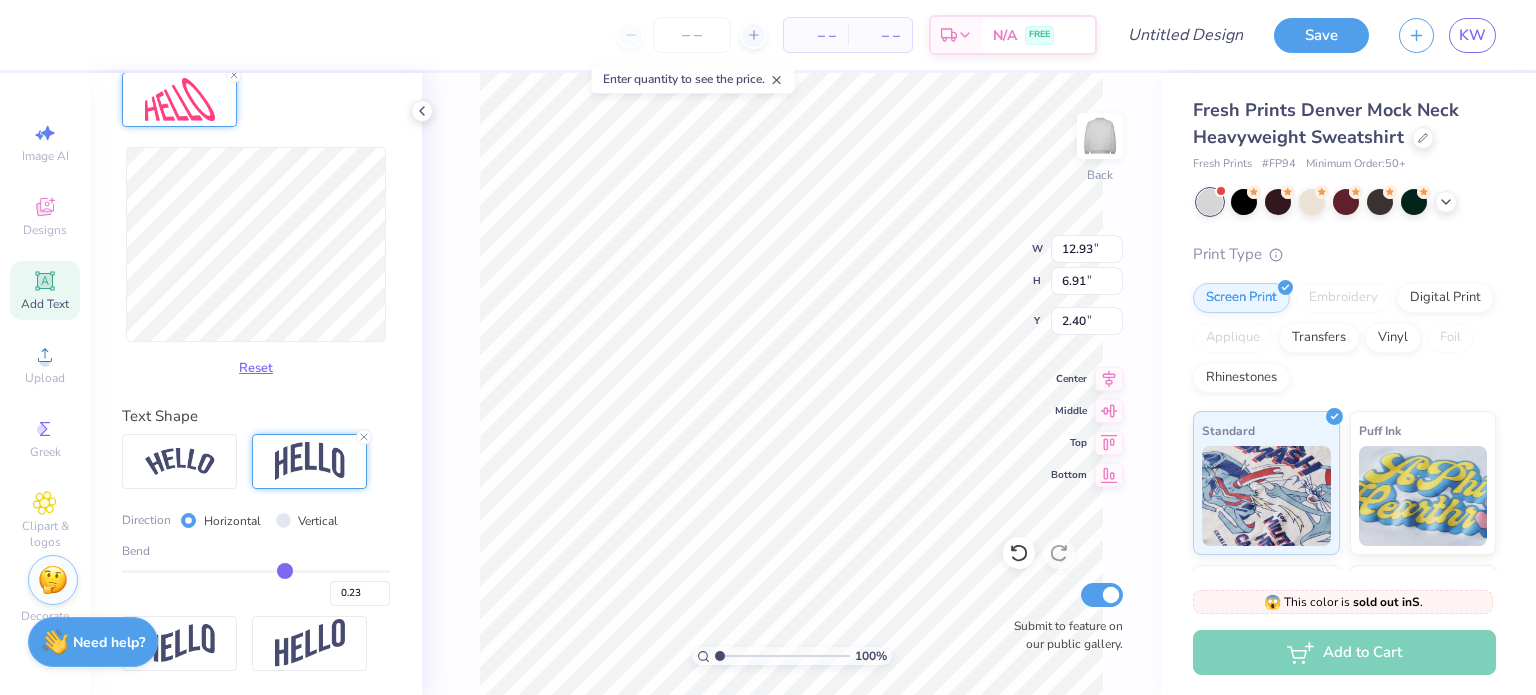 type on "0.25" 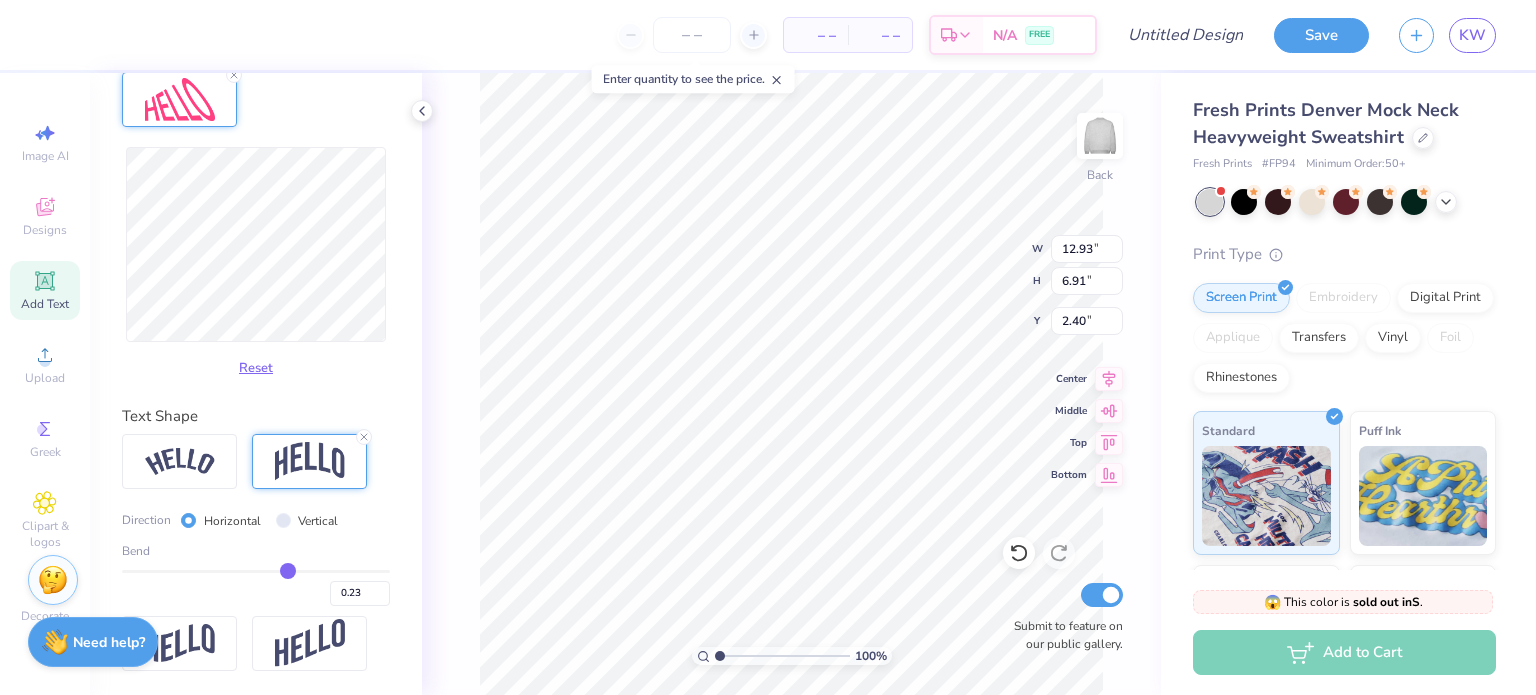 type on "0.25" 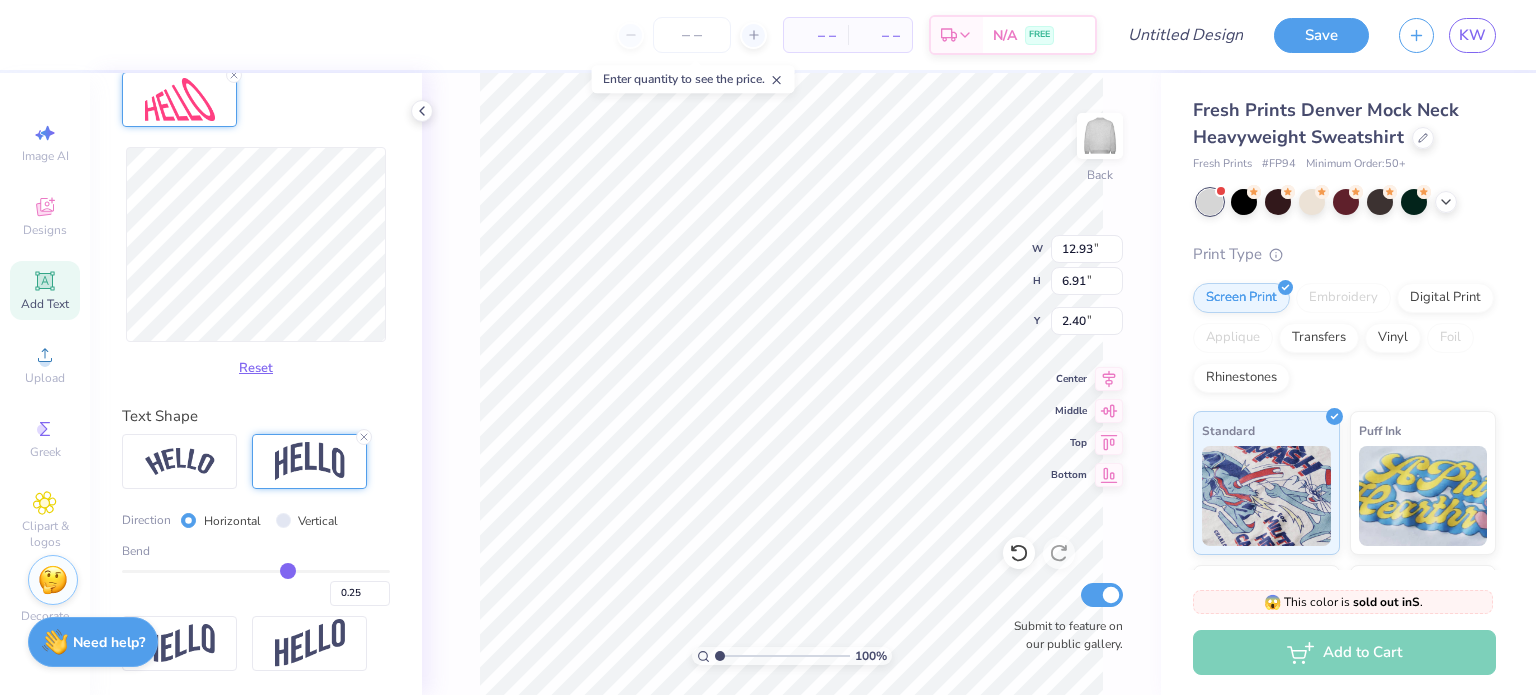 type on "0.23" 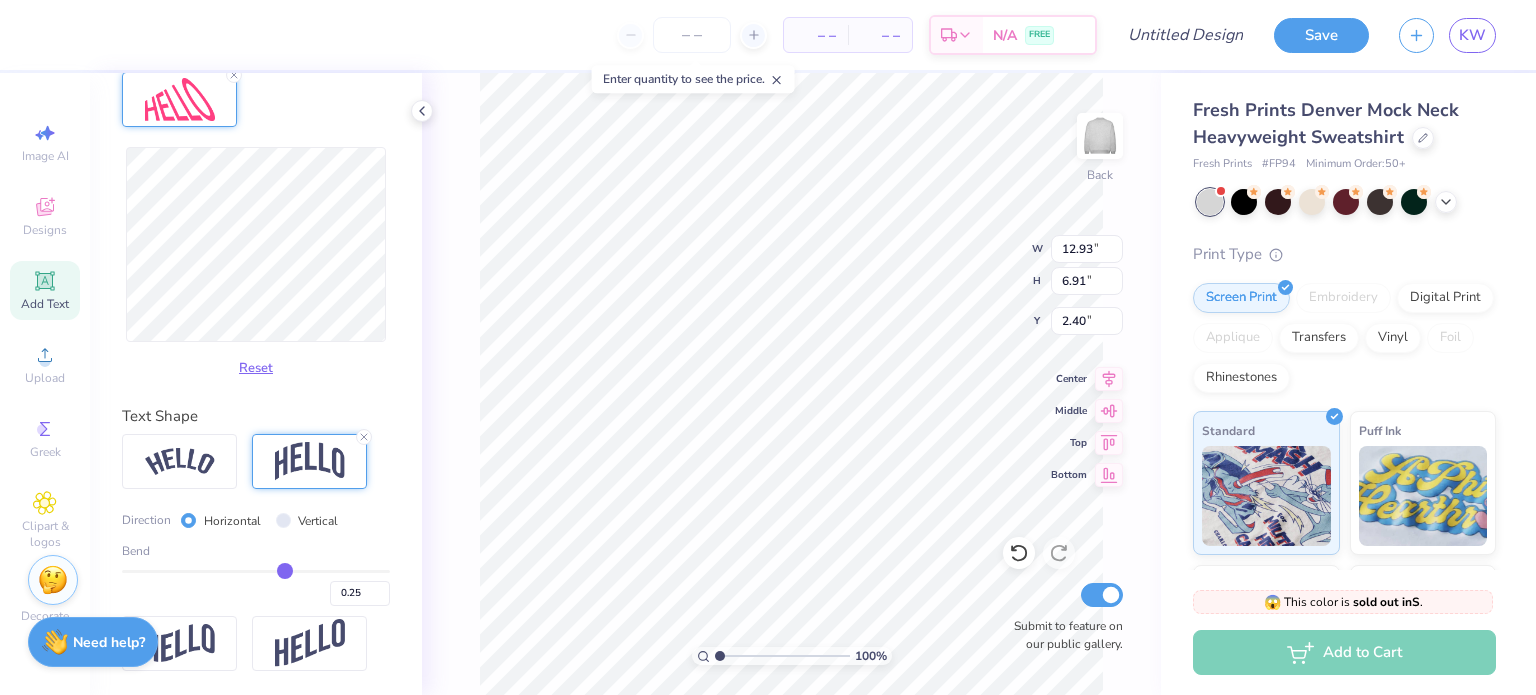 type on "0.23" 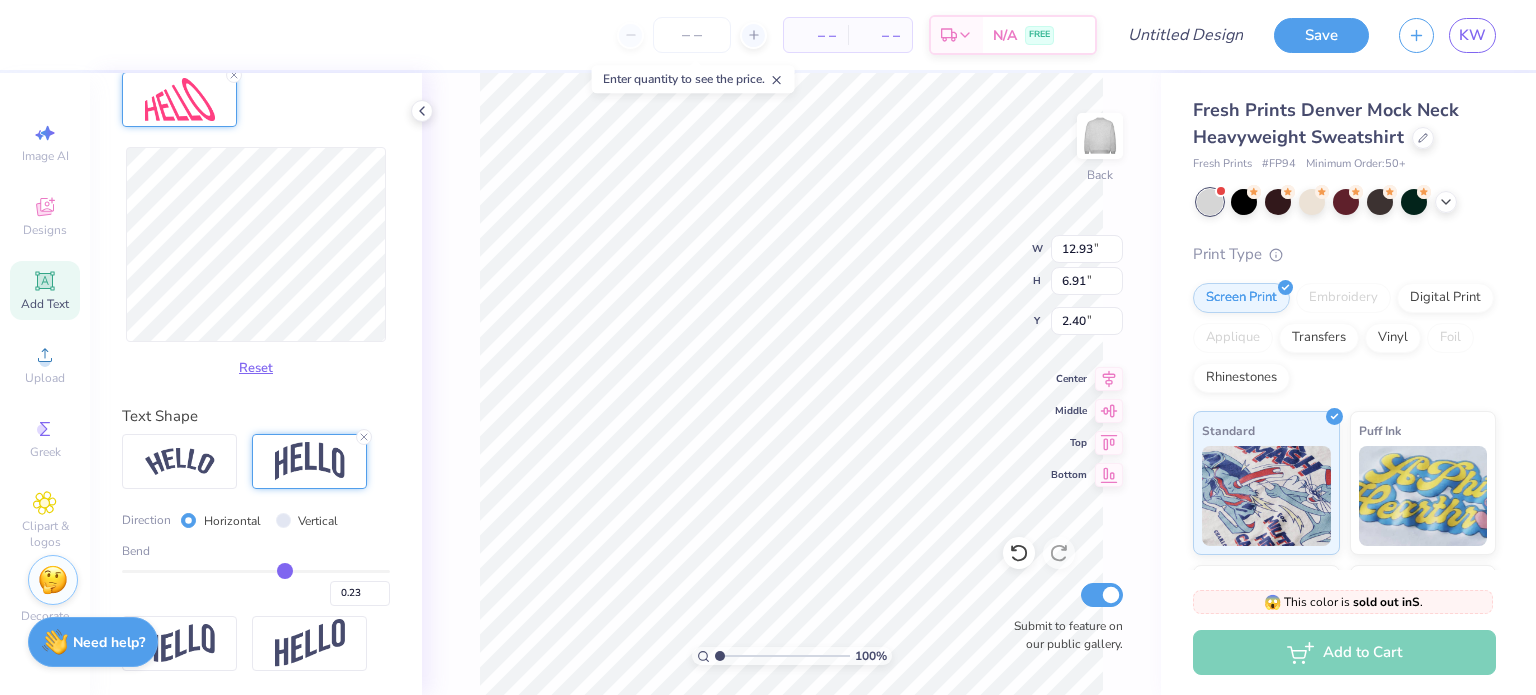 type on "0.21" 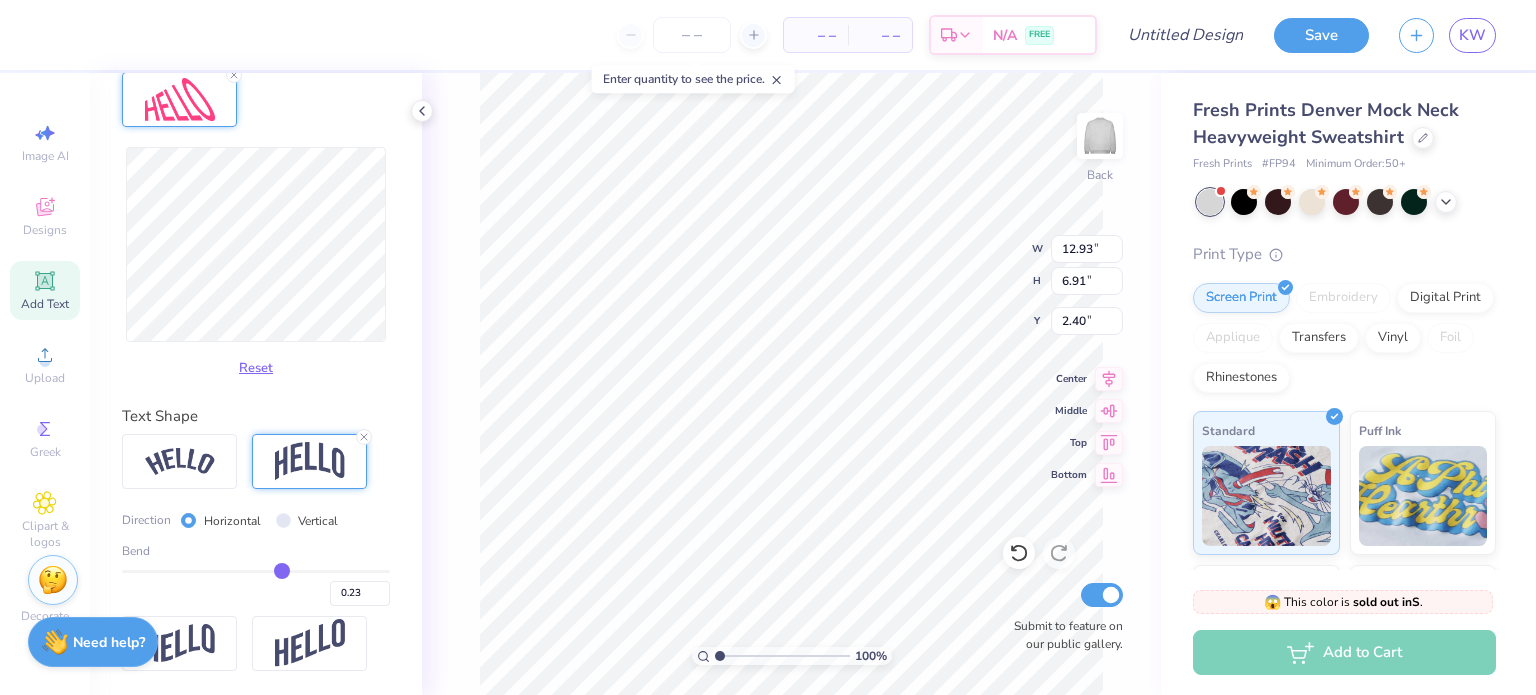 type on "0.21" 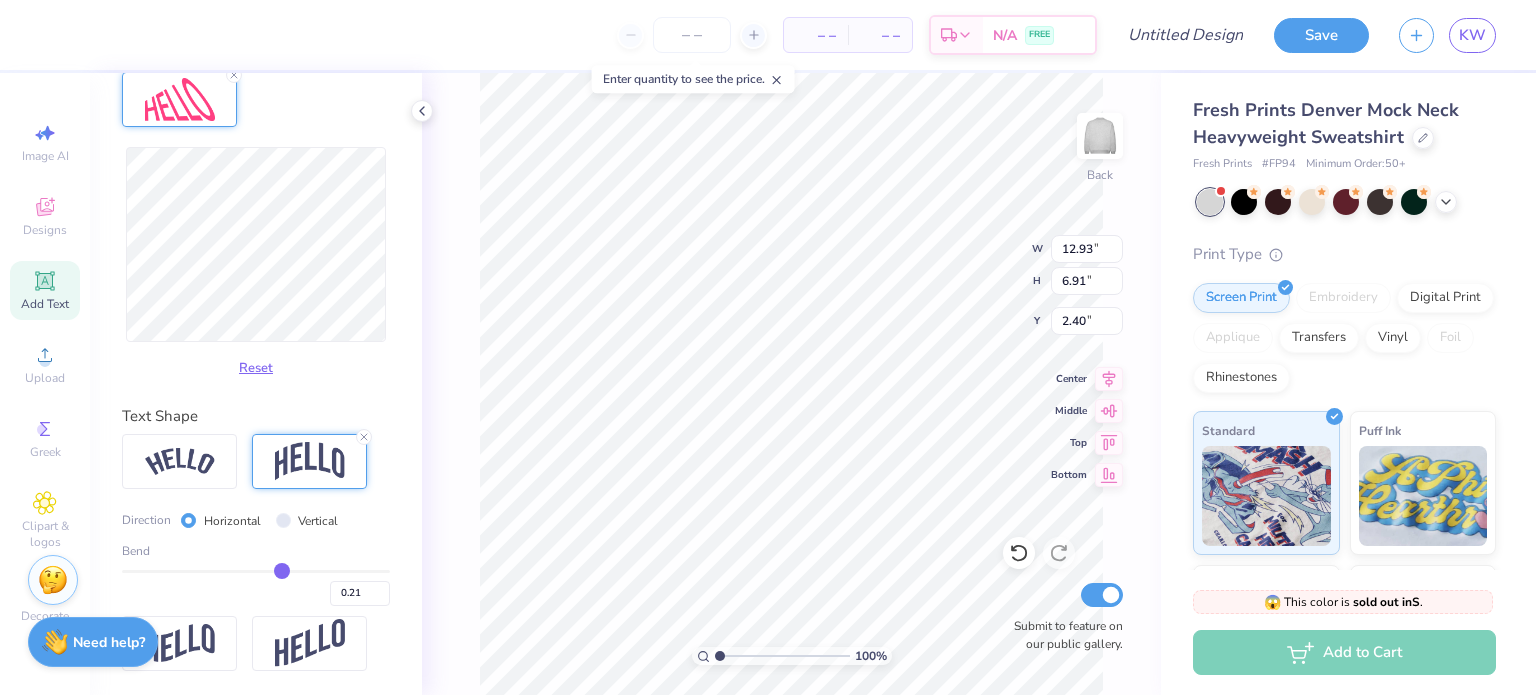 type on "0.2" 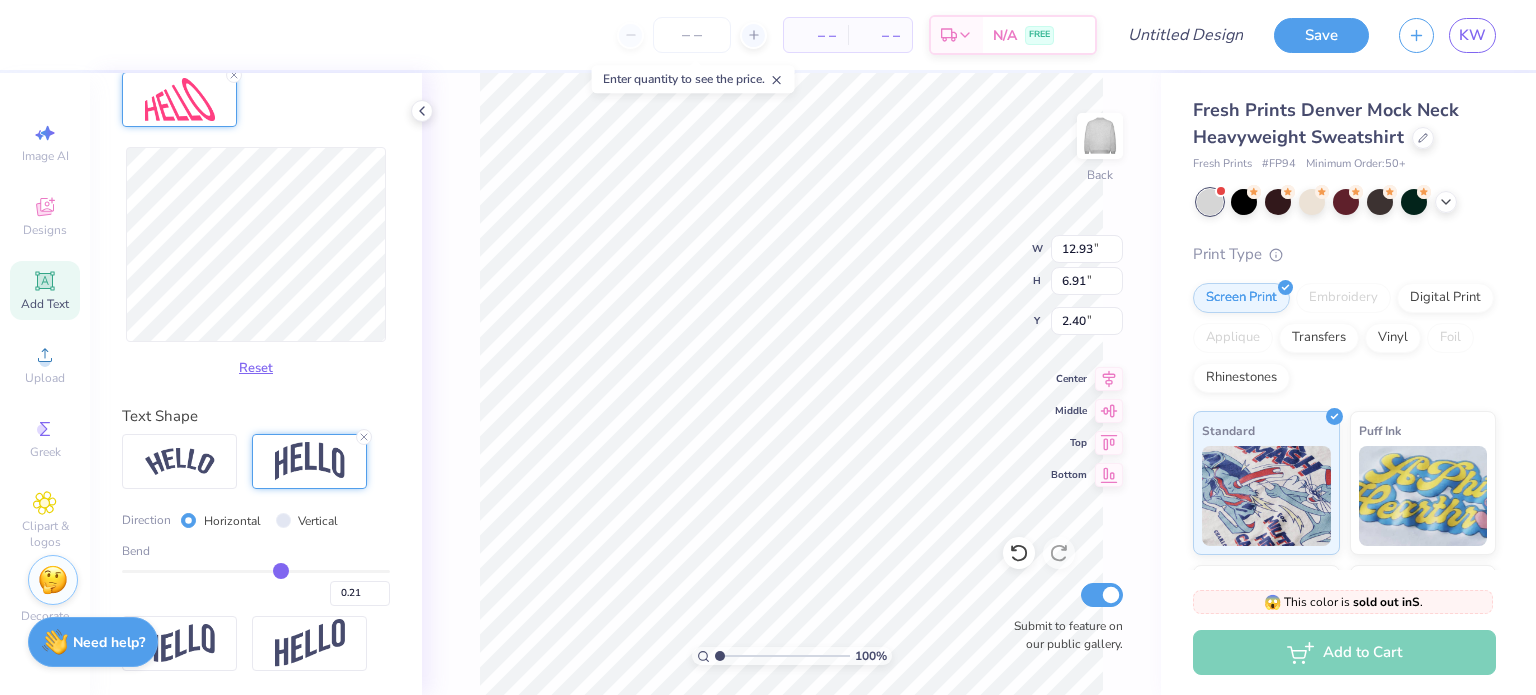 type on "0.20" 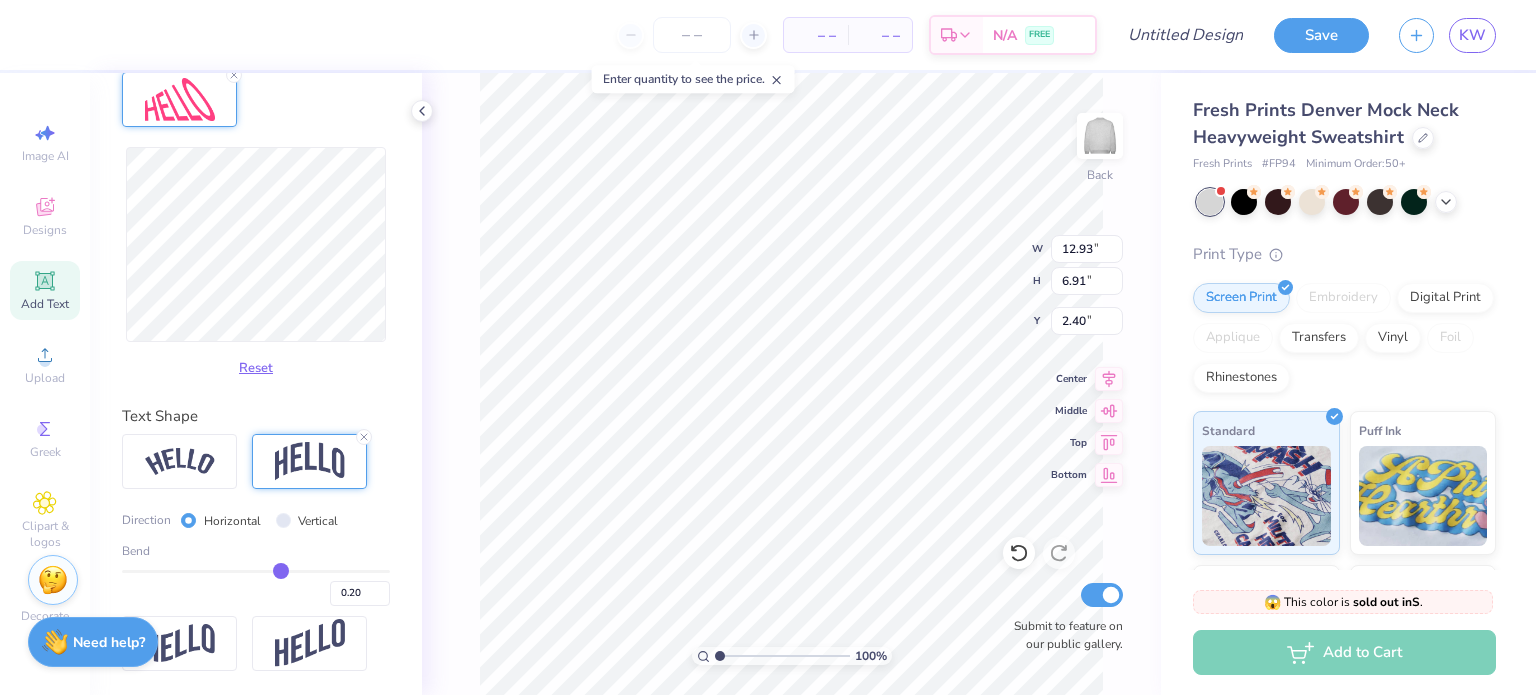 type on "0.19" 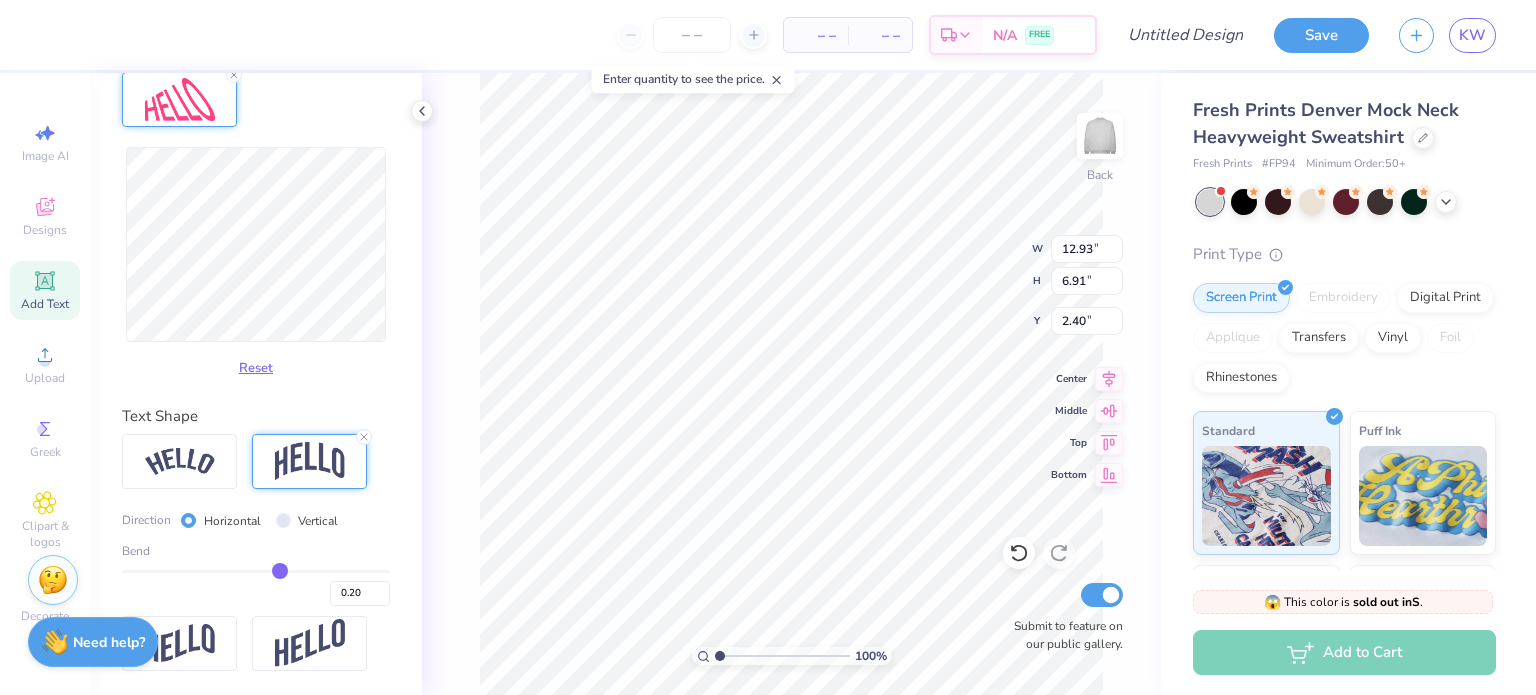 type on "0.19" 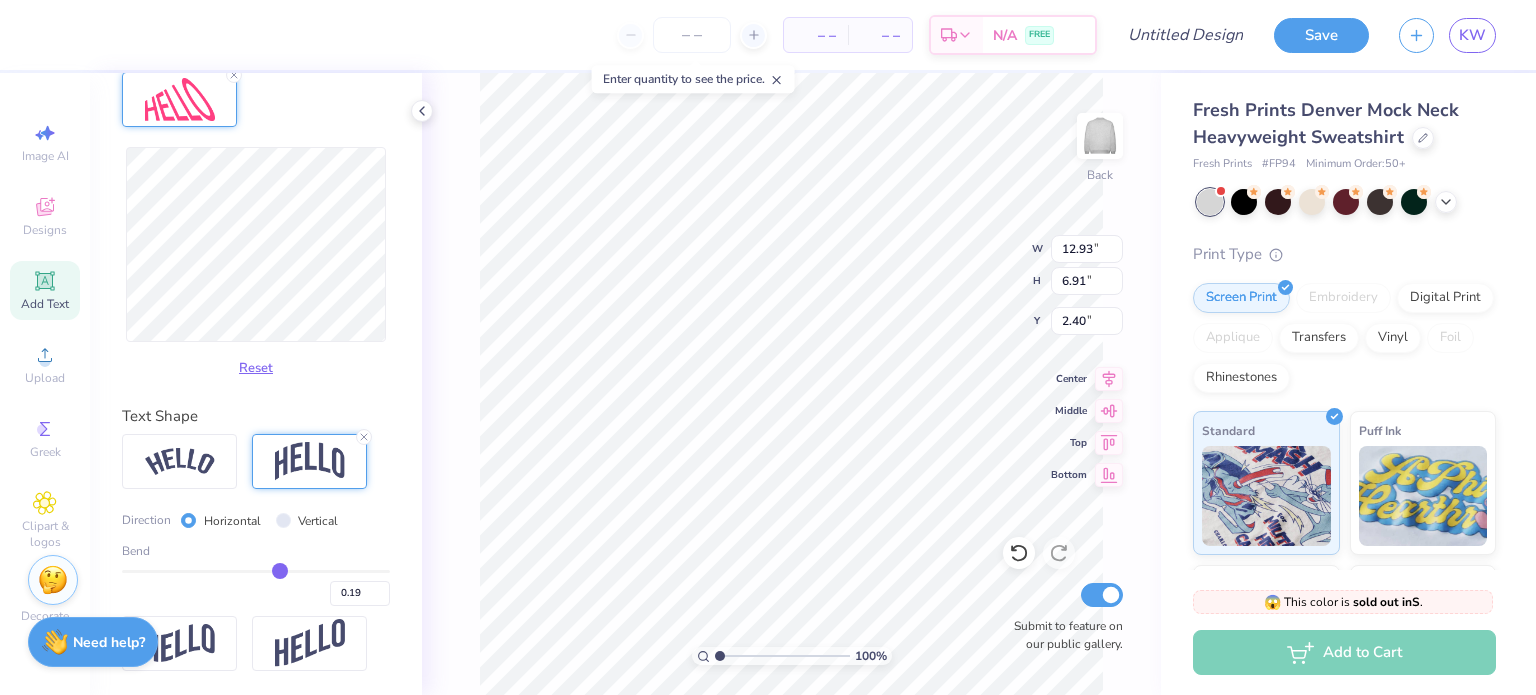 type on "0.19" 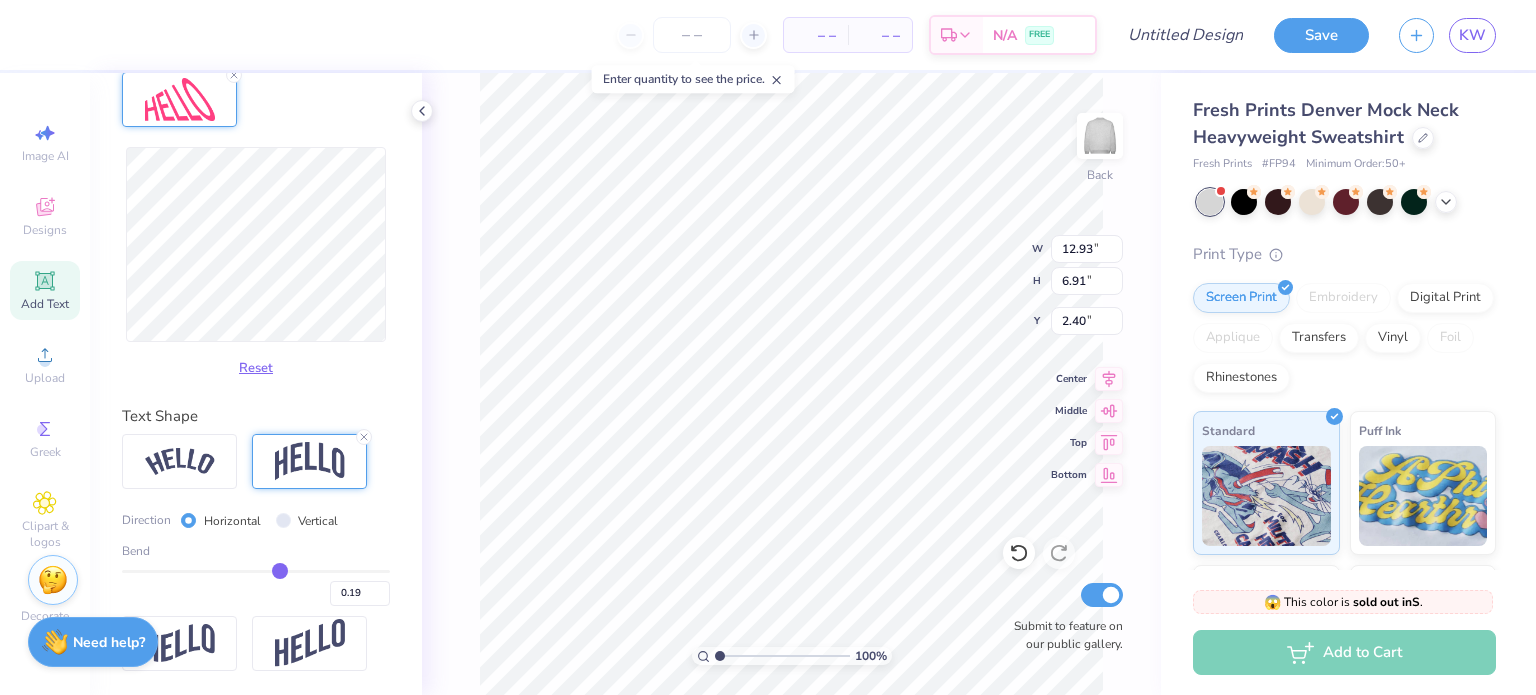 click on "100  % Back W 12.93 12.93 " H 6.91 6.91 " Y 2.40 2.40 " Center Middle Top Bottom Submit to feature on our public gallery." at bounding box center [791, 384] 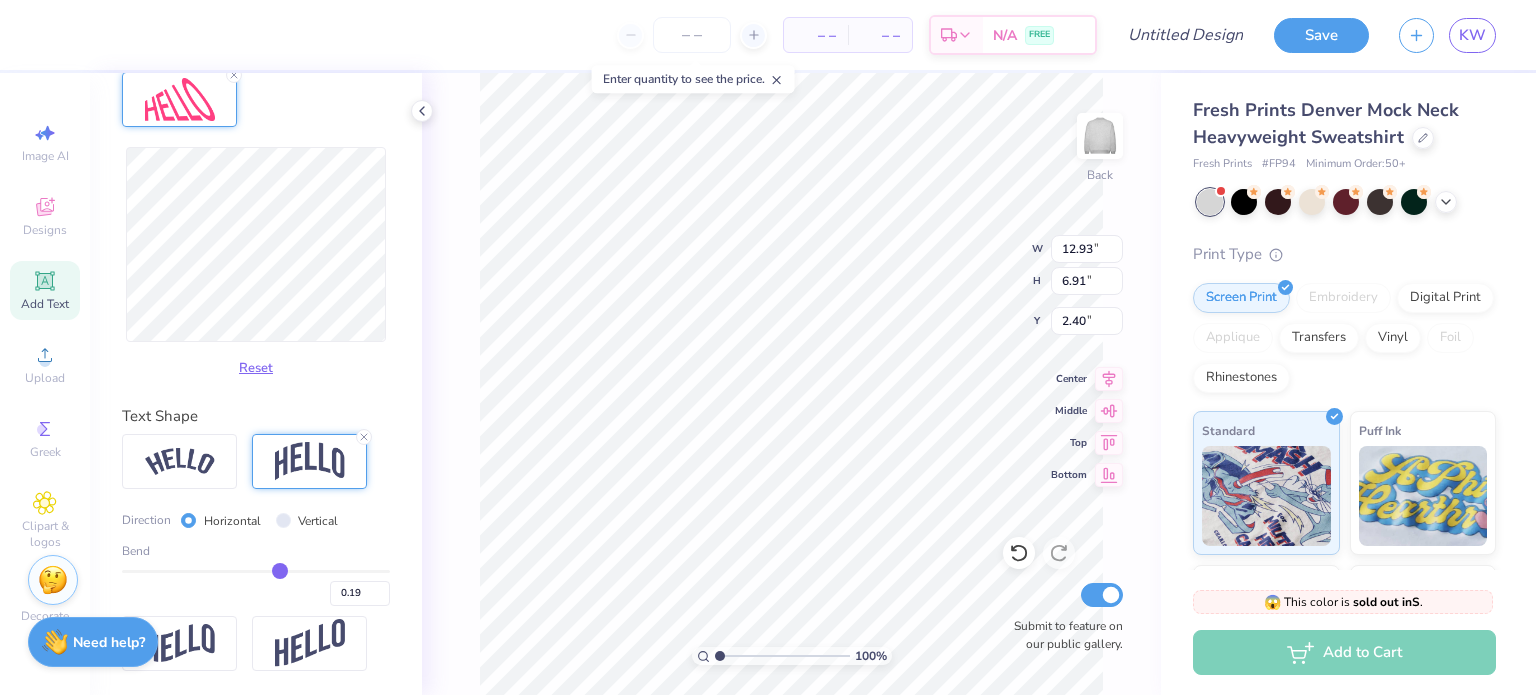 click on "100  % Back W 12.93 12.93 " H 6.91 6.91 " Y 2.40 2.40 " Center Middle Top Bottom Submit to feature on our public gallery." at bounding box center (791, 384) 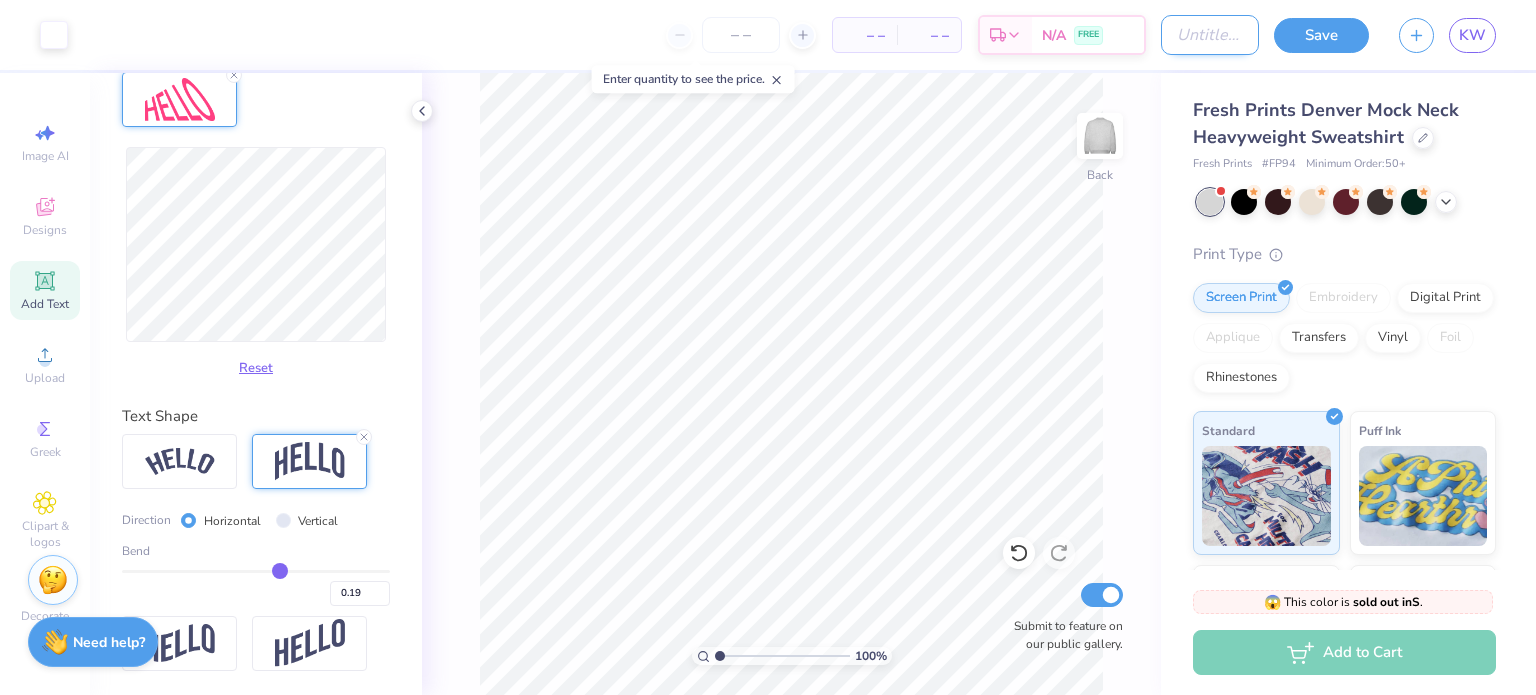 click on "Design Title" at bounding box center [1210, 35] 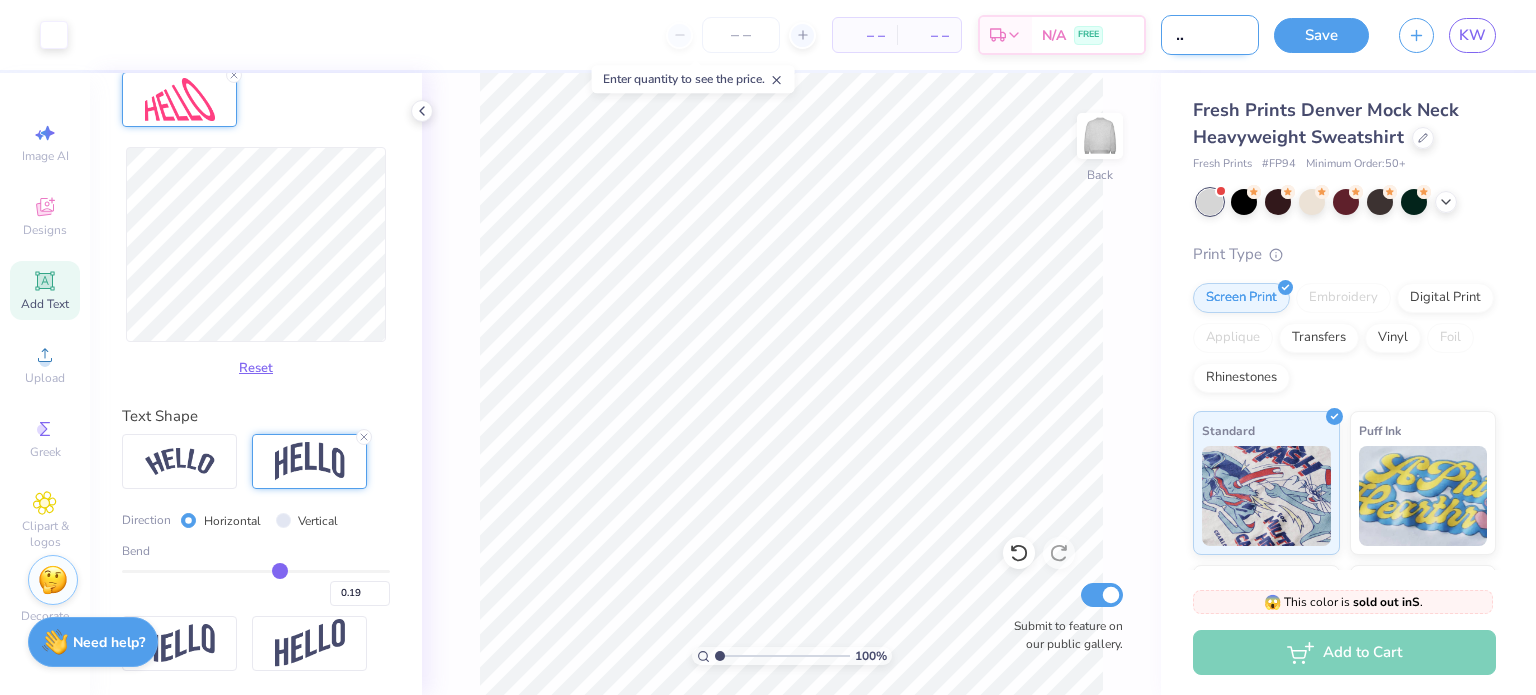 scroll, scrollTop: 0, scrollLeft: 63, axis: horizontal 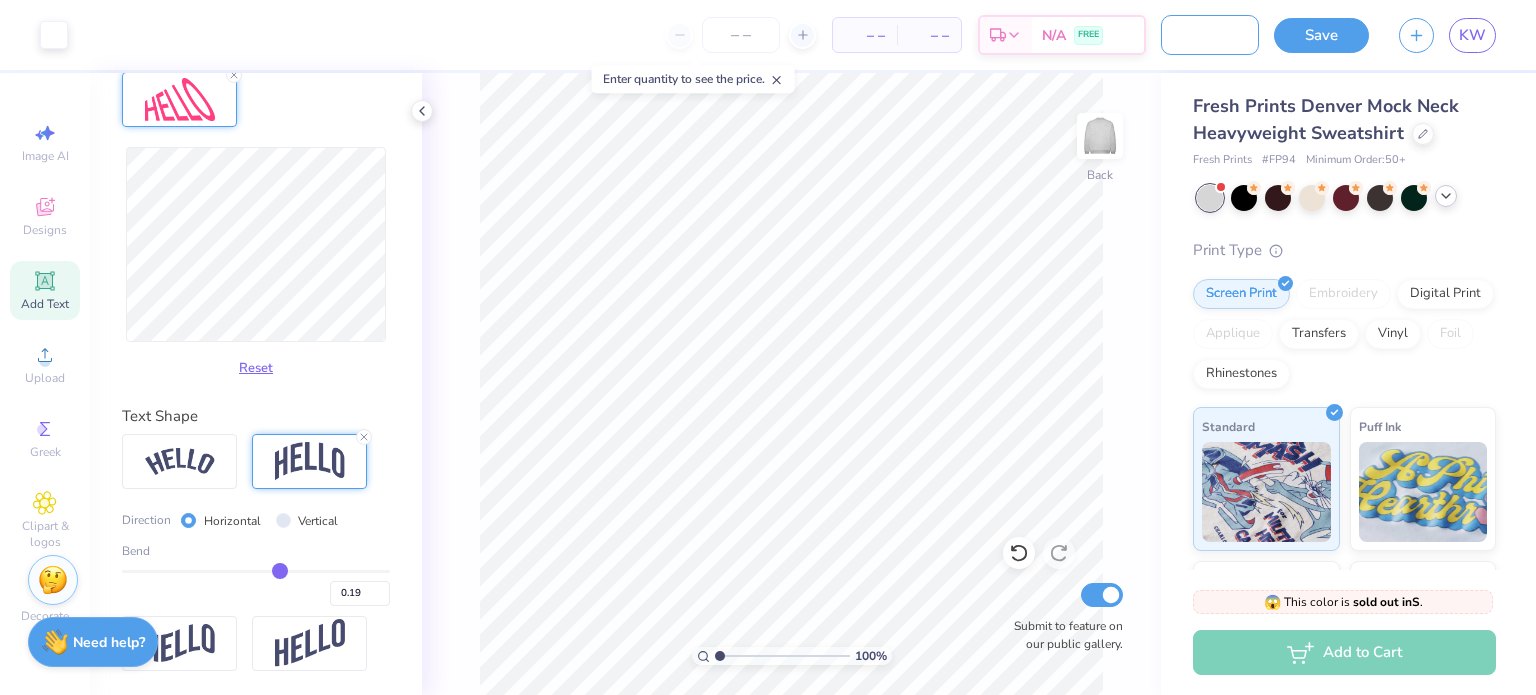 type on ""parke" crewneck" 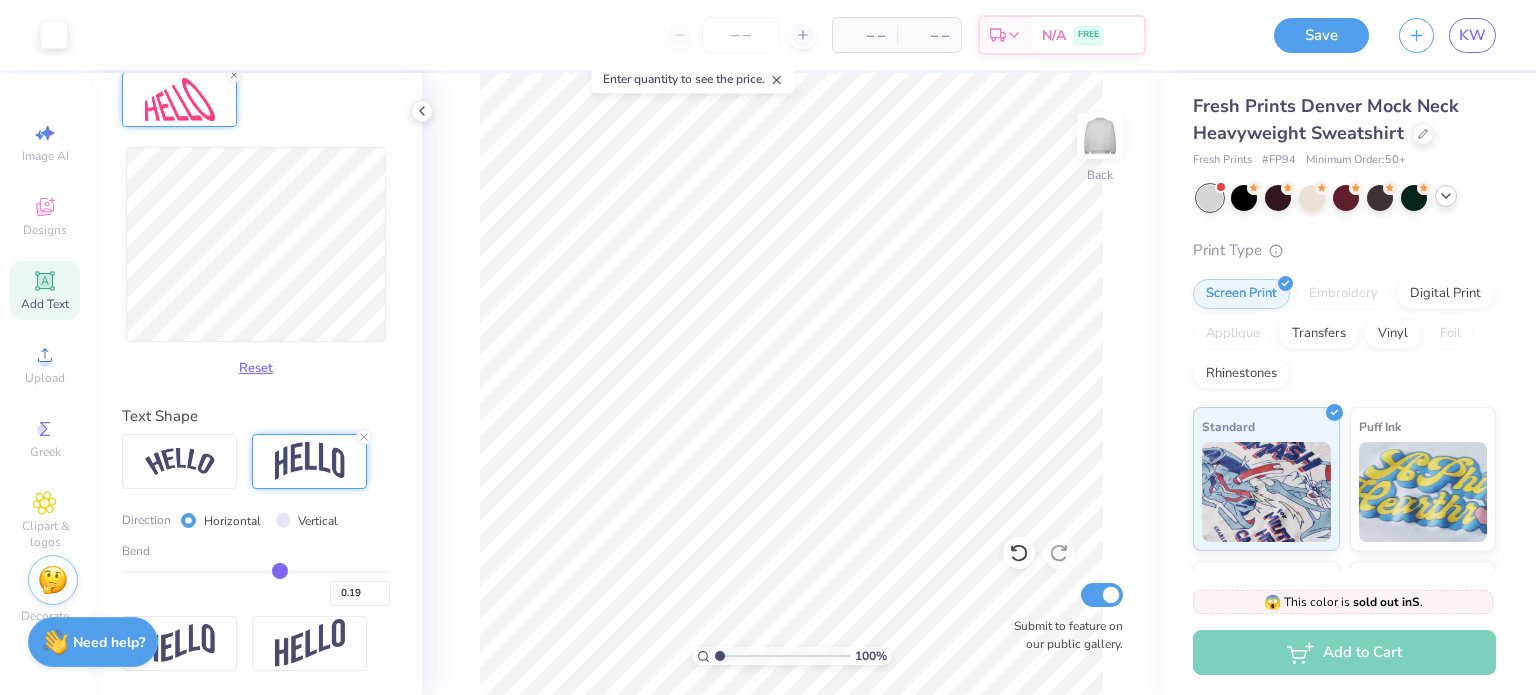 click at bounding box center (1446, 196) 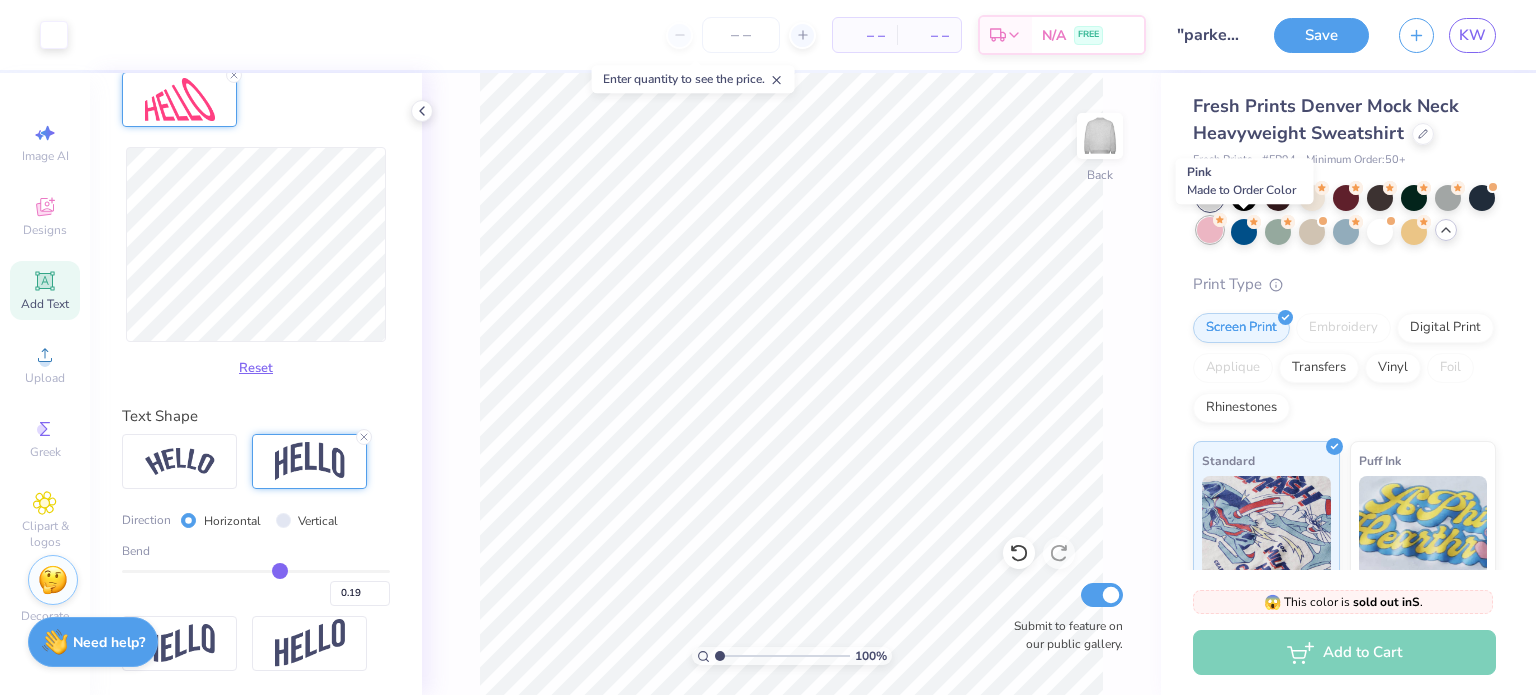 click at bounding box center (1210, 230) 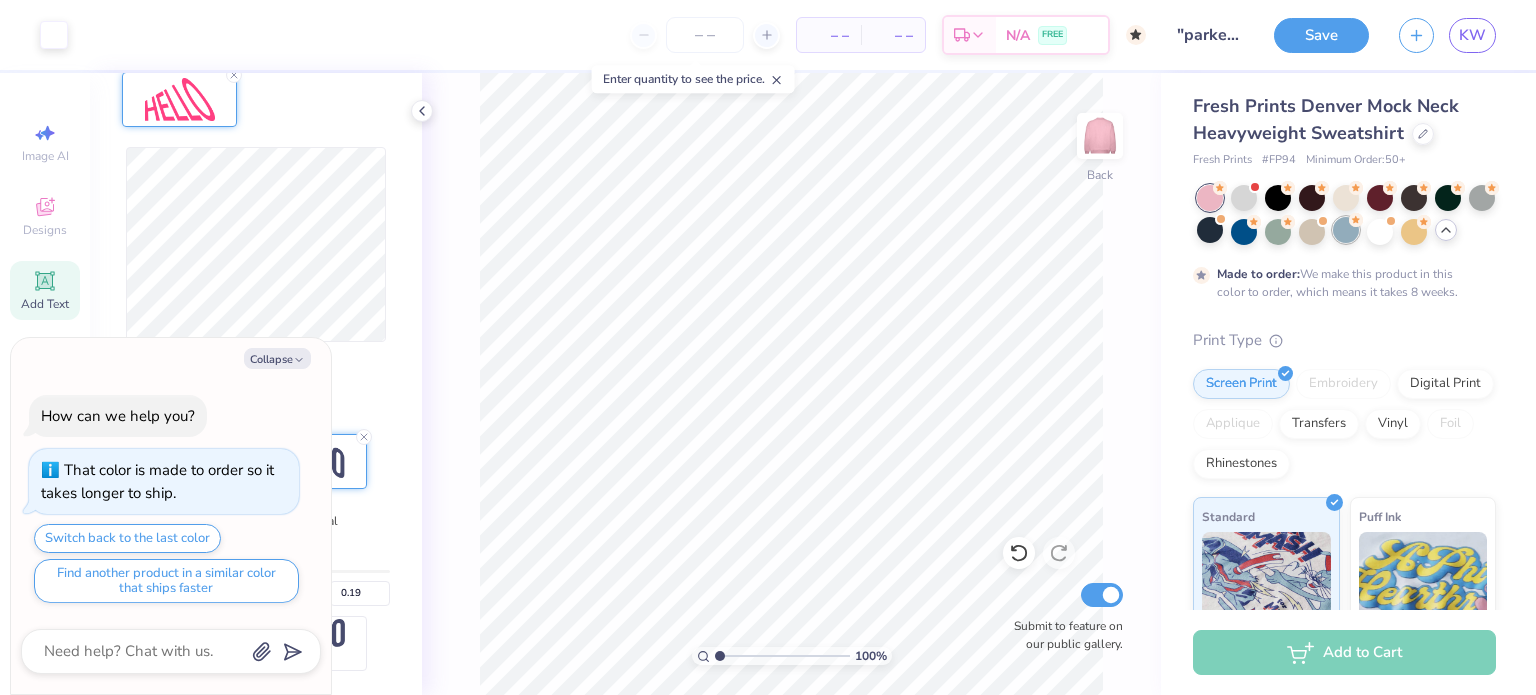 click at bounding box center (1346, 230) 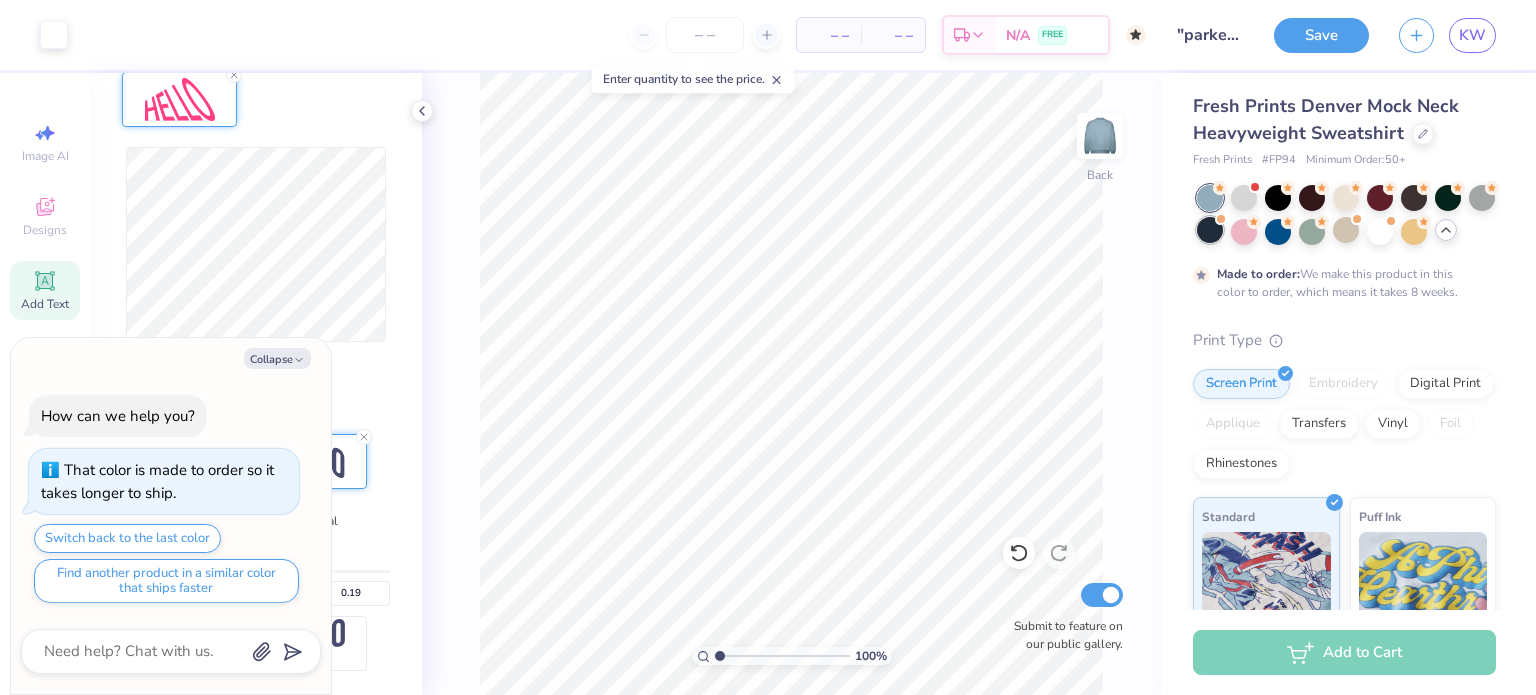 click at bounding box center [1210, 230] 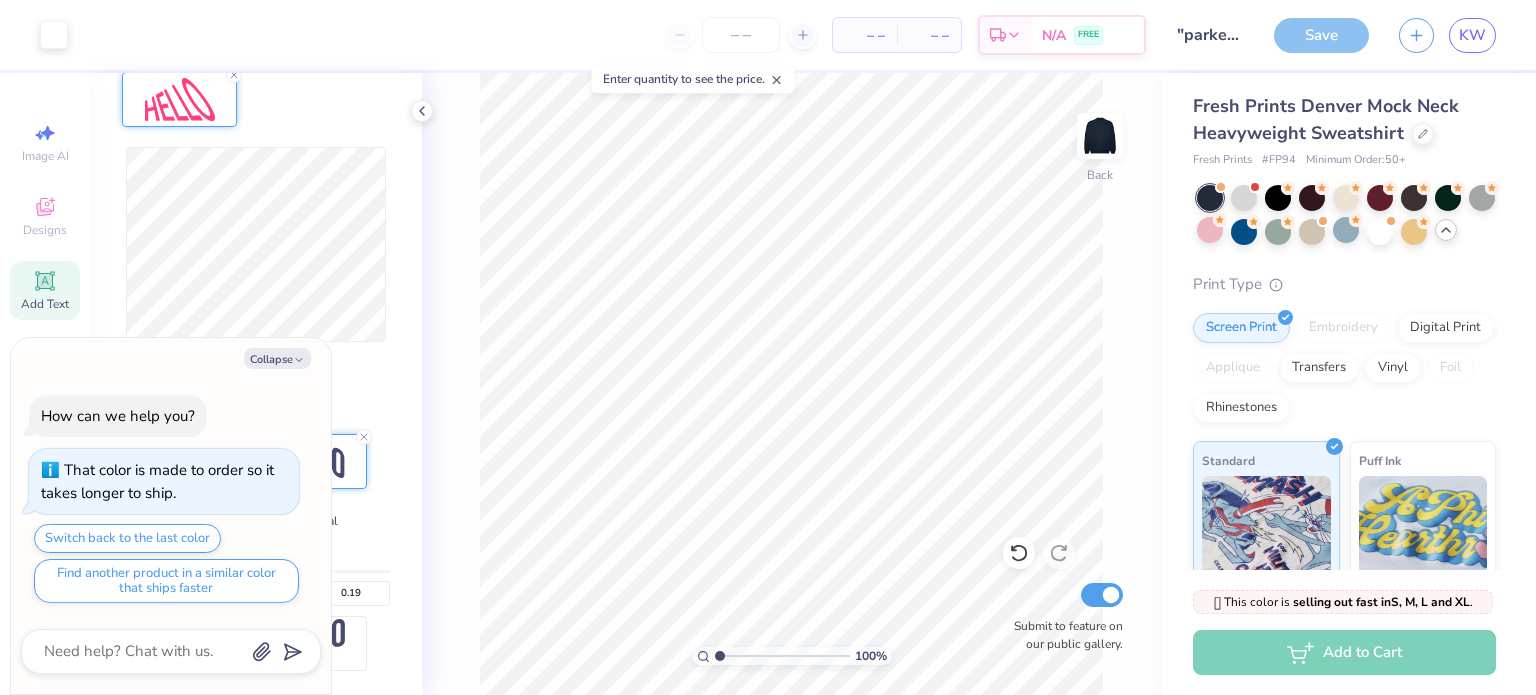 scroll, scrollTop: 114, scrollLeft: 0, axis: vertical 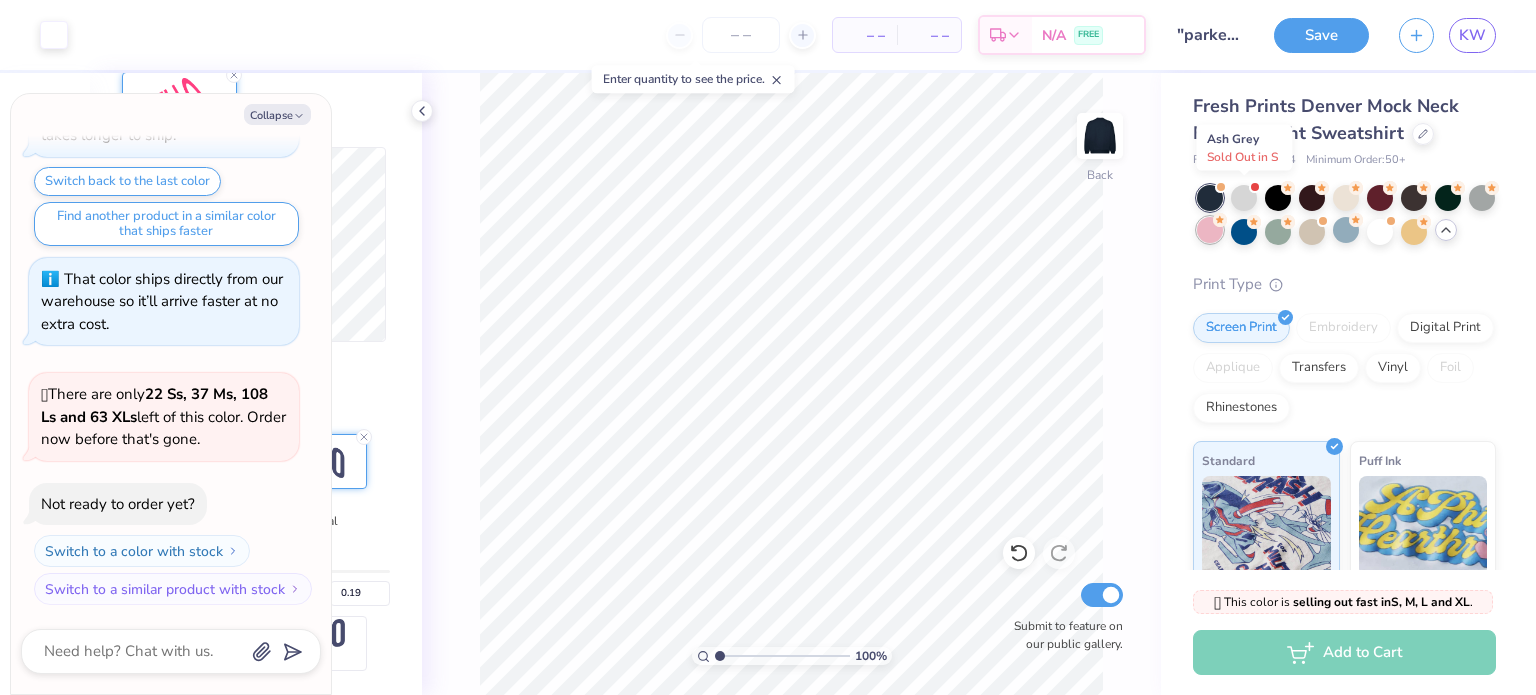 click at bounding box center (1244, 198) 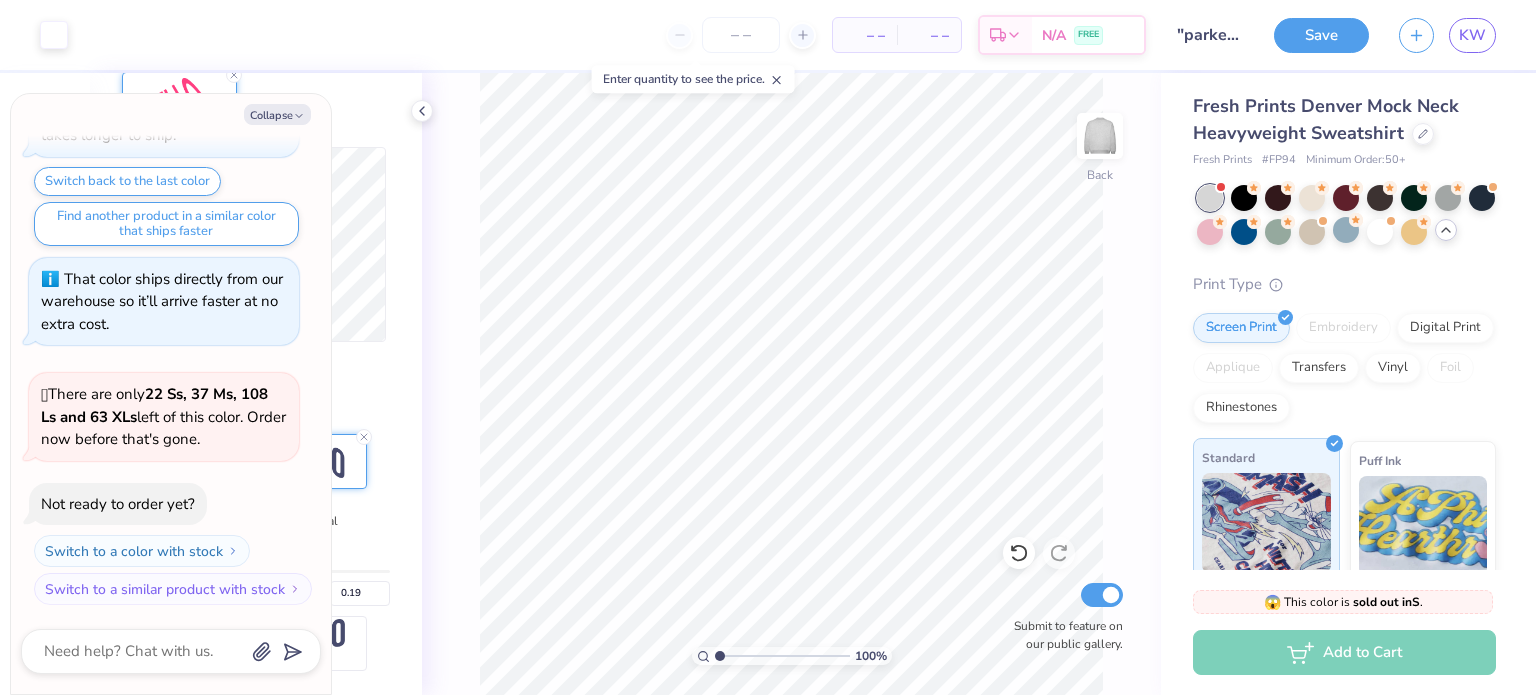 scroll, scrollTop: 396, scrollLeft: 0, axis: vertical 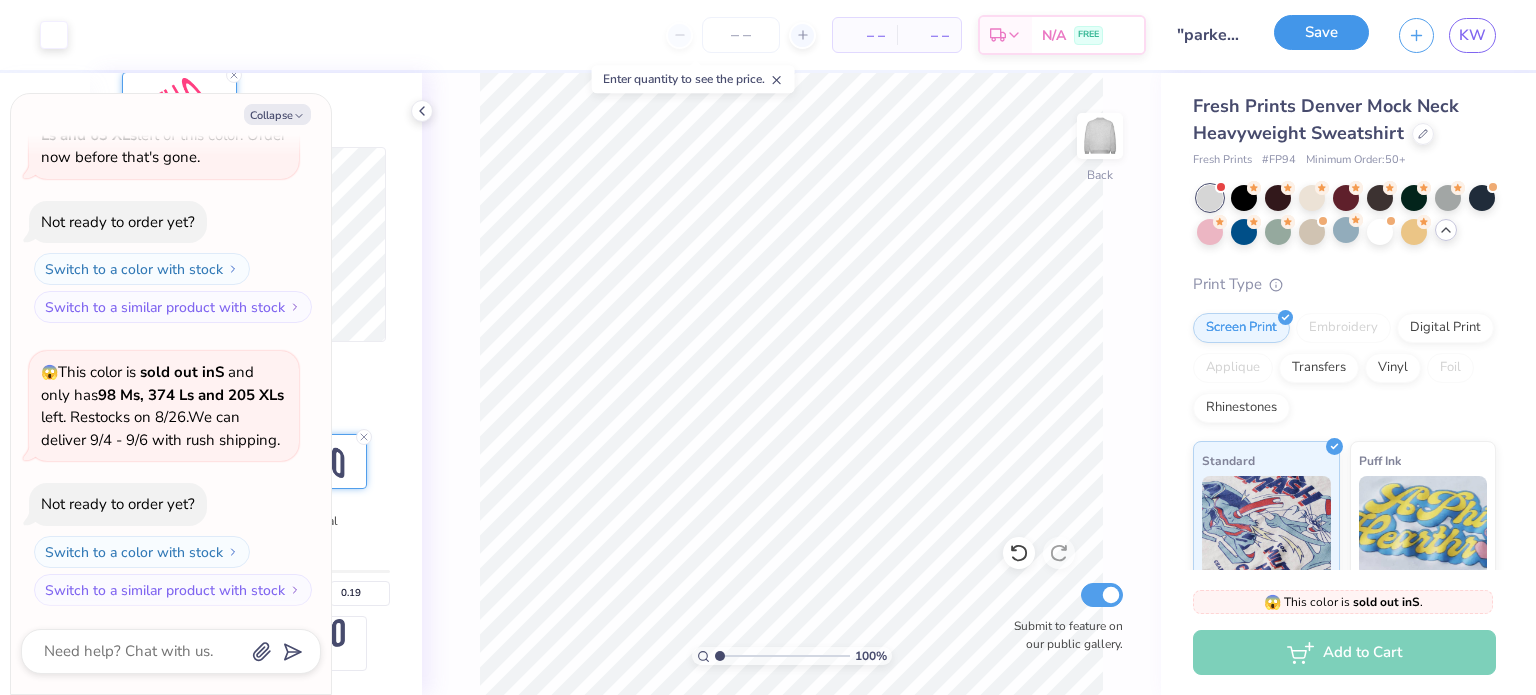 click on "Save" at bounding box center (1321, 32) 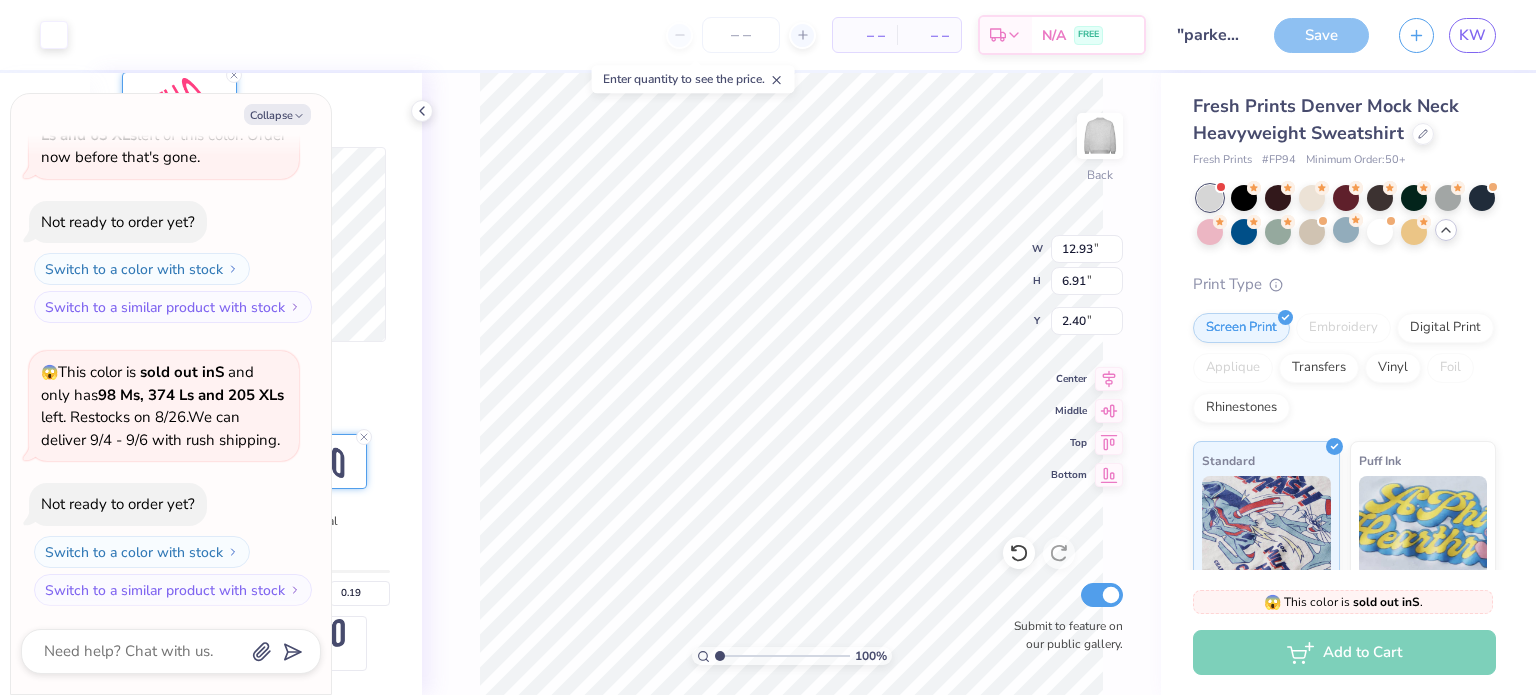 scroll, scrollTop: 36, scrollLeft: 0, axis: vertical 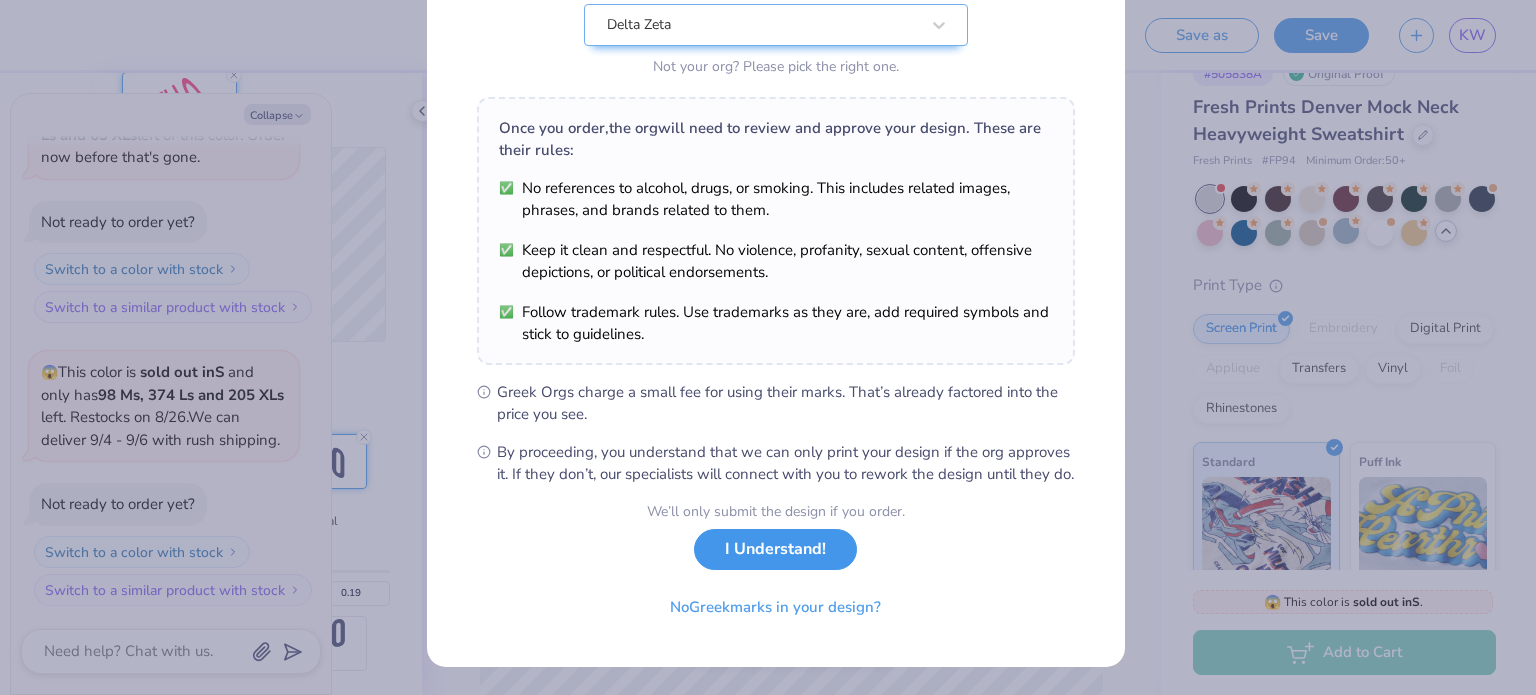 click on "I Understand!" at bounding box center (775, 549) 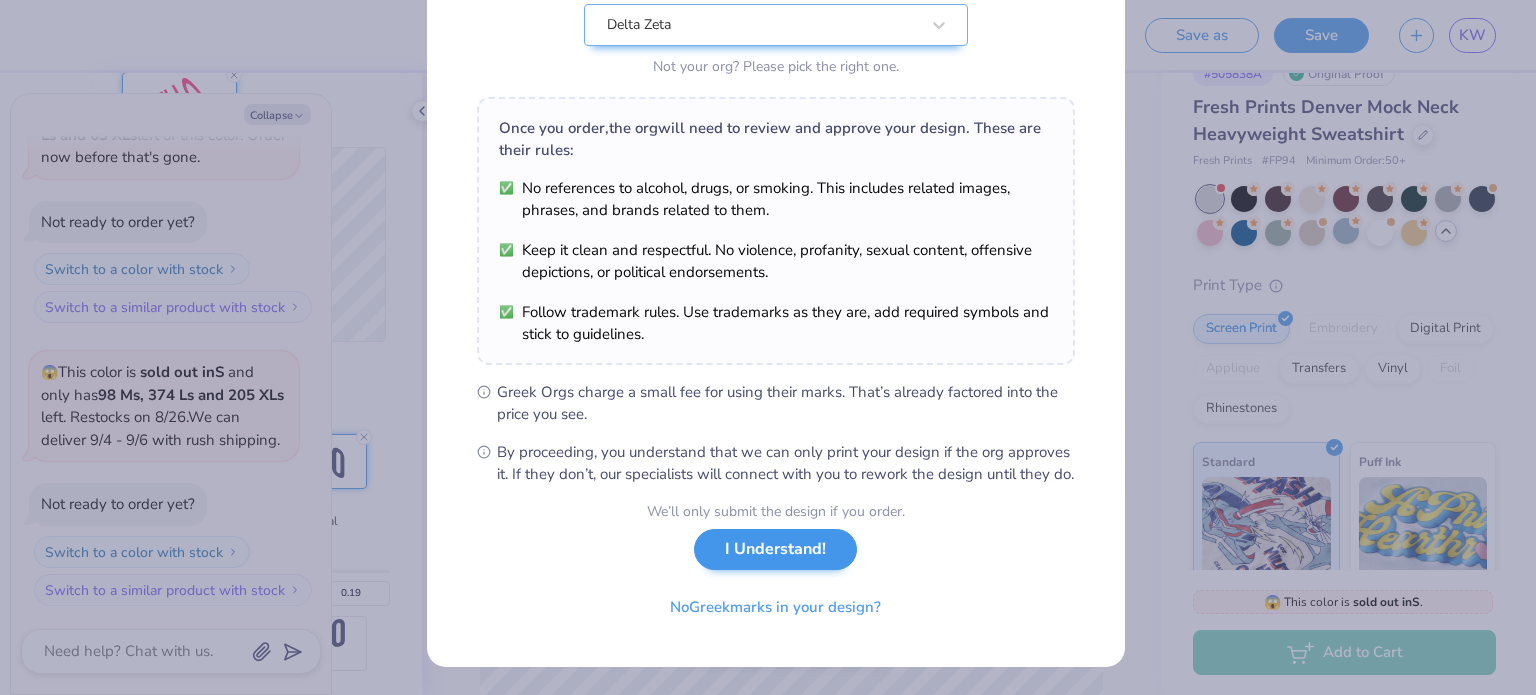 scroll, scrollTop: 0, scrollLeft: 0, axis: both 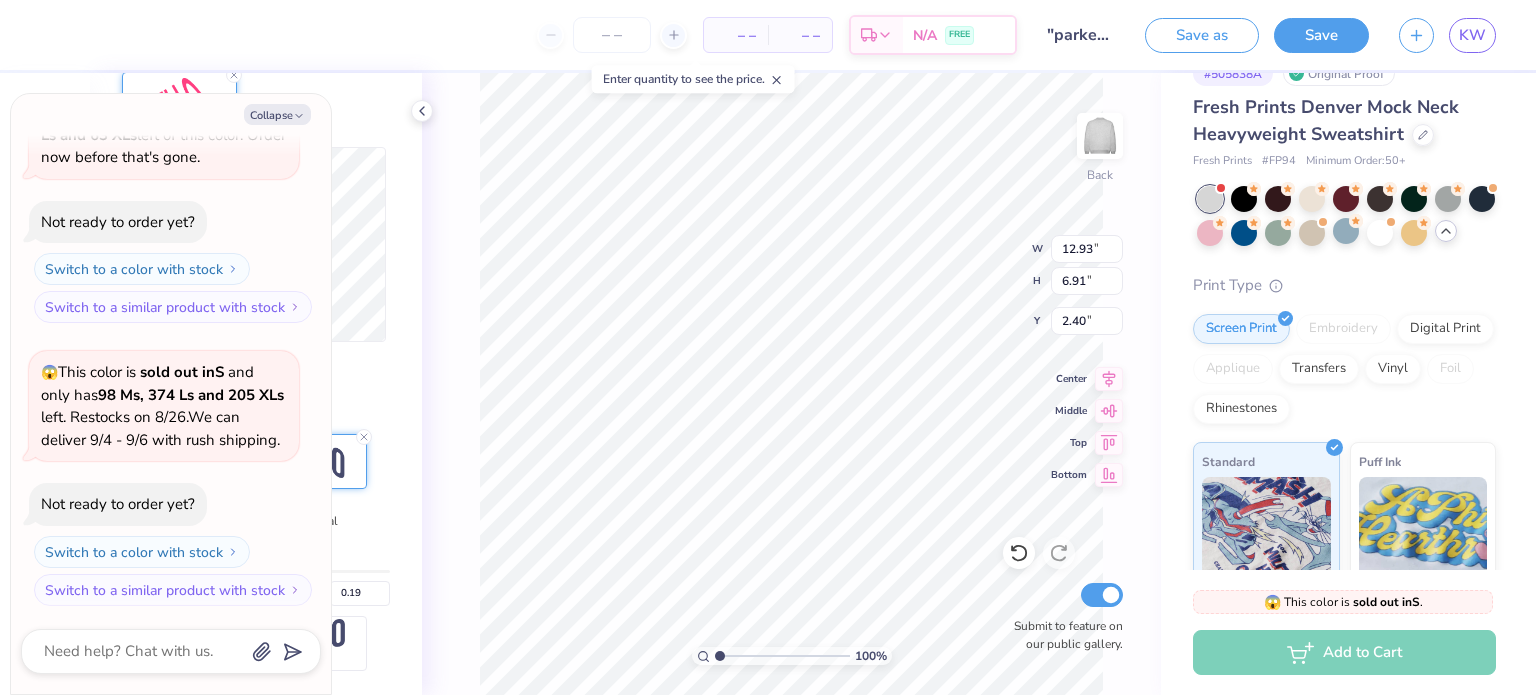 type on "x" 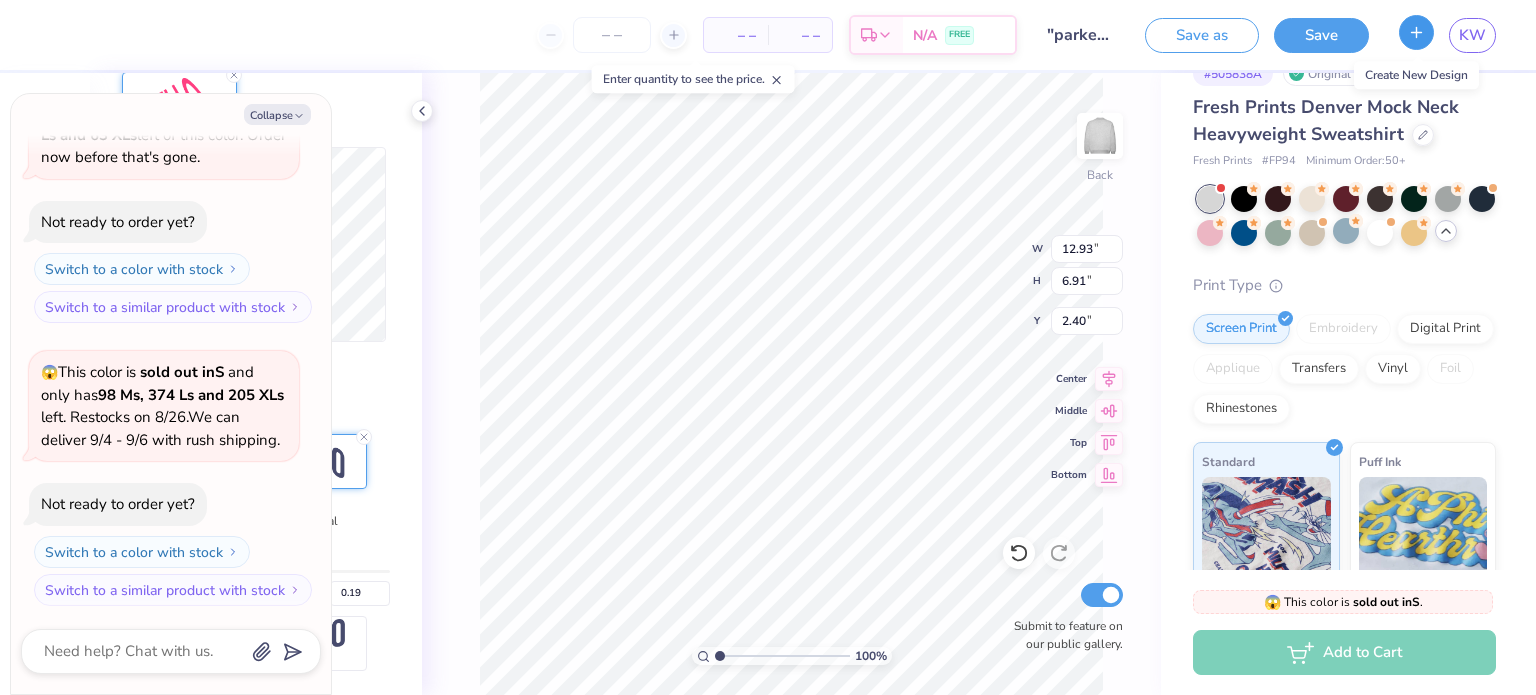 click at bounding box center (1416, 32) 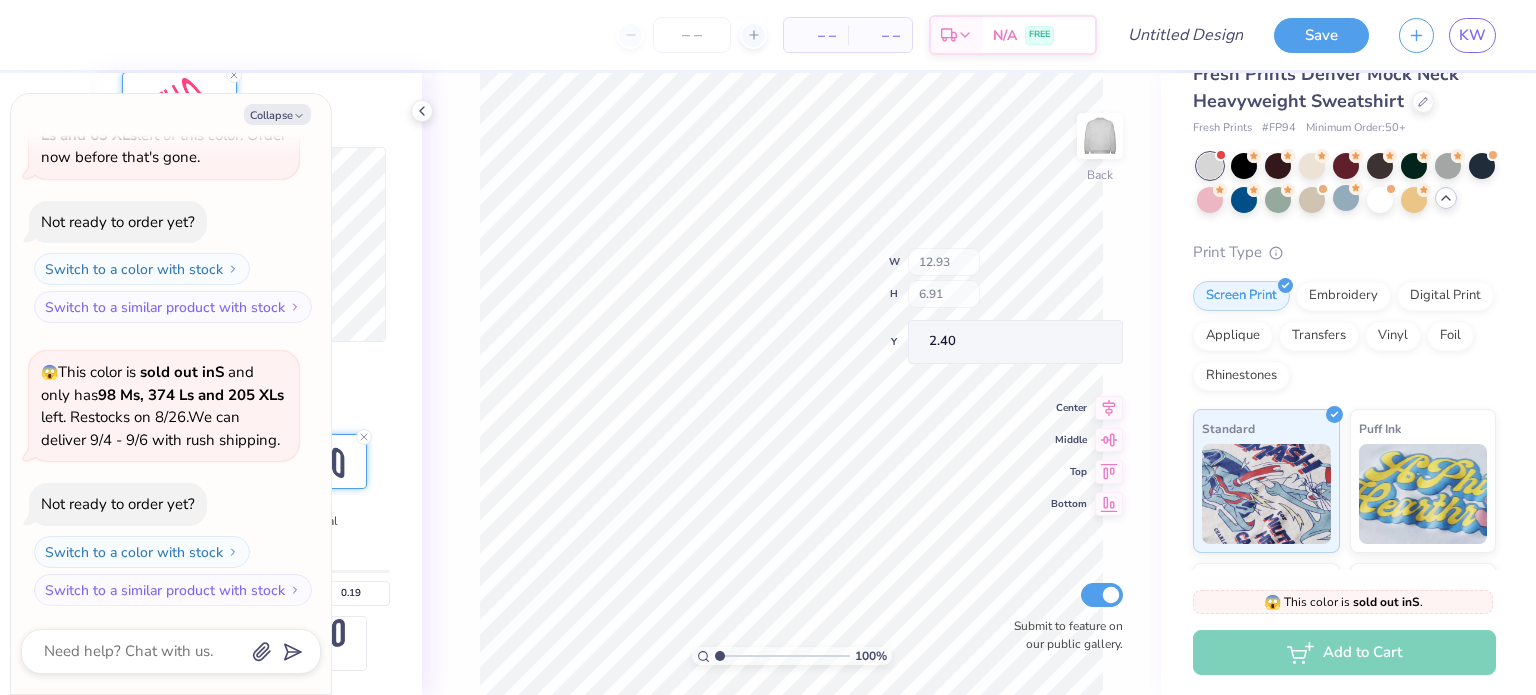 scroll, scrollTop: 4, scrollLeft: 0, axis: vertical 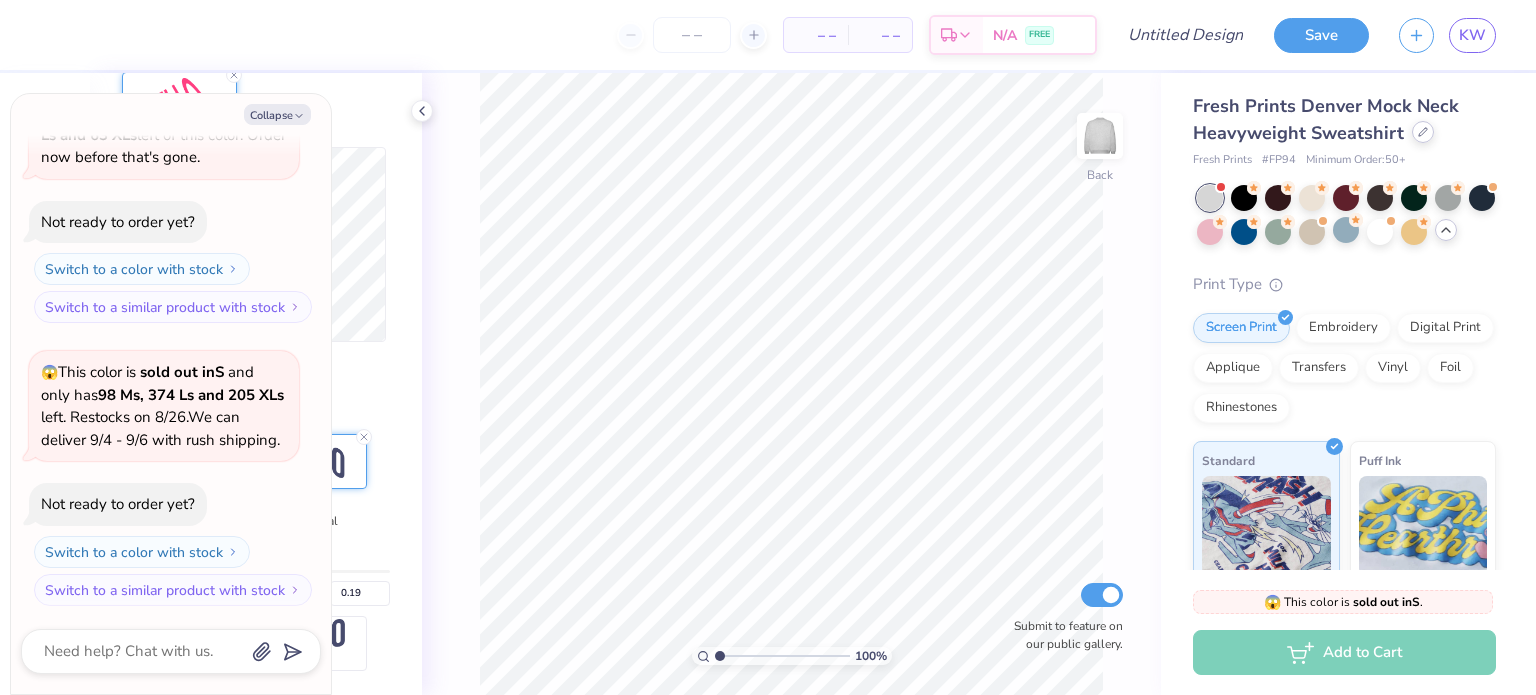 click 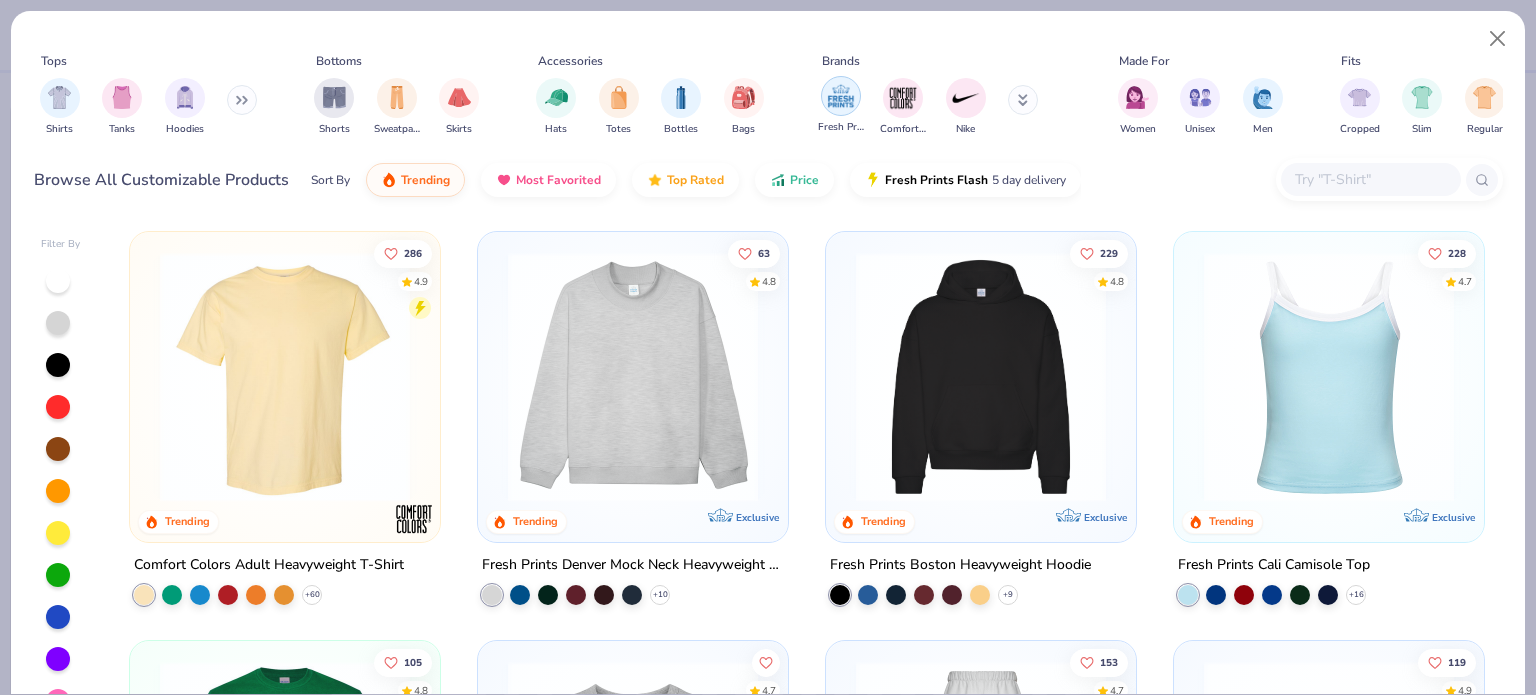 click at bounding box center [841, 96] 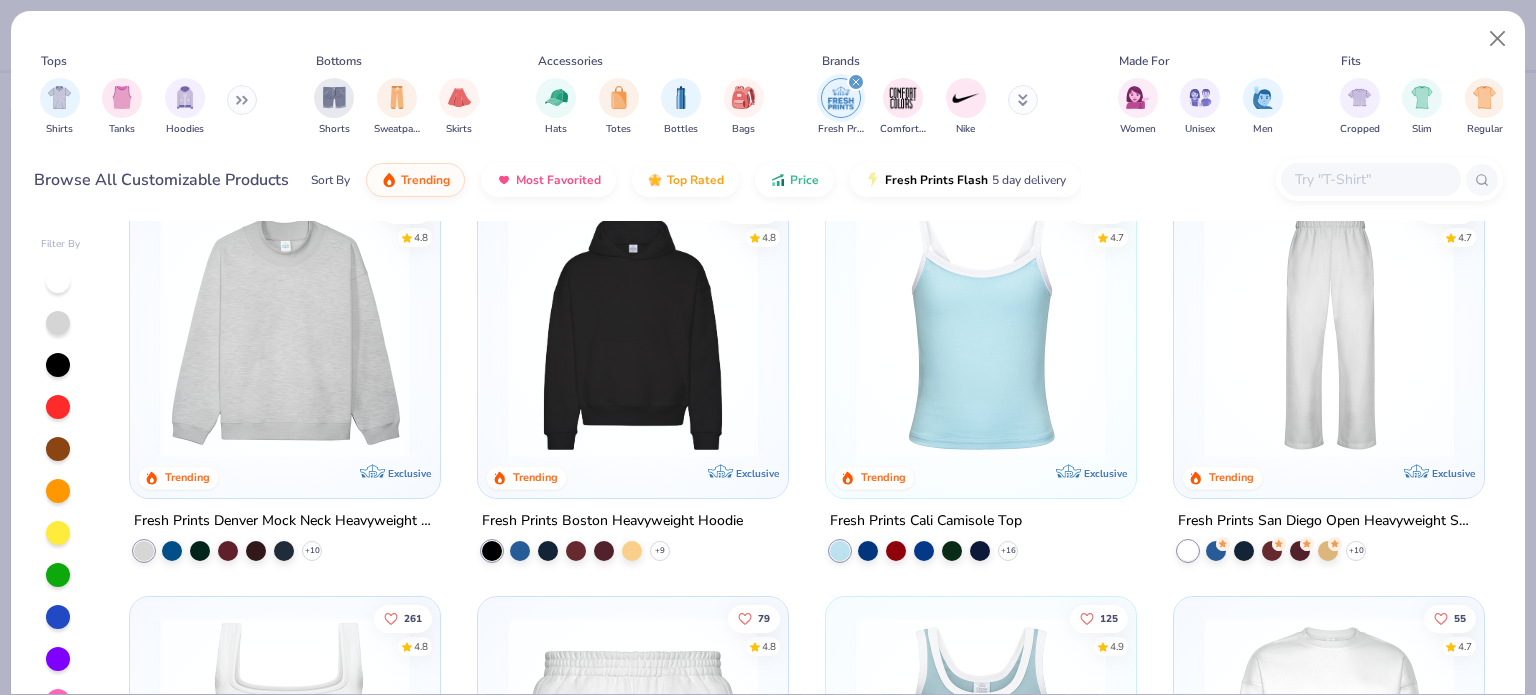 scroll, scrollTop: 46, scrollLeft: 0, axis: vertical 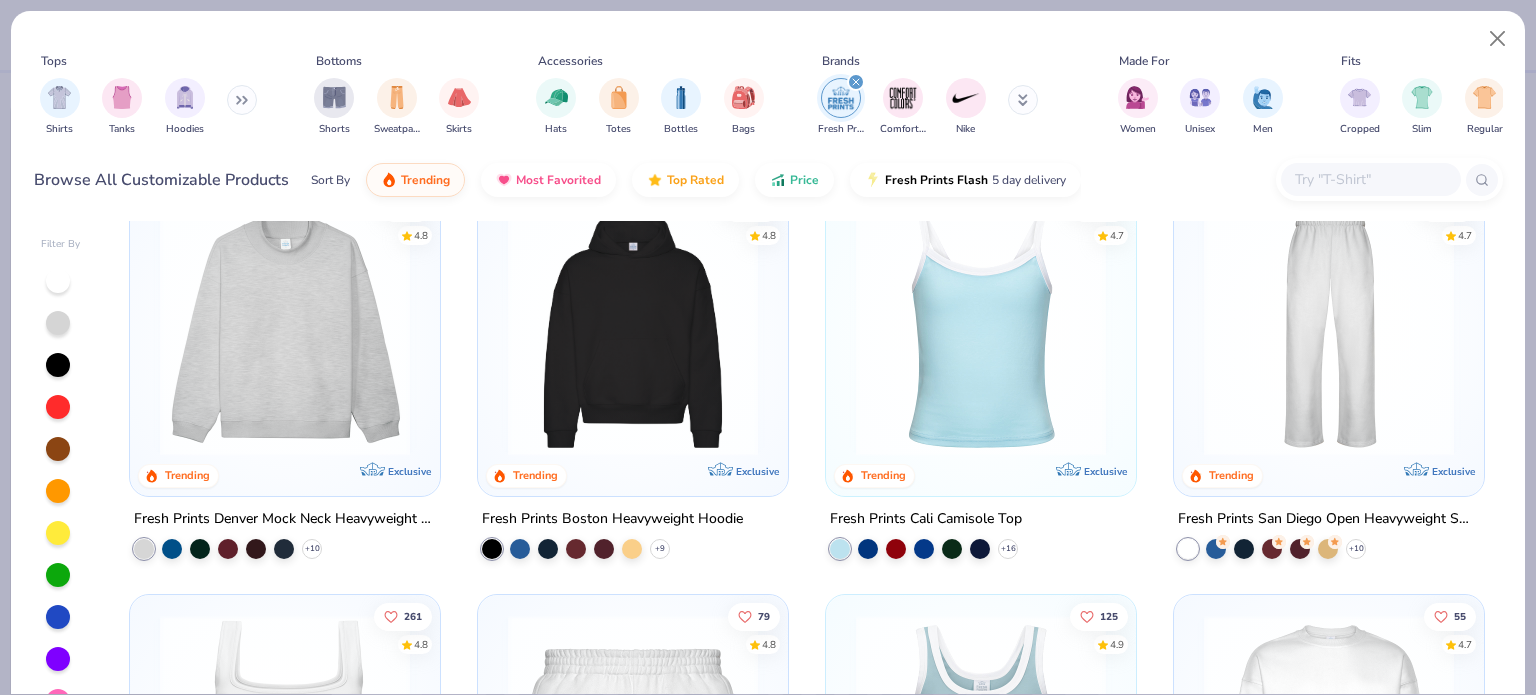 click at bounding box center [1329, 331] 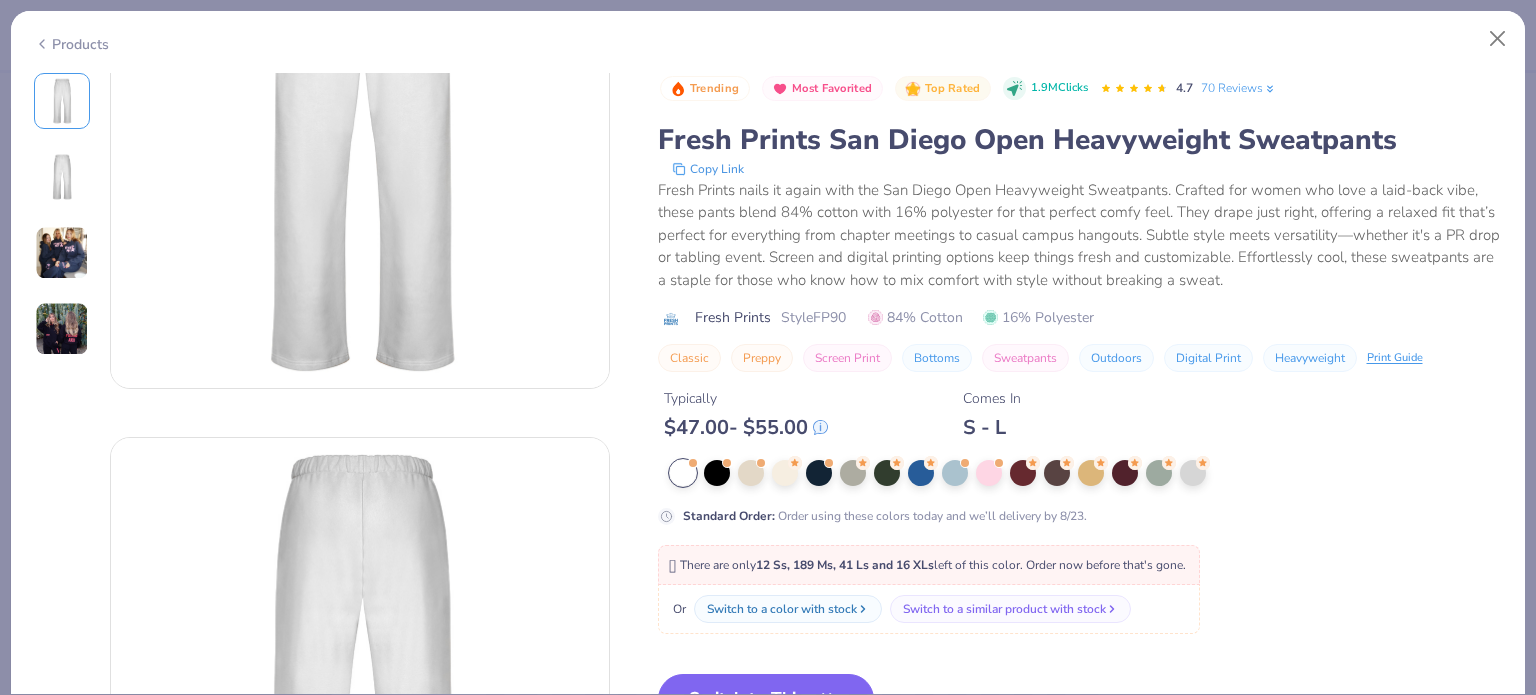 scroll, scrollTop: 184, scrollLeft: 0, axis: vertical 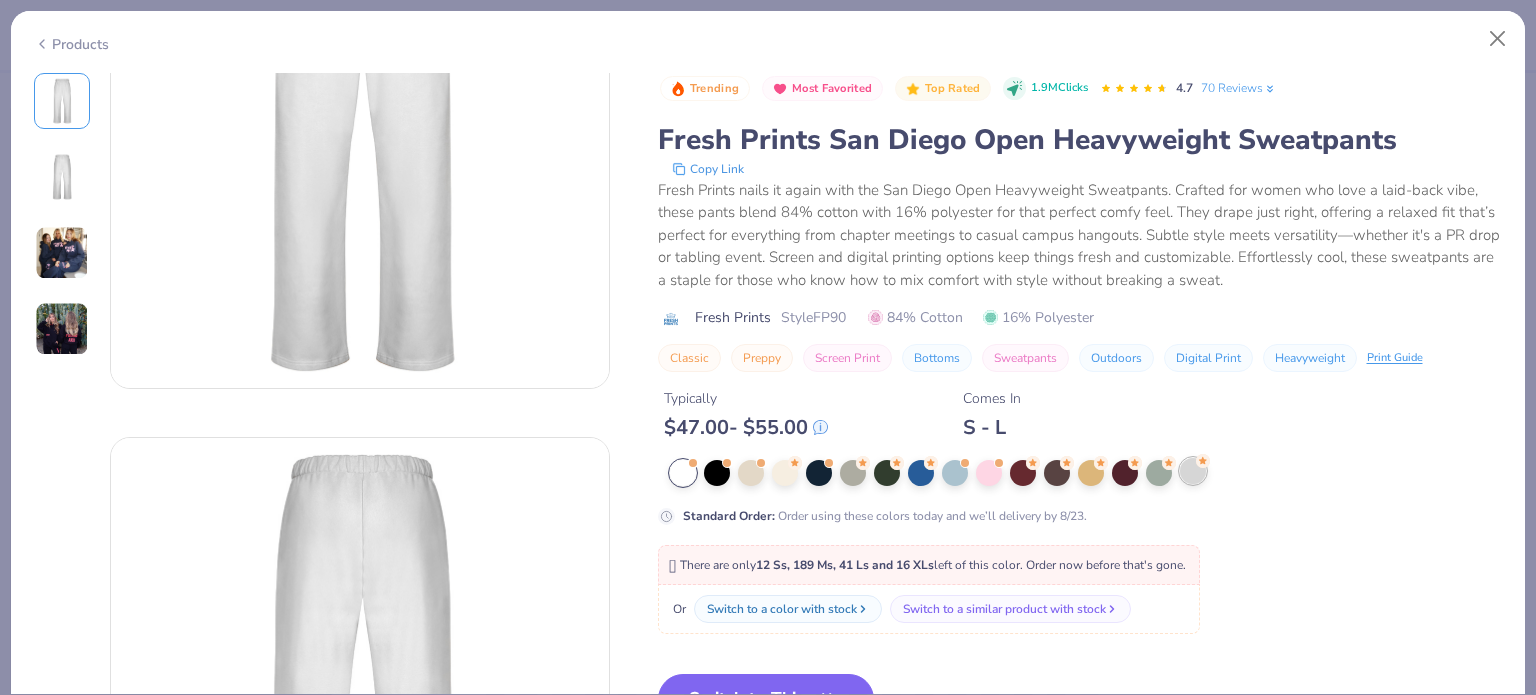 click at bounding box center (1193, 471) 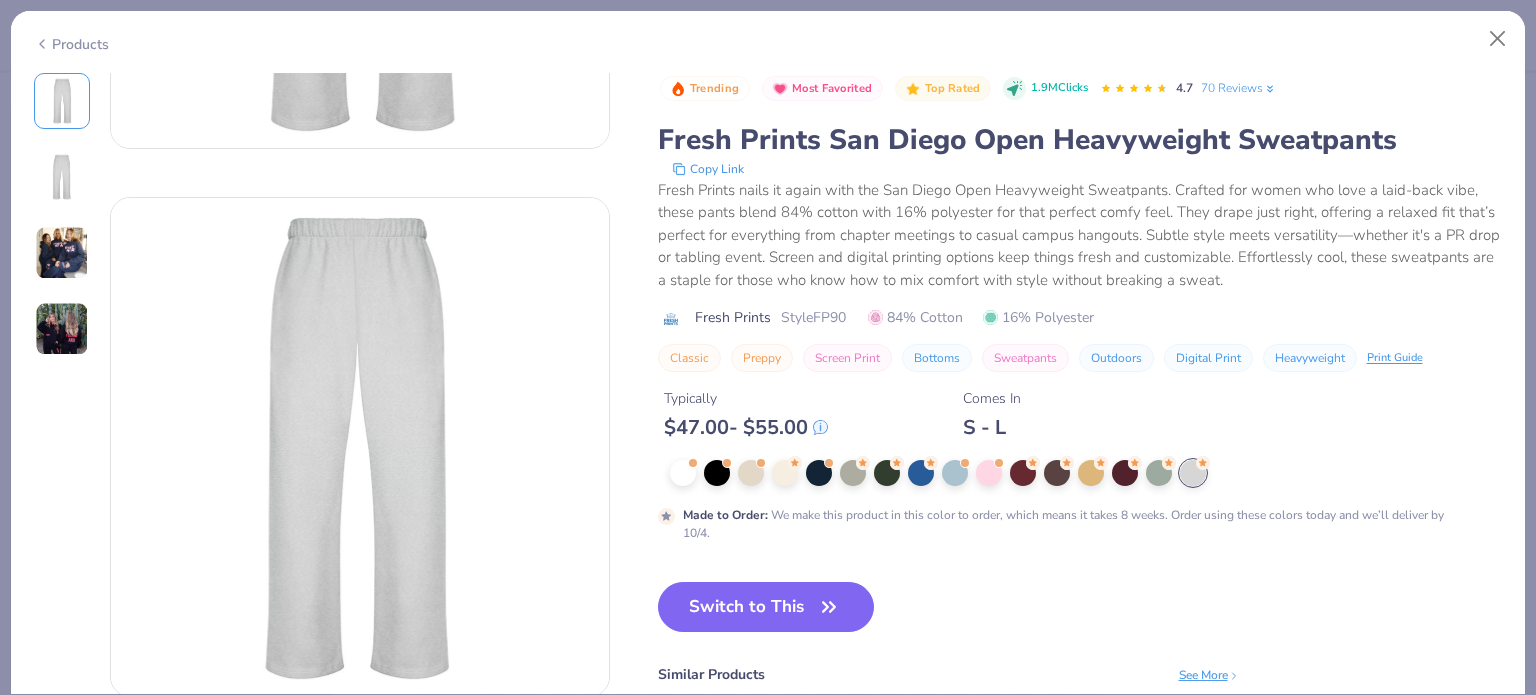 scroll, scrollTop: 426, scrollLeft: 0, axis: vertical 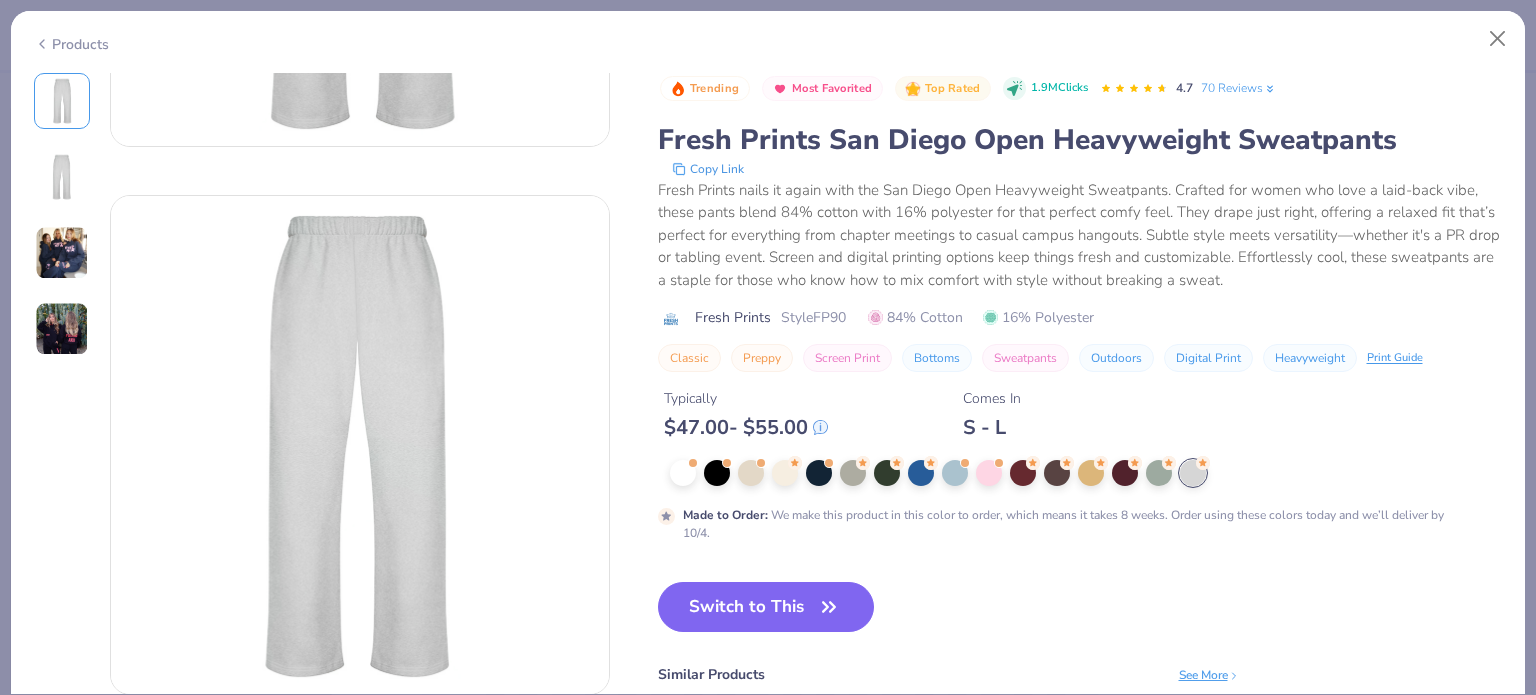 click 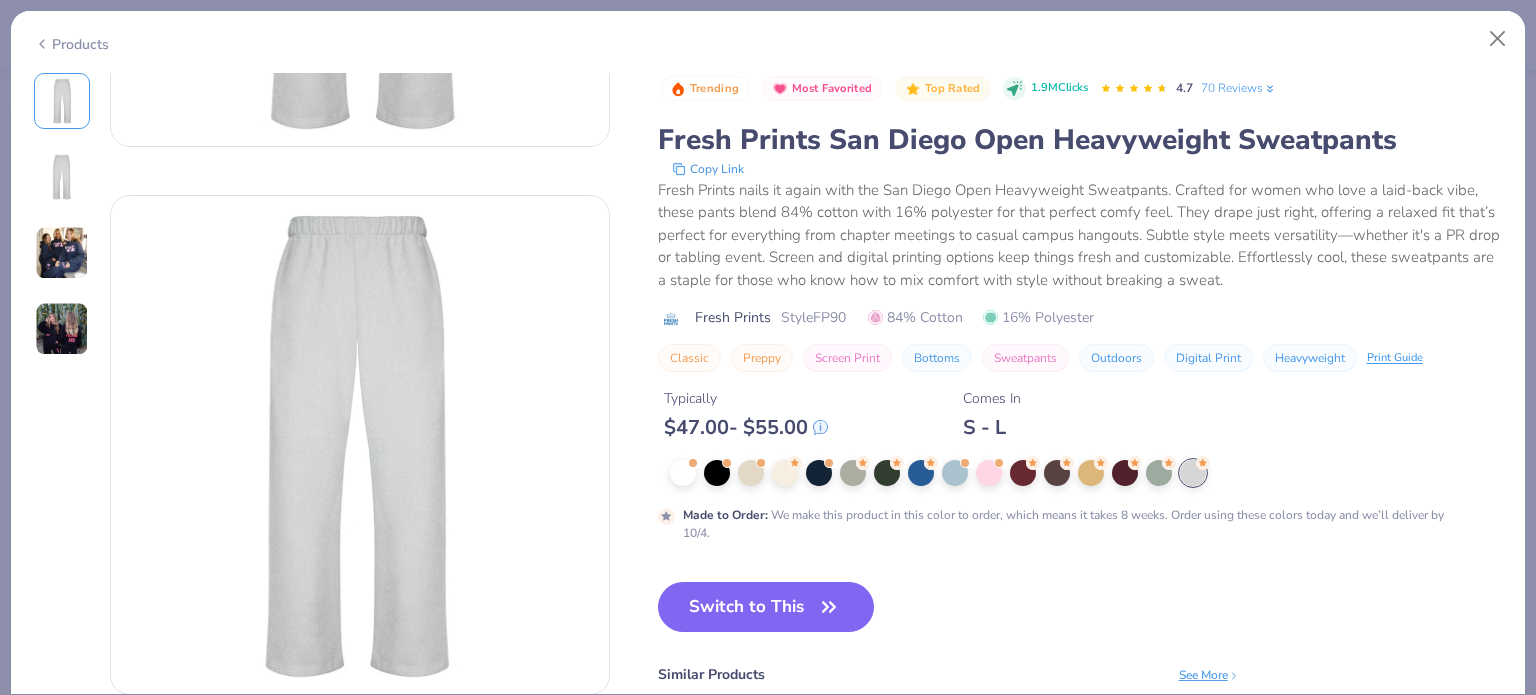 scroll, scrollTop: 562, scrollLeft: 0, axis: vertical 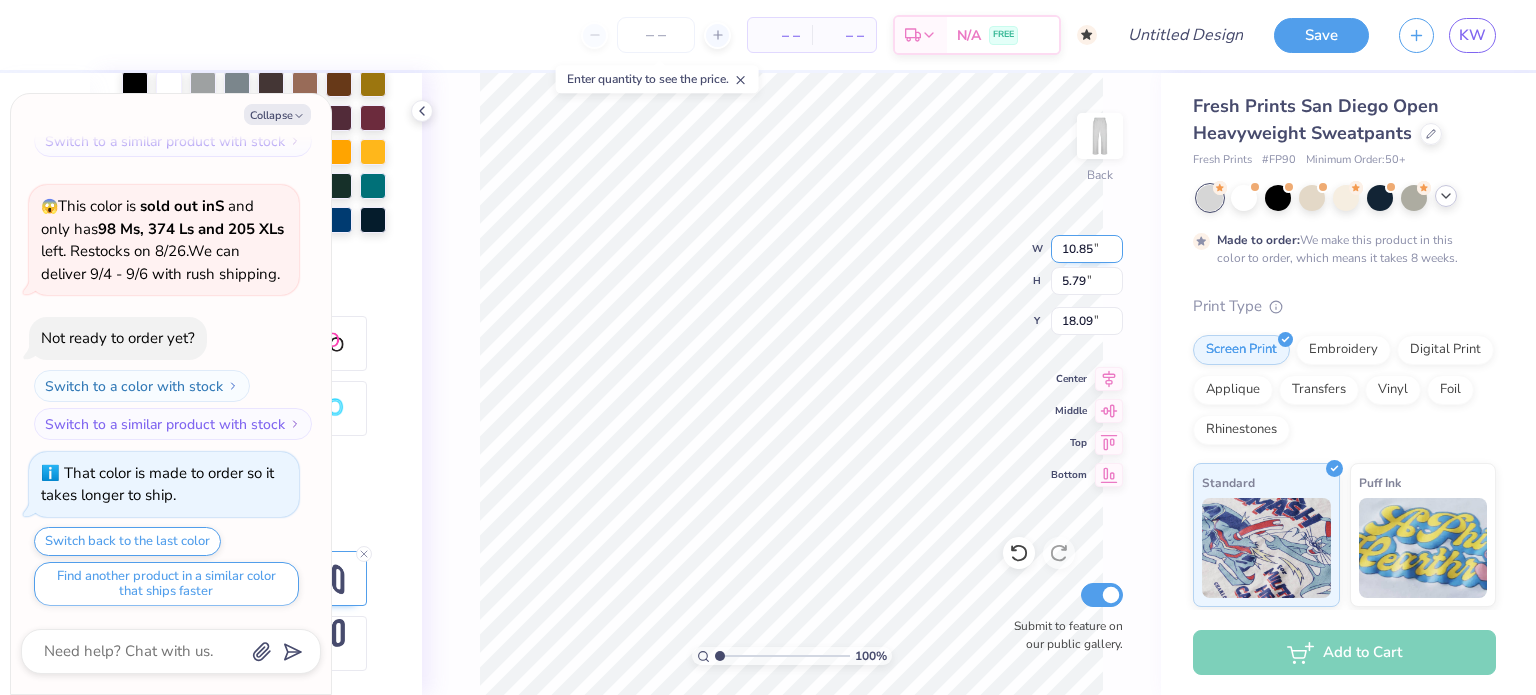 click on "100  % Back W 10.85 10.85 " H 5.79 5.79 " Y 18.09 18.09 " Center Middle Top Bottom Submit to feature on our public gallery." at bounding box center (791, 384) 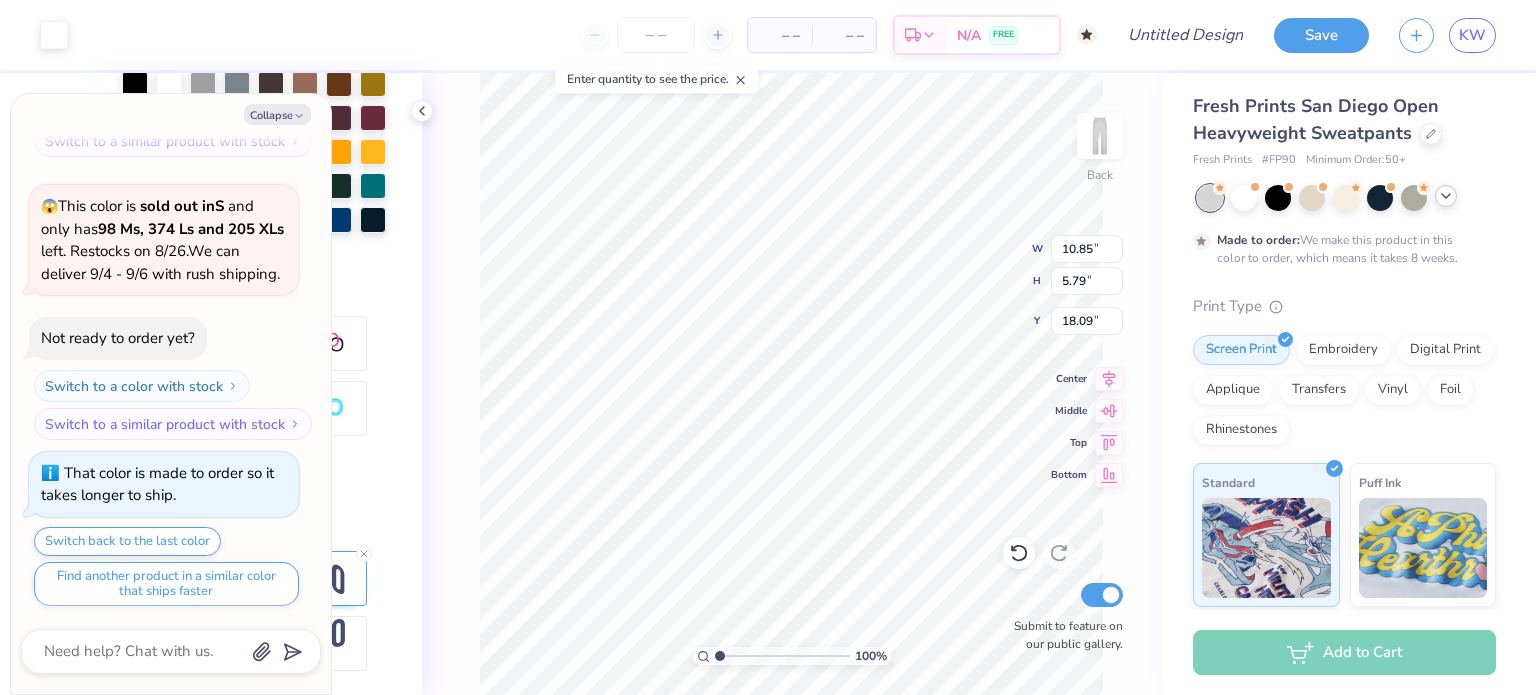 type on "x" 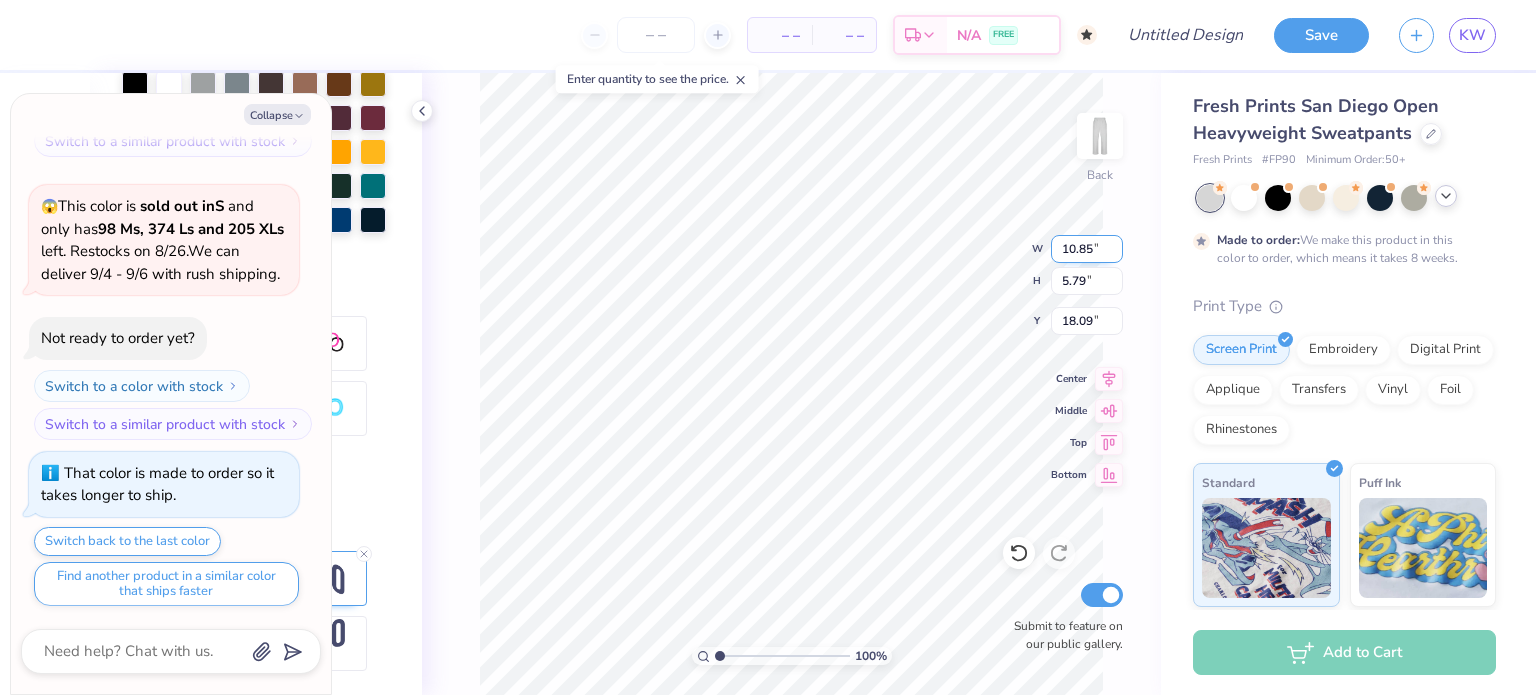 drag, startPoint x: 1090, startPoint y: 249, endPoint x: 1080, endPoint y: 251, distance: 10.198039 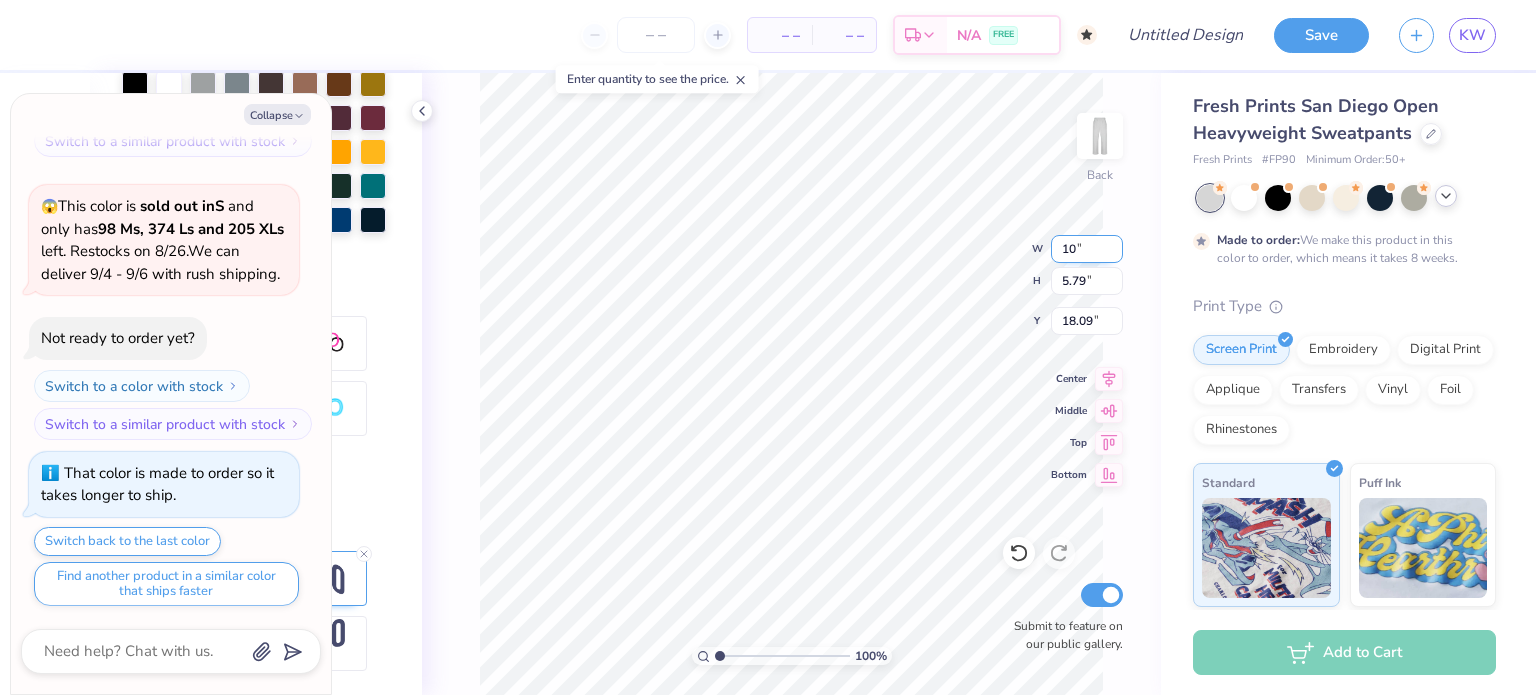 type on "1" 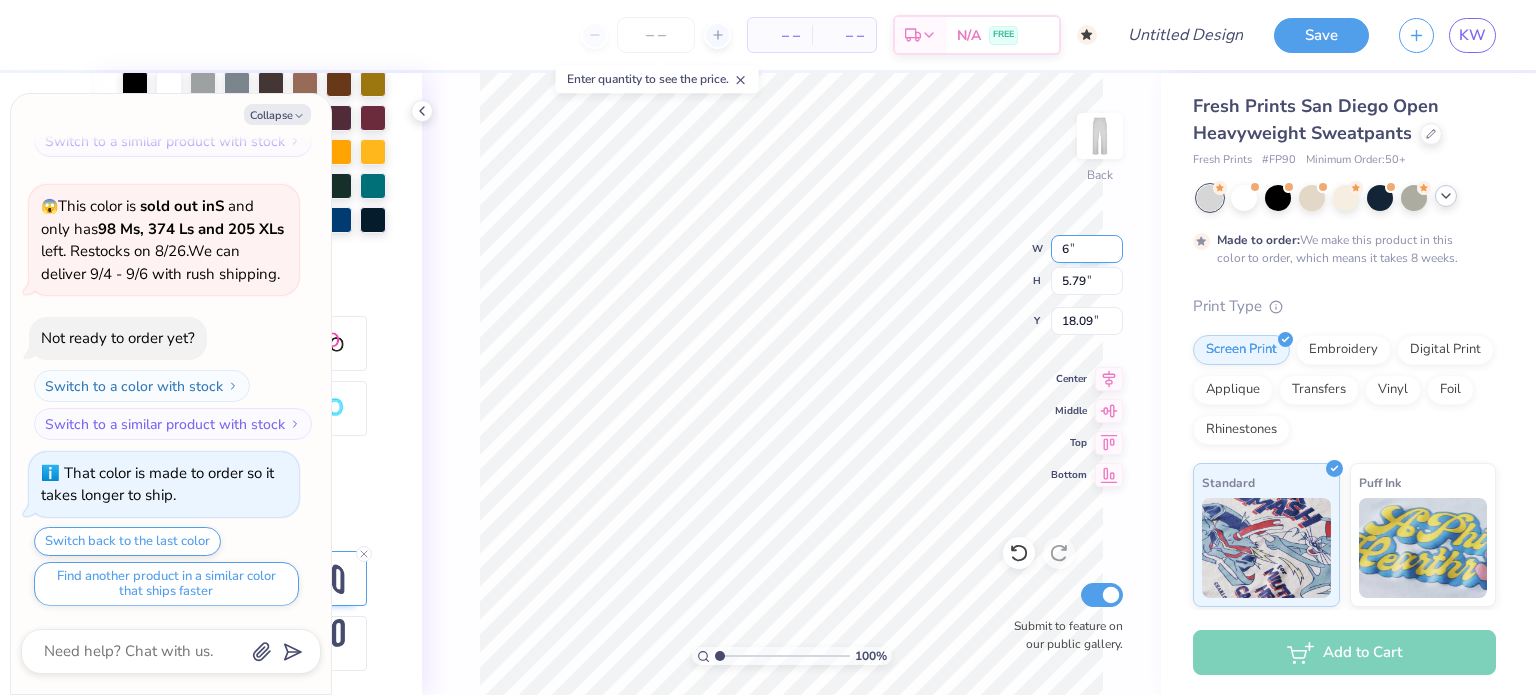 type on "6" 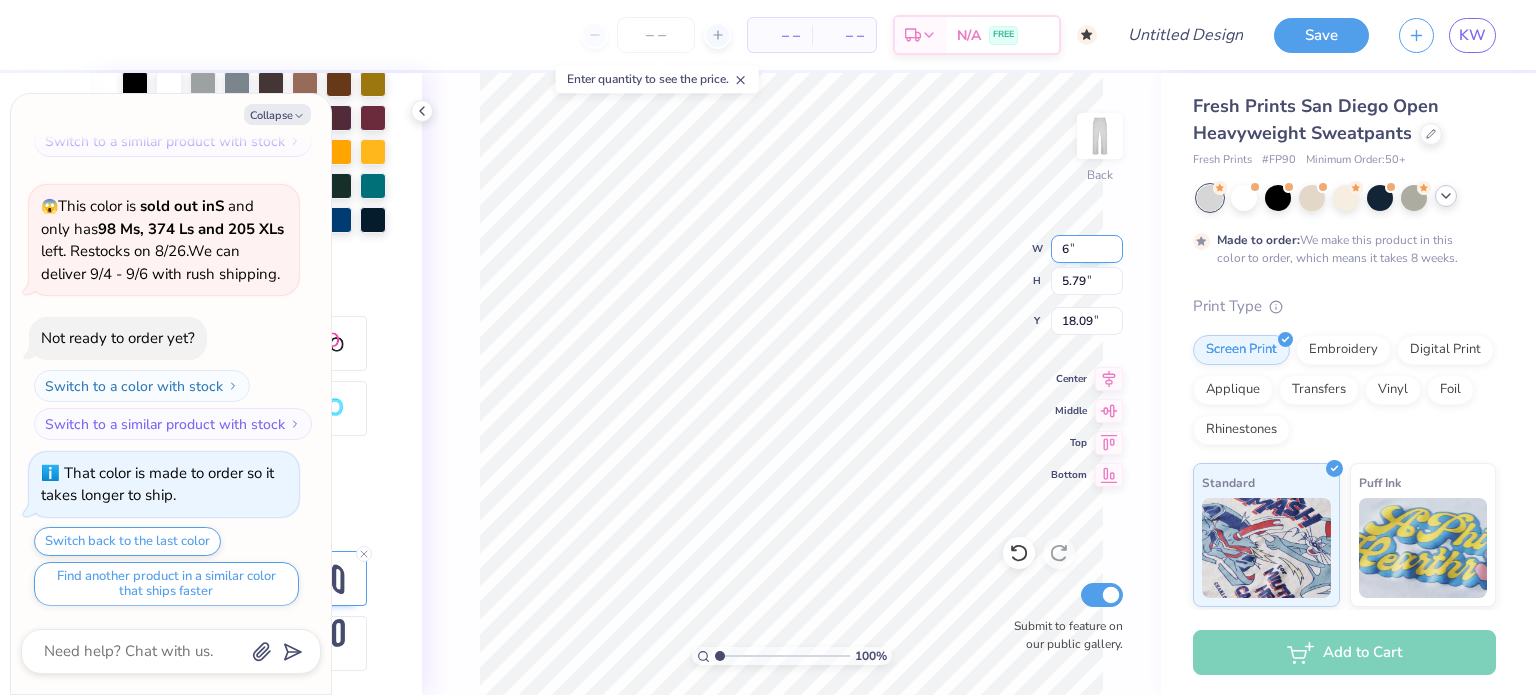 type on "x" 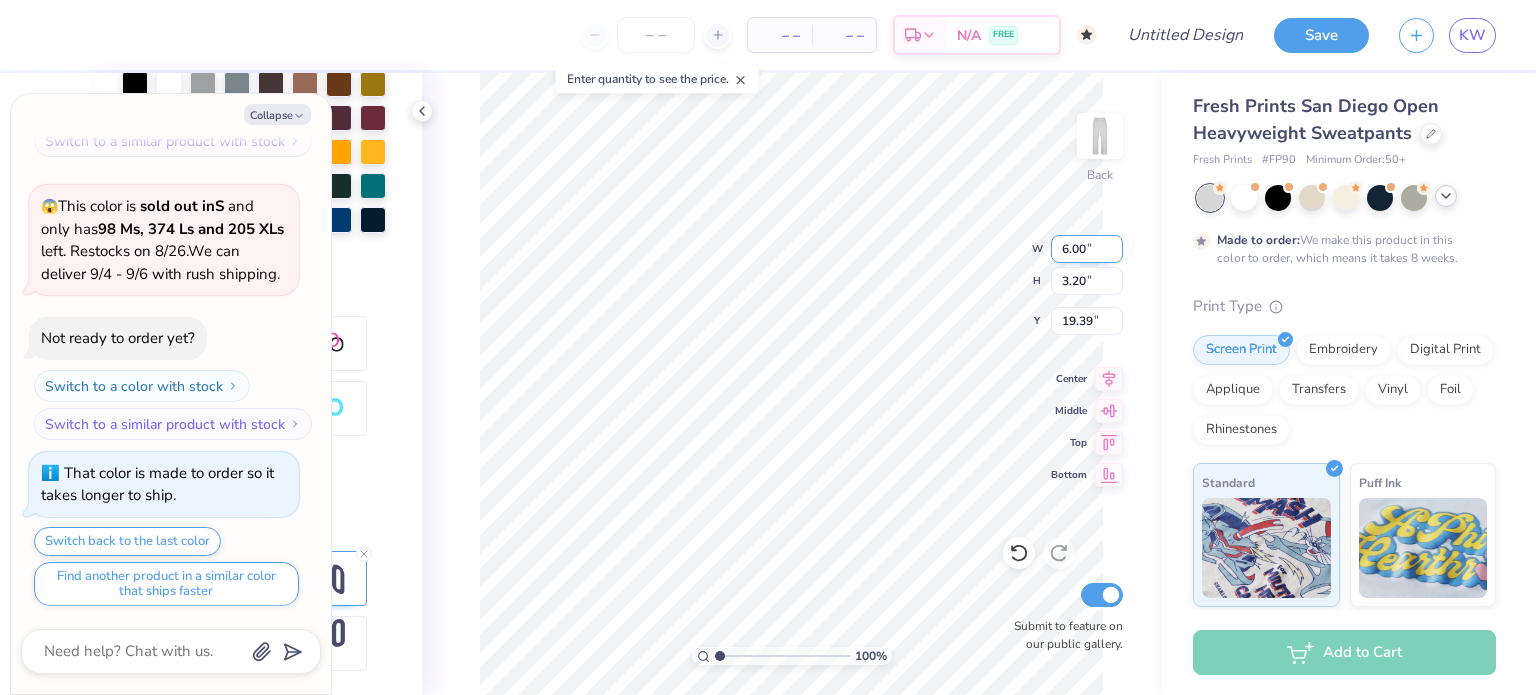 type on "x" 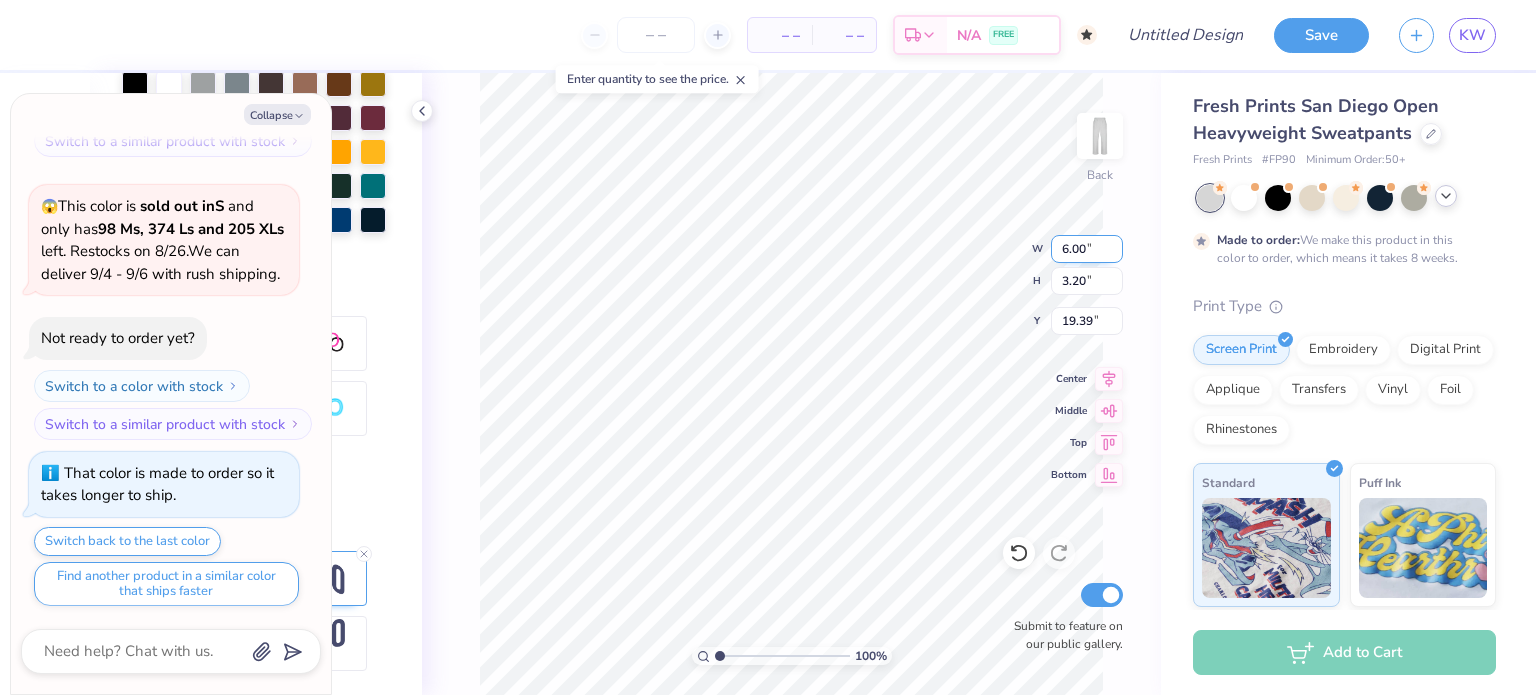 type on "1.15" 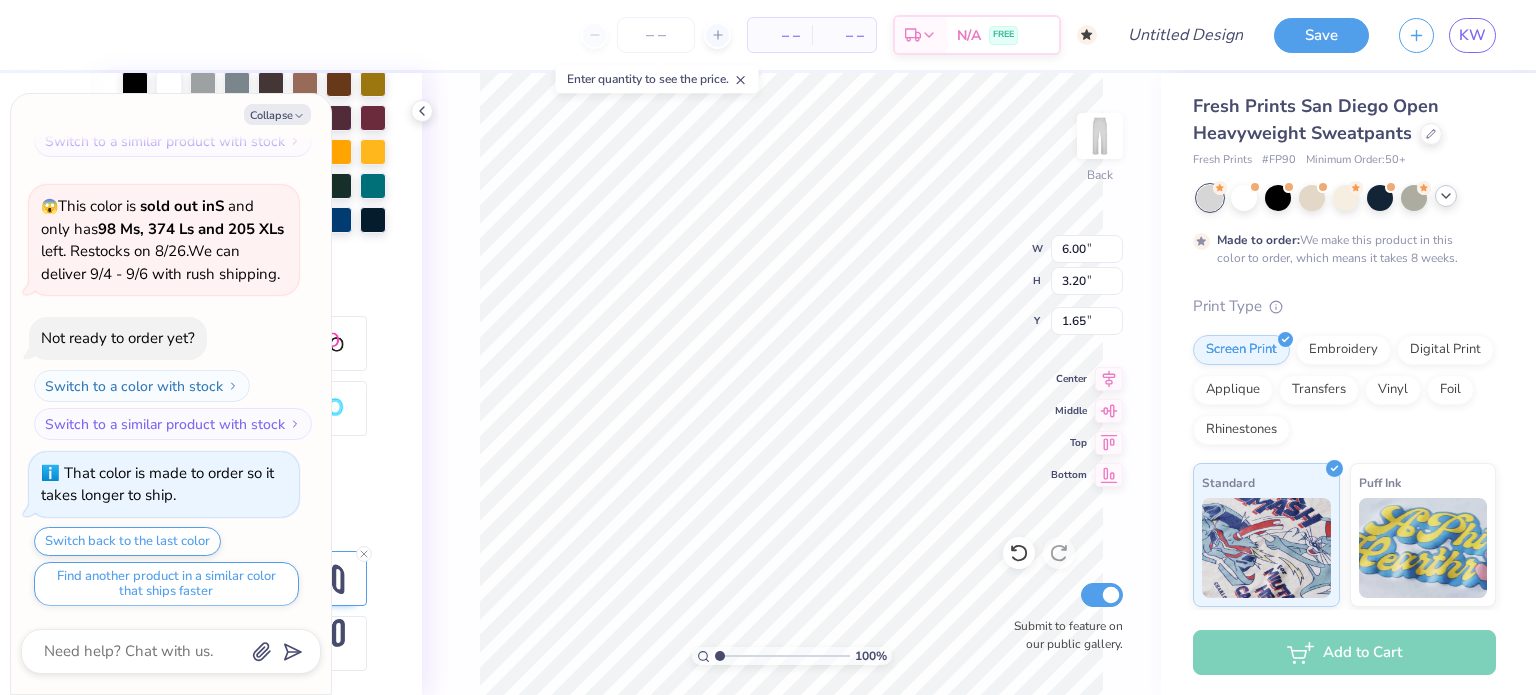 click on "100  % Back W 6.00 6.00 " H 3.20 3.20 " Y 1.65 1.65 " Center Middle Top Bottom Submit to feature on our public gallery." at bounding box center (791, 384) 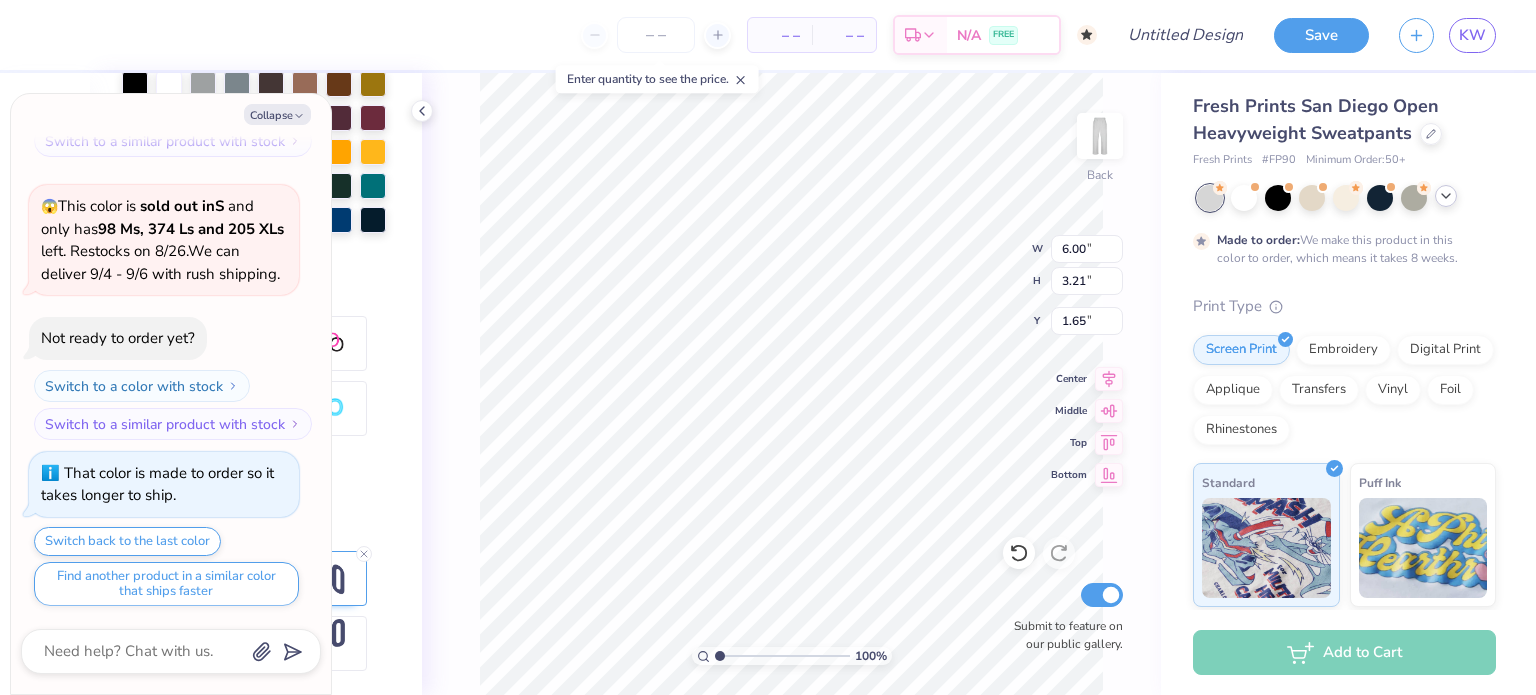 type on "x" 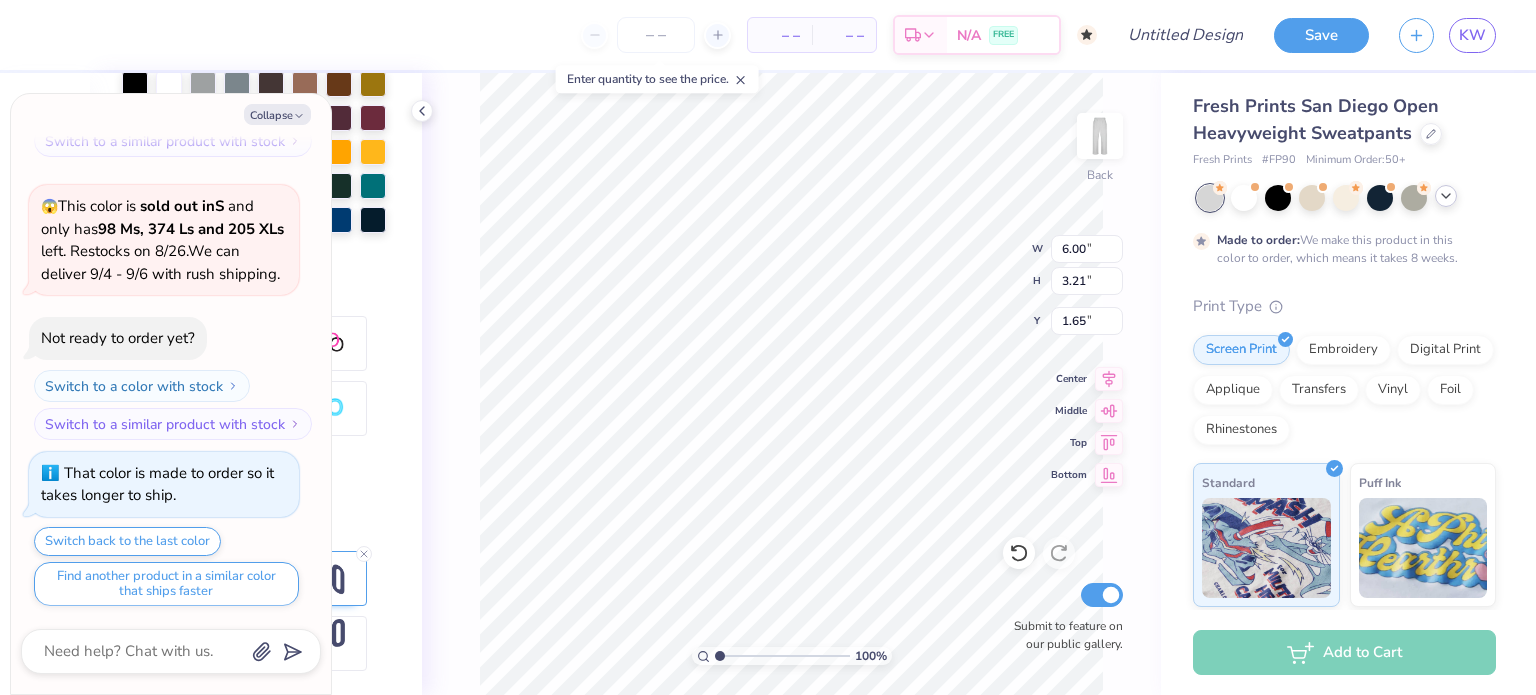 type on "8.42" 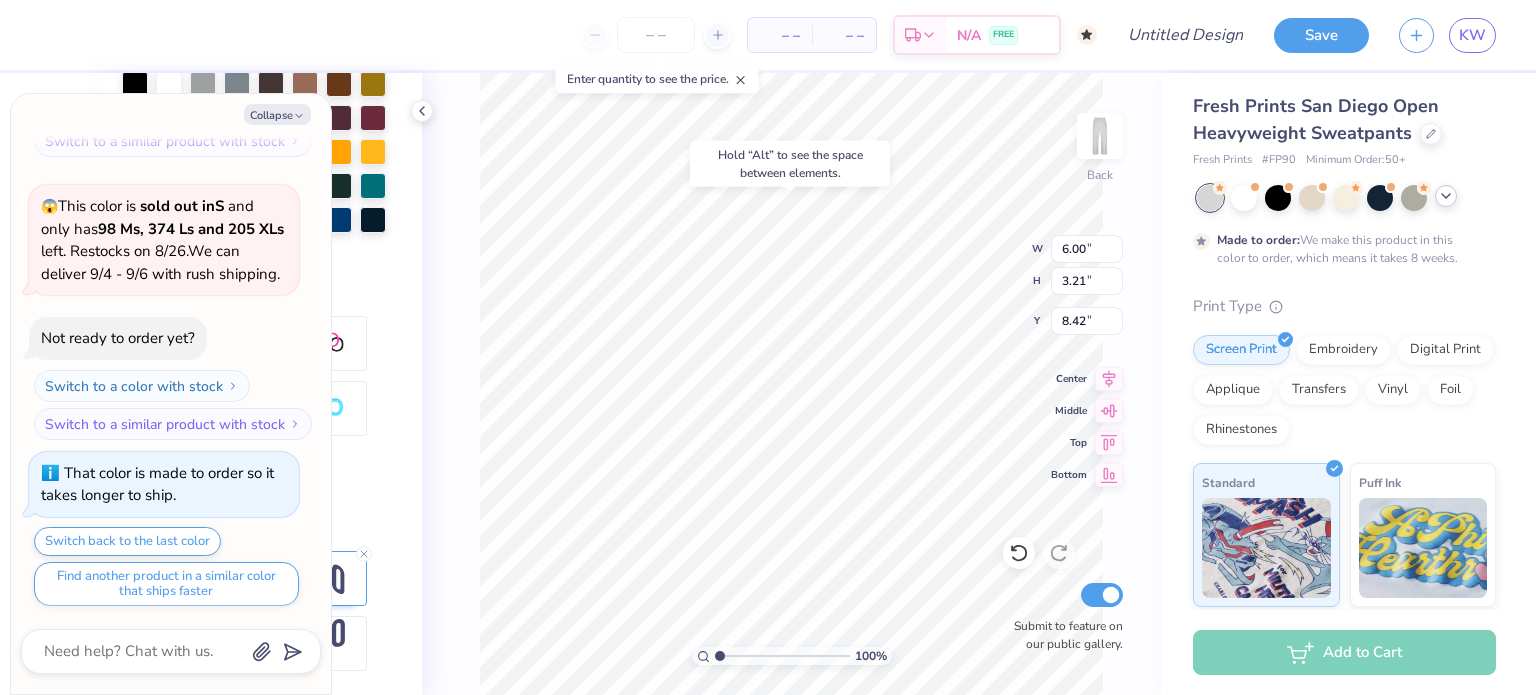 click on "Personalized Names Personalized Numbers Text Tool  Add Font Font Varsity Team Switch to Greek Letters Format Color Styles Text Shape" at bounding box center (256, 384) 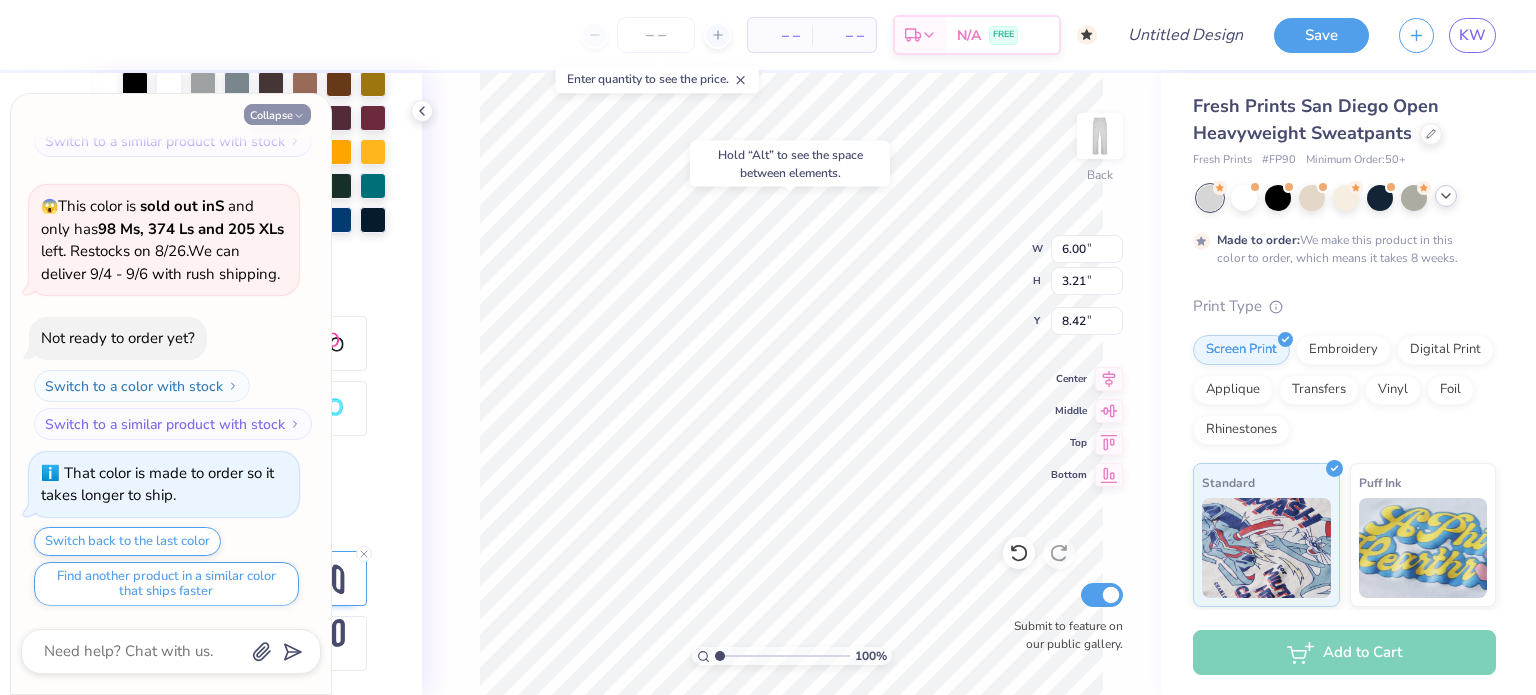 click on "Collapse" at bounding box center (277, 114) 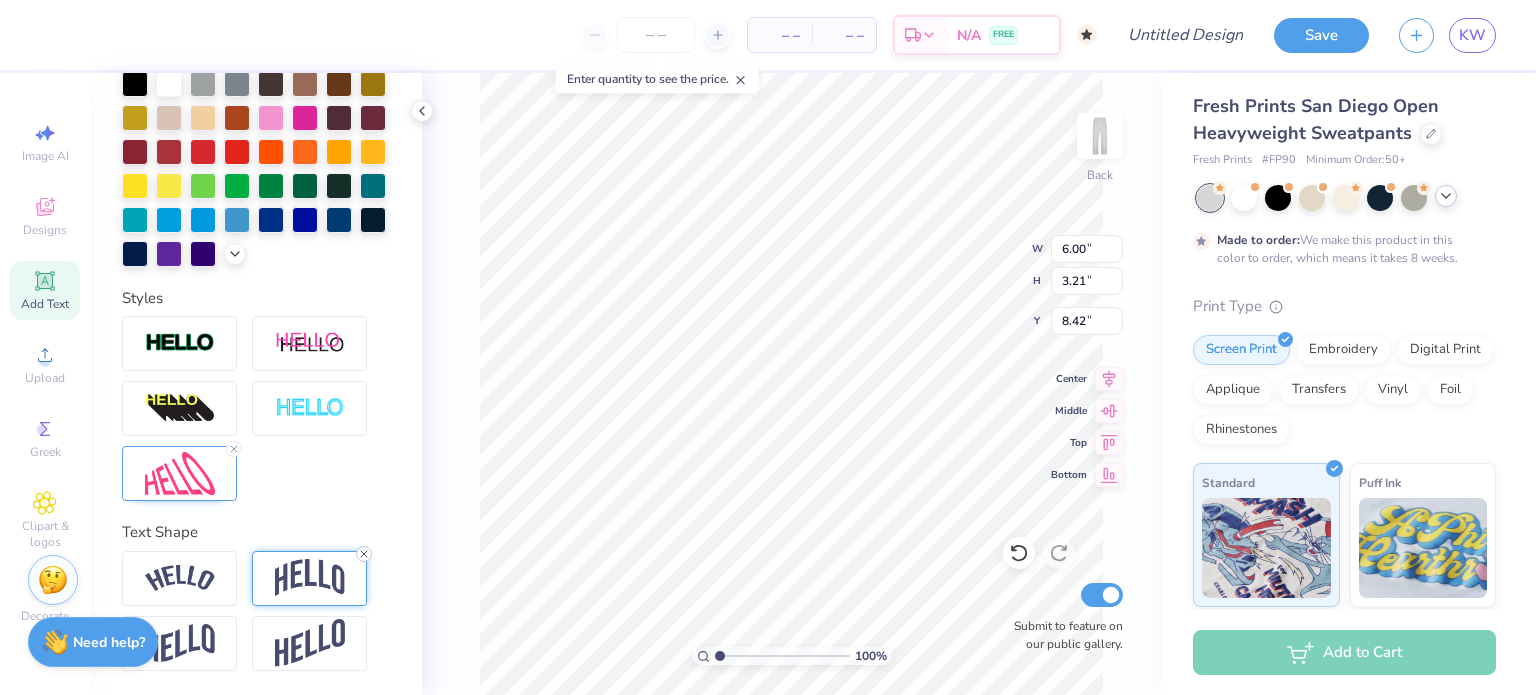 click 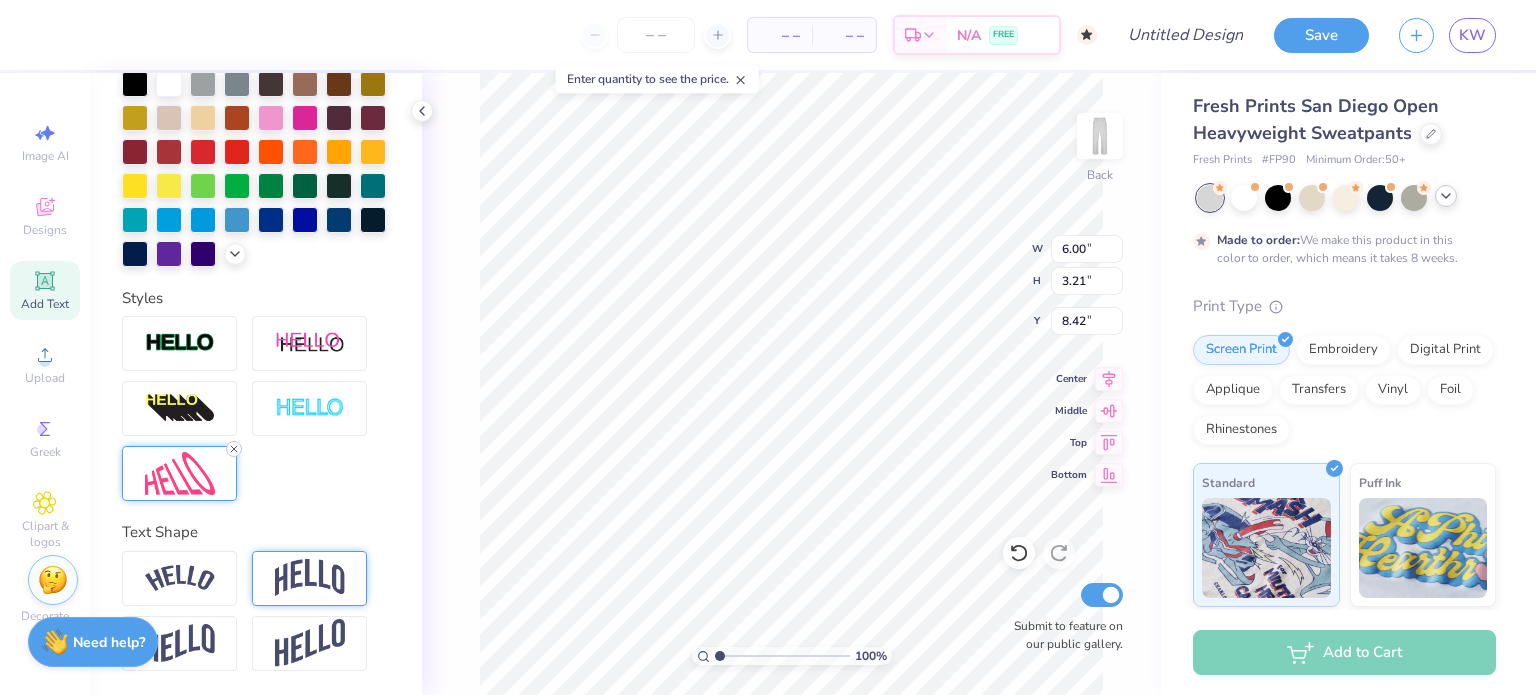 click 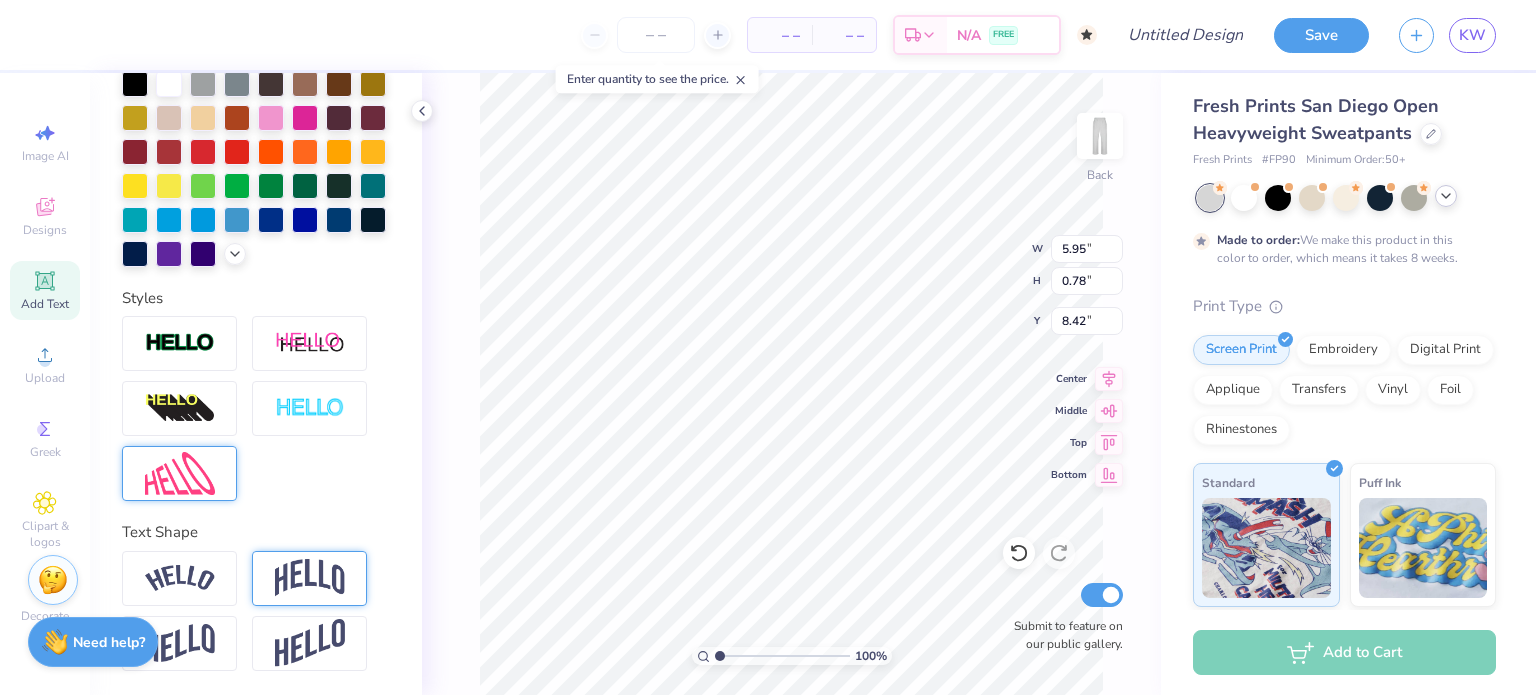 type on "5.95" 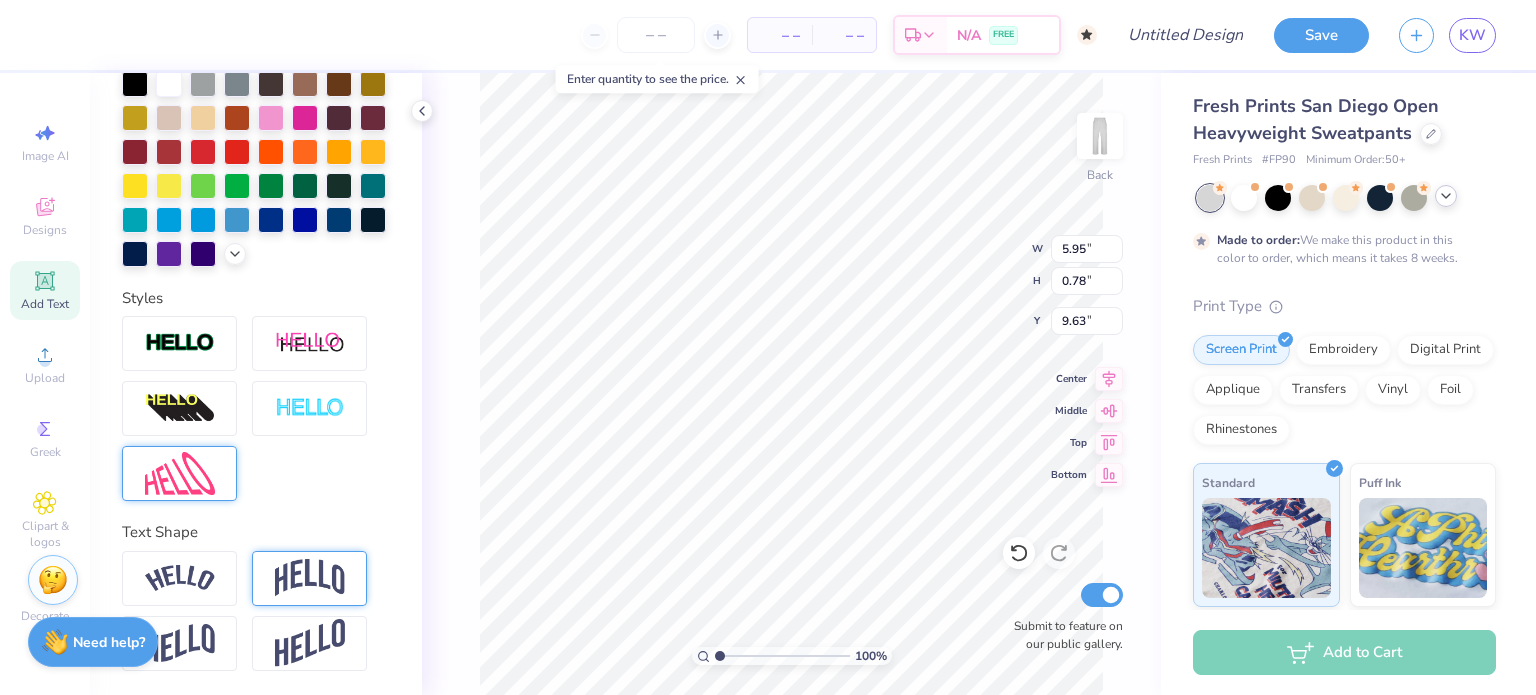 scroll, scrollTop: 16, scrollLeft: 4, axis: both 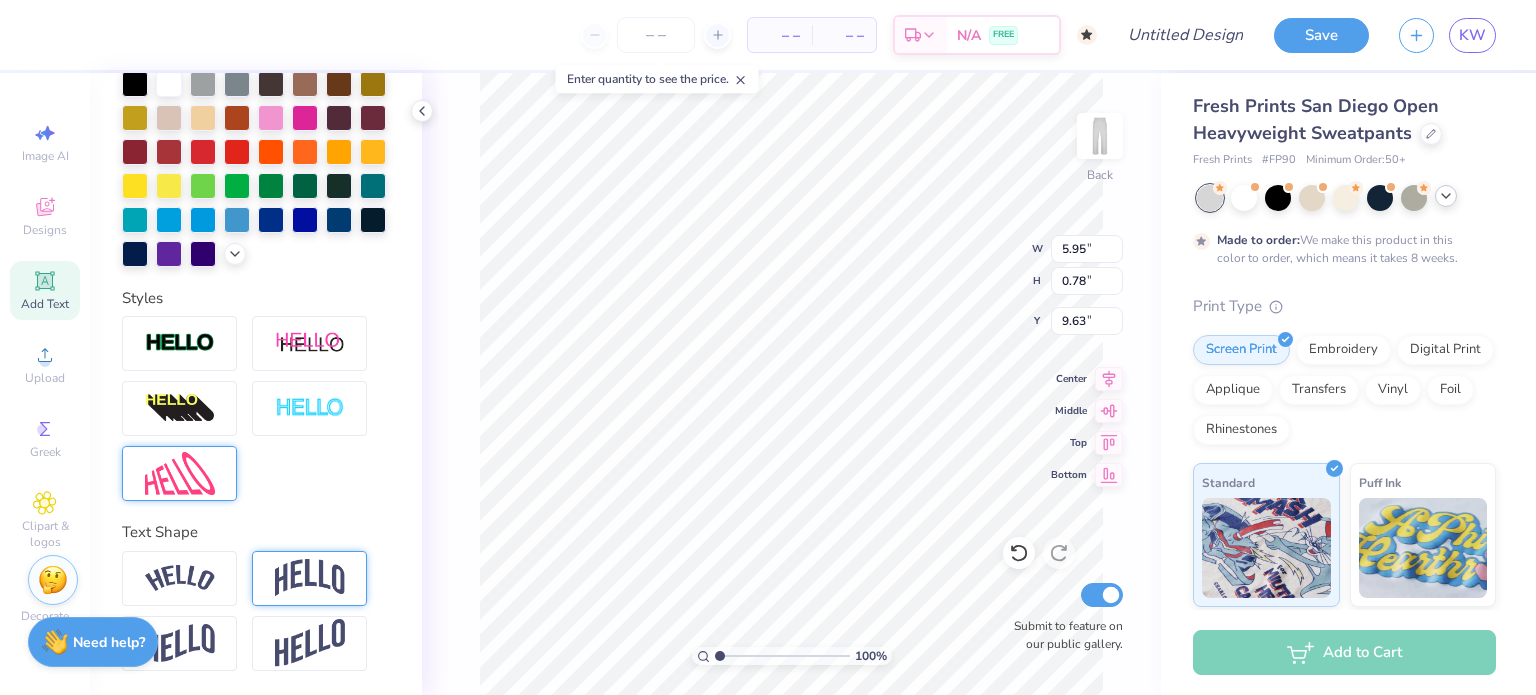 type on "D" 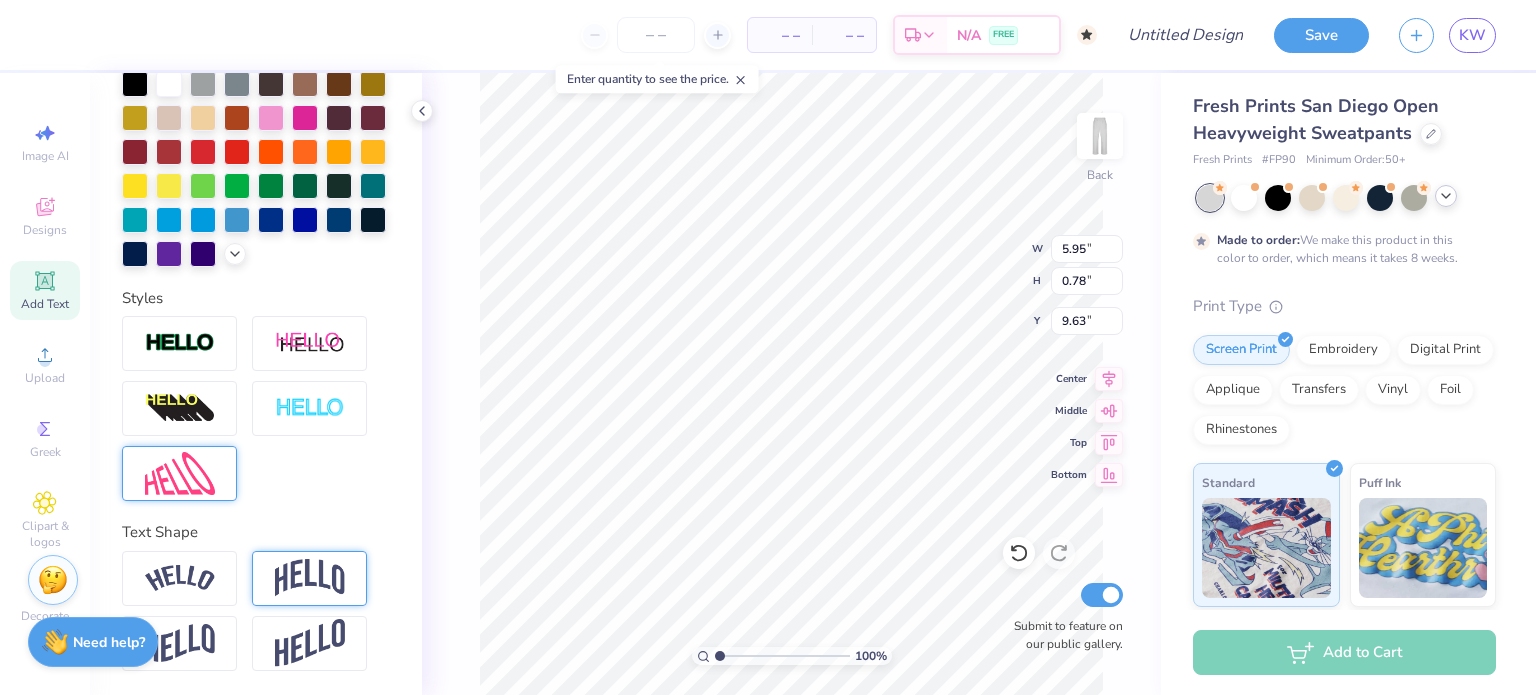 scroll, scrollTop: 16, scrollLeft: 2, axis: both 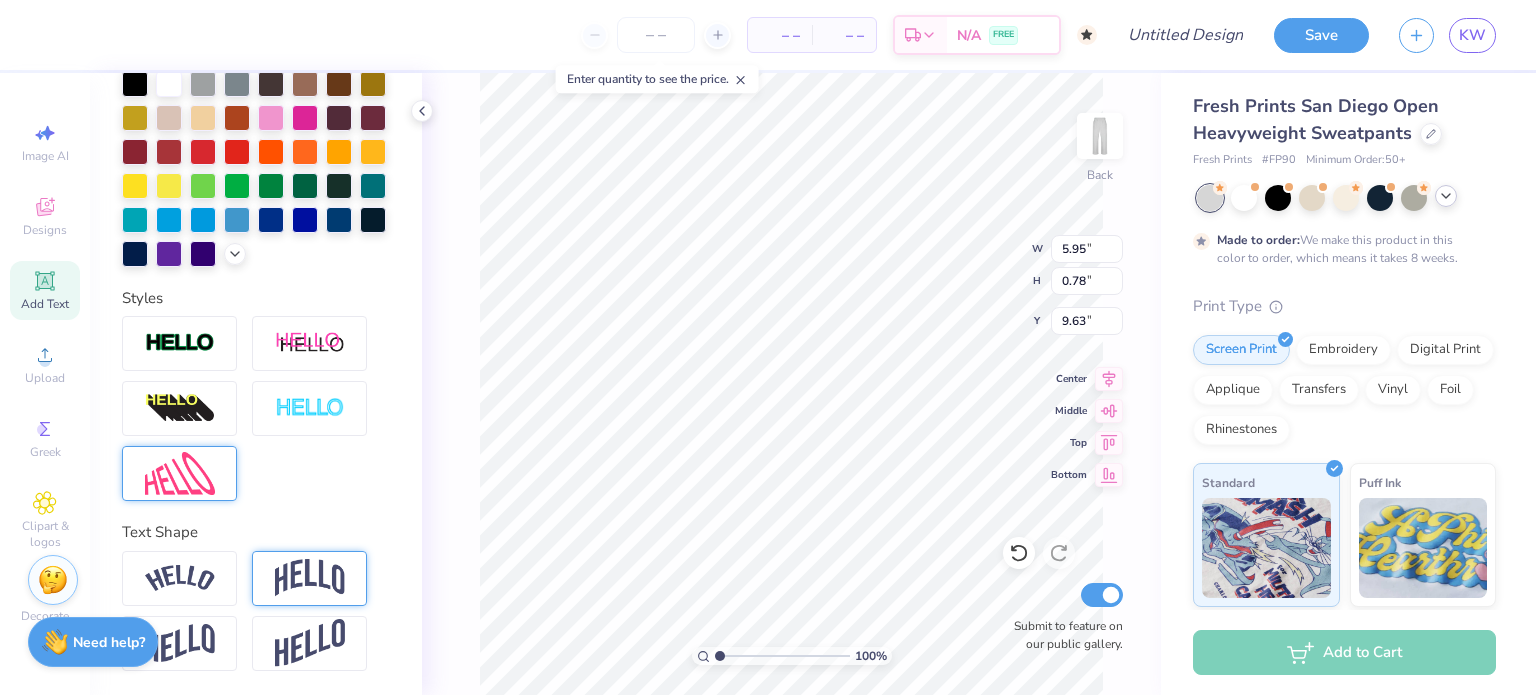 type on "Est. 1988" 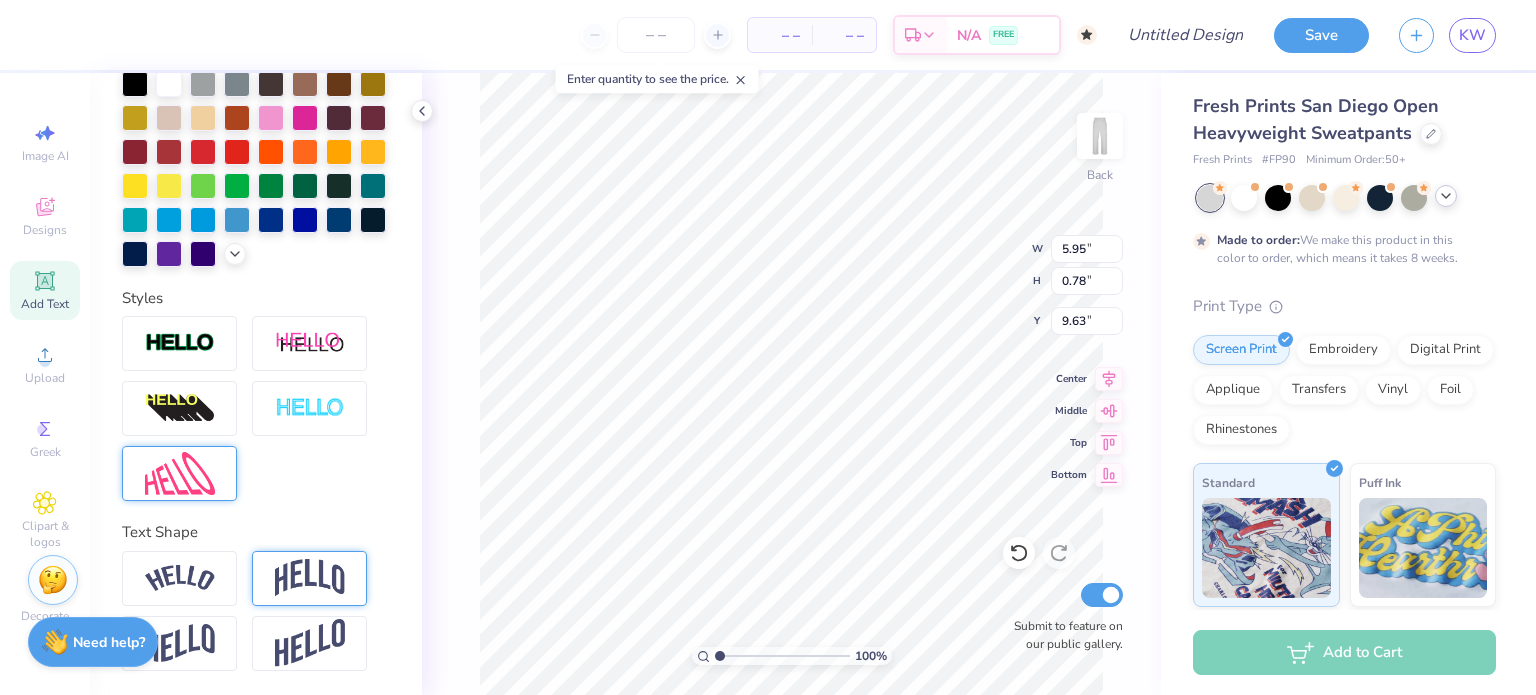 scroll, scrollTop: 15, scrollLeft: 4, axis: both 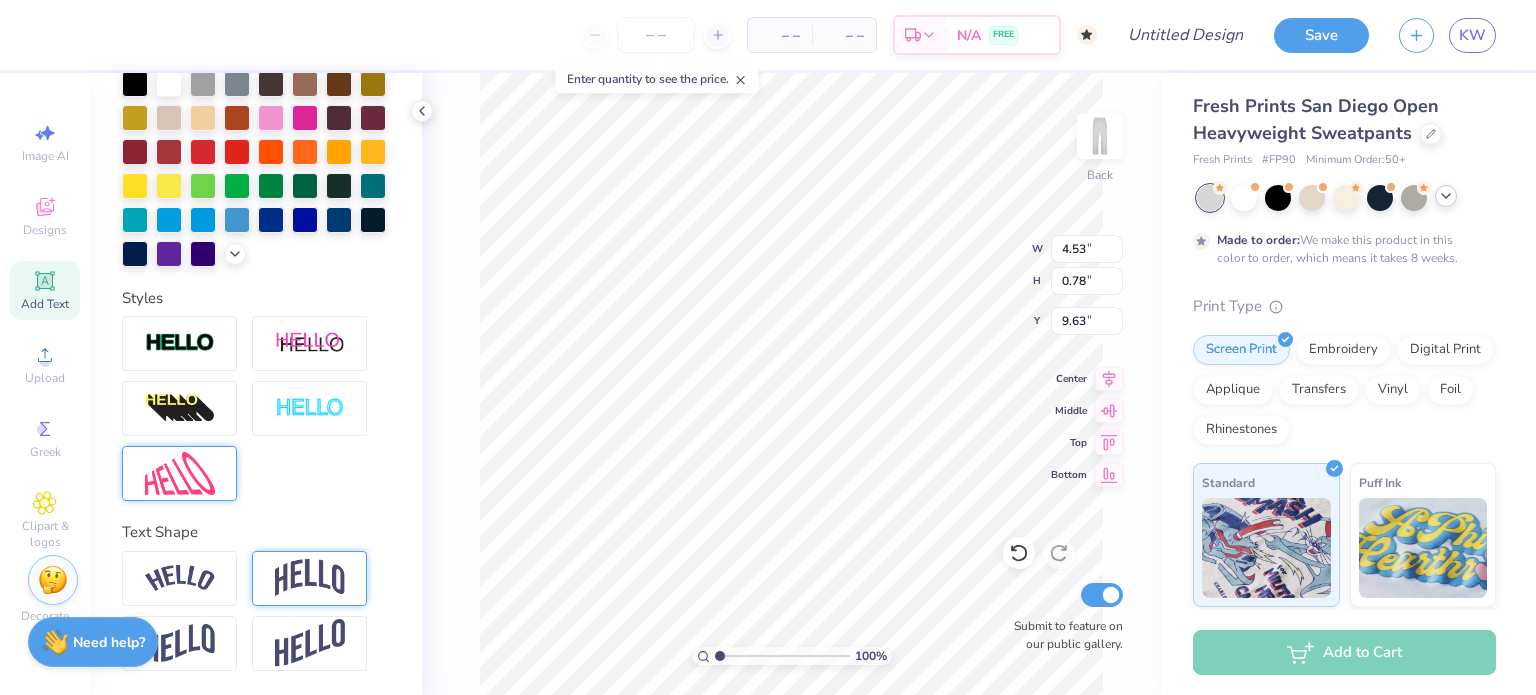 type on "4.86" 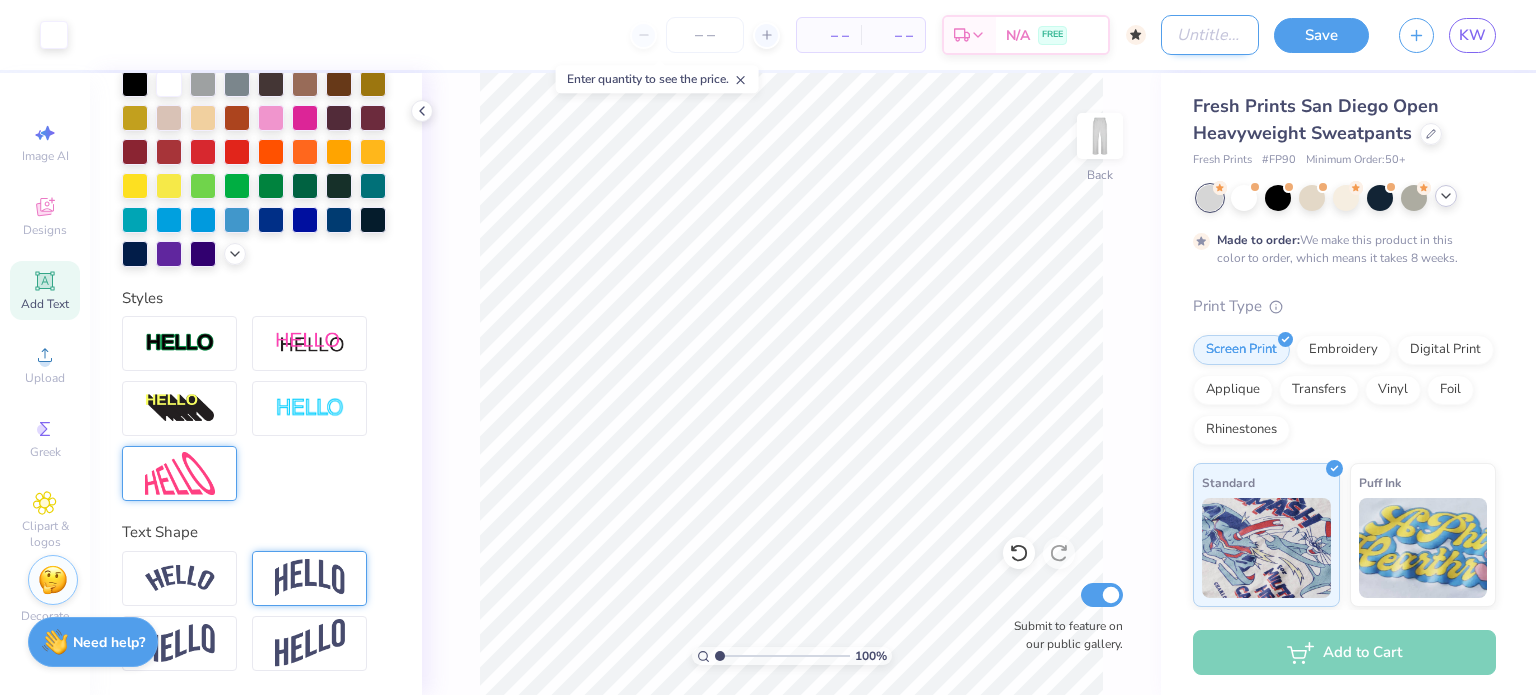 click on "Design Title" at bounding box center [1210, 35] 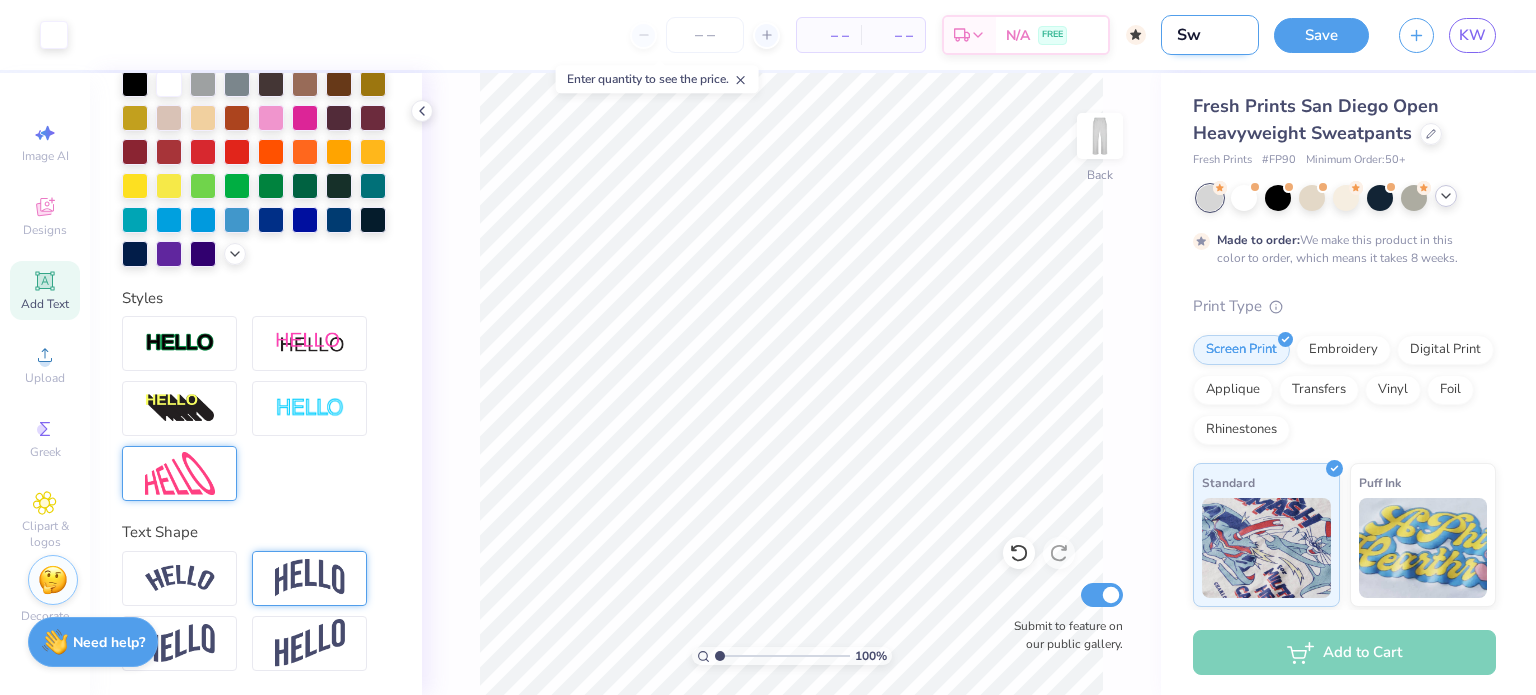 type on "S" 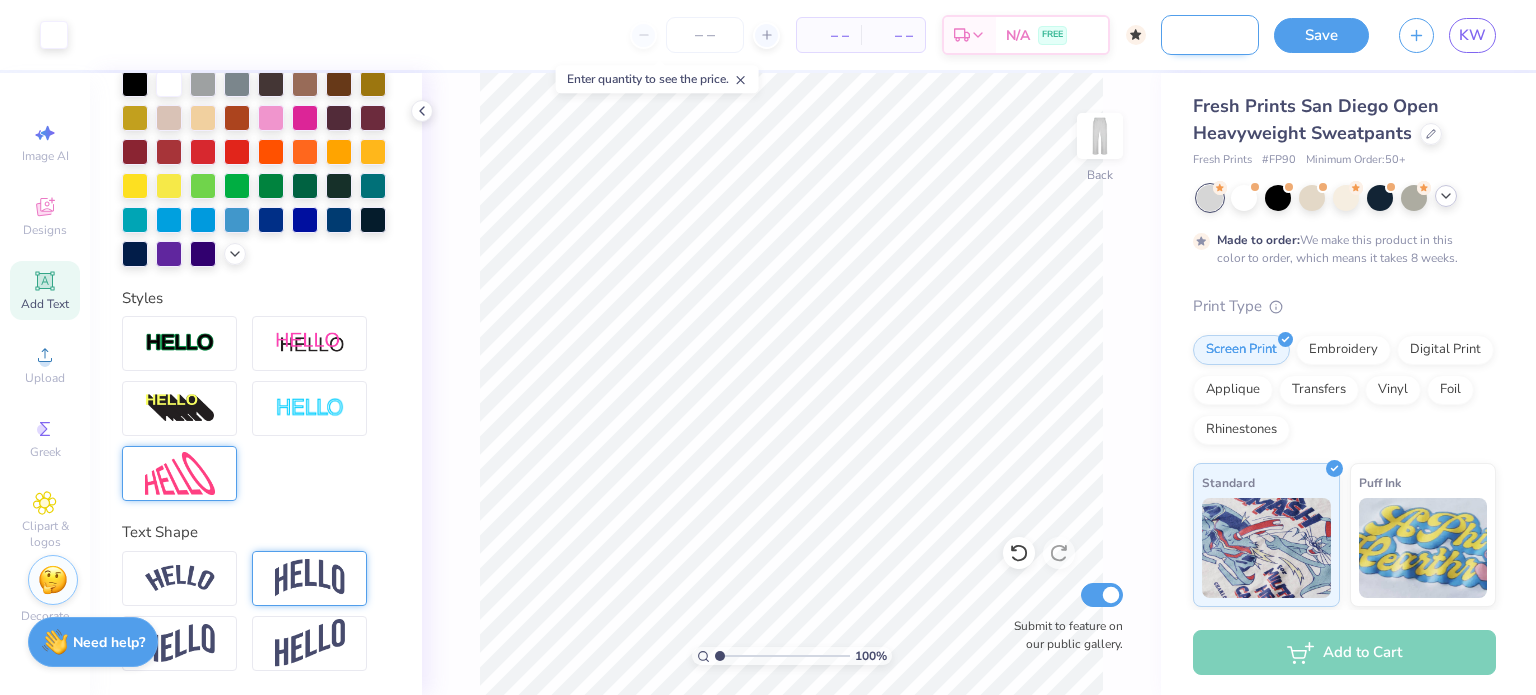 scroll, scrollTop: 0, scrollLeft: 119, axis: horizontal 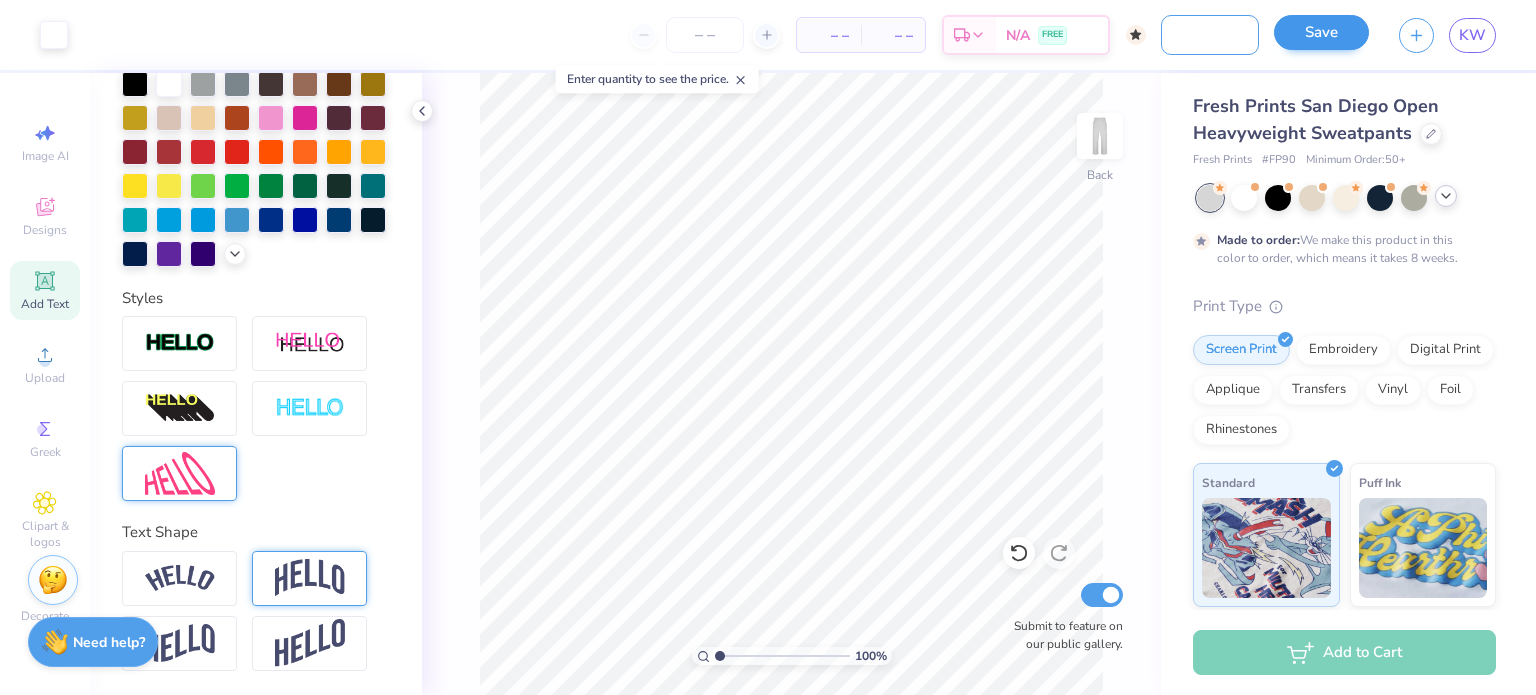 type on ""parke" matching sweats" 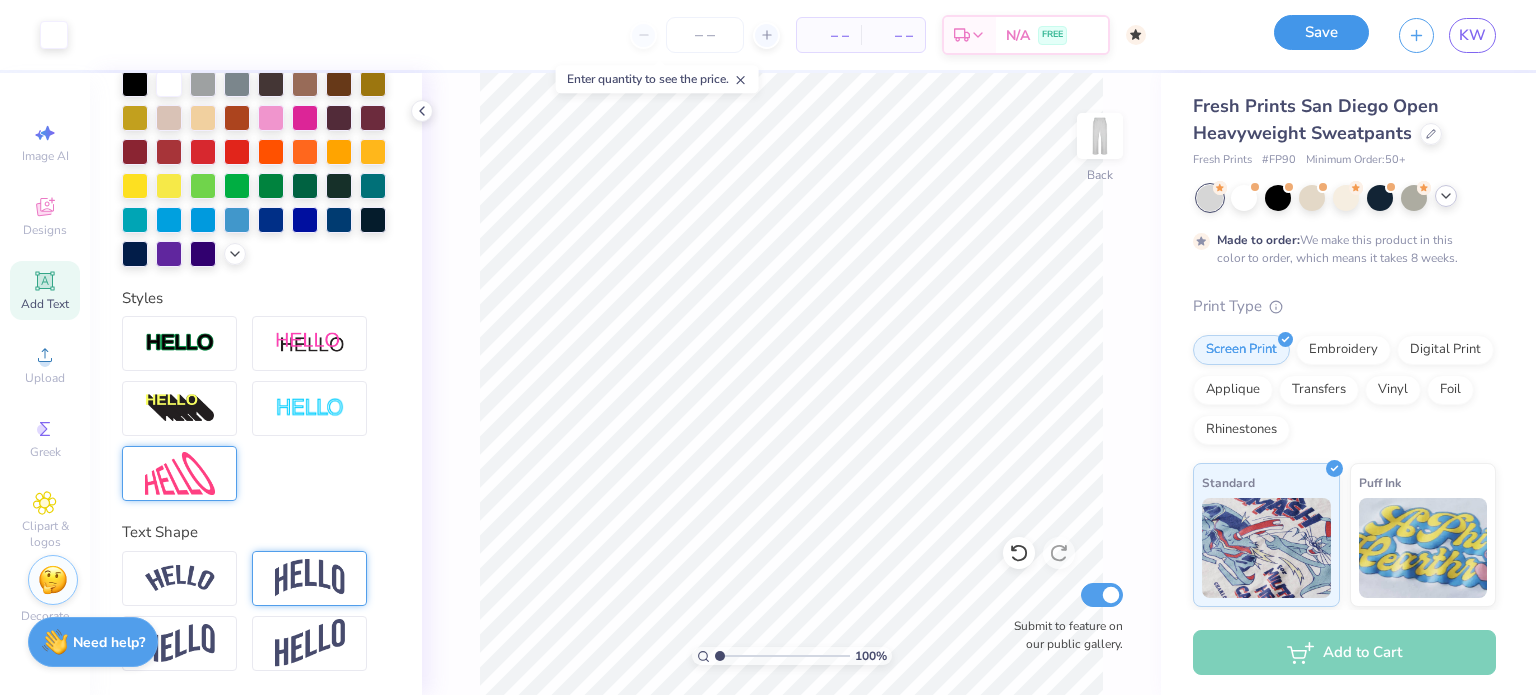 click on "Save" at bounding box center [1321, 32] 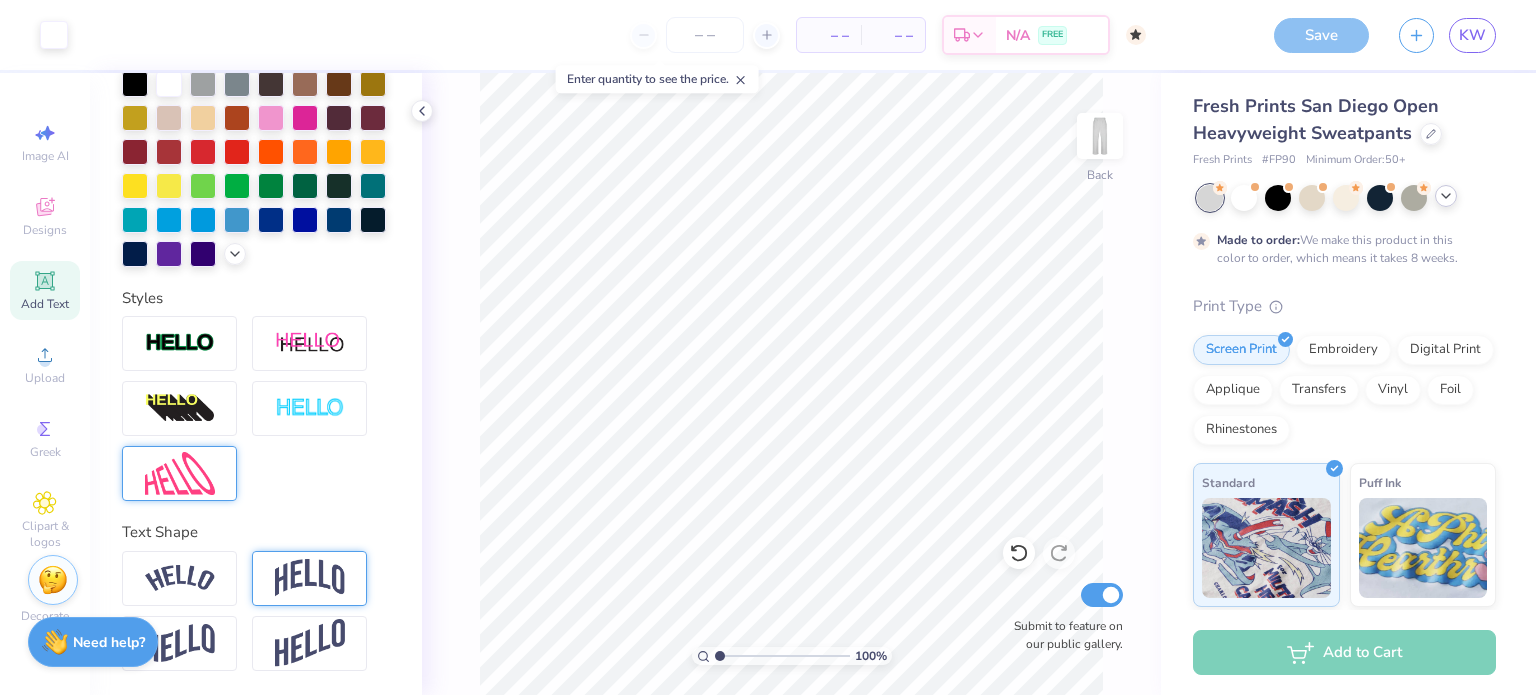 scroll, scrollTop: 0, scrollLeft: 0, axis: both 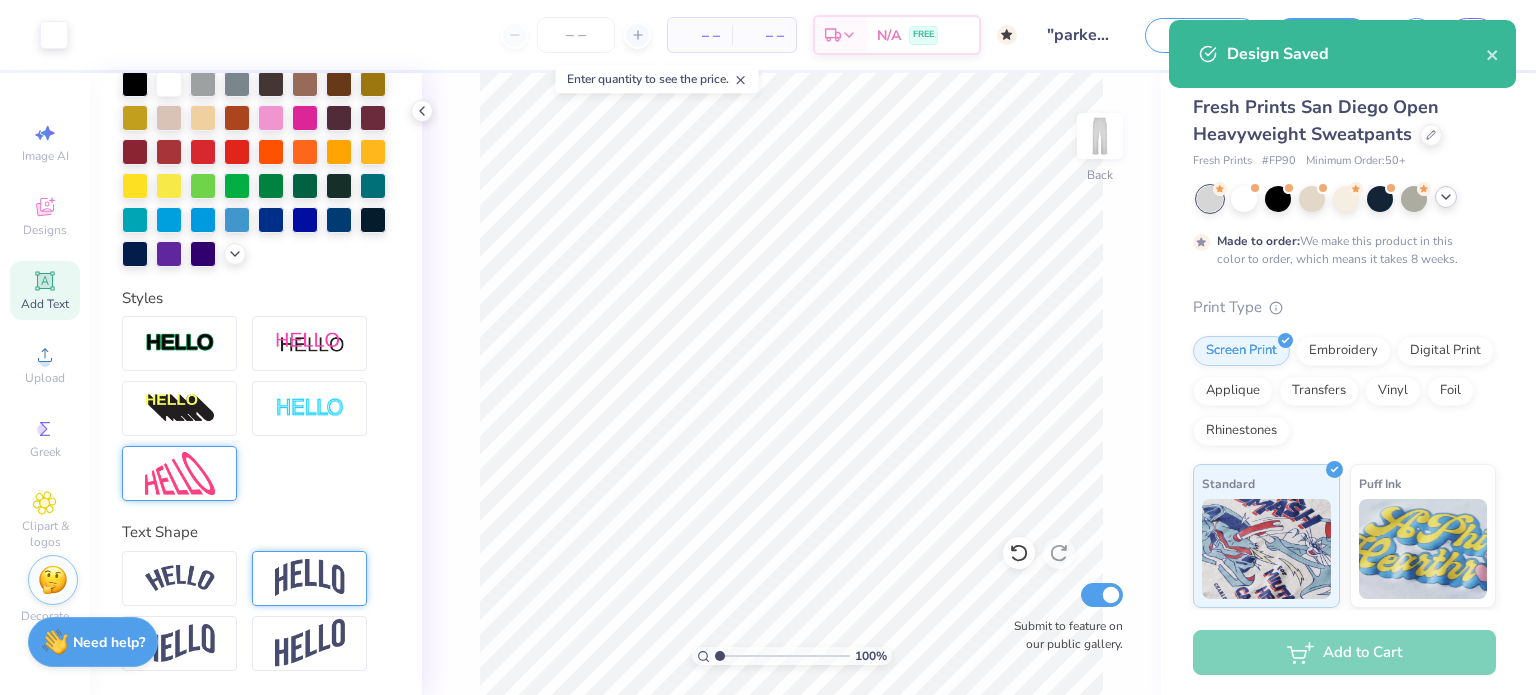 click on "Design Saved" at bounding box center (1356, 54) 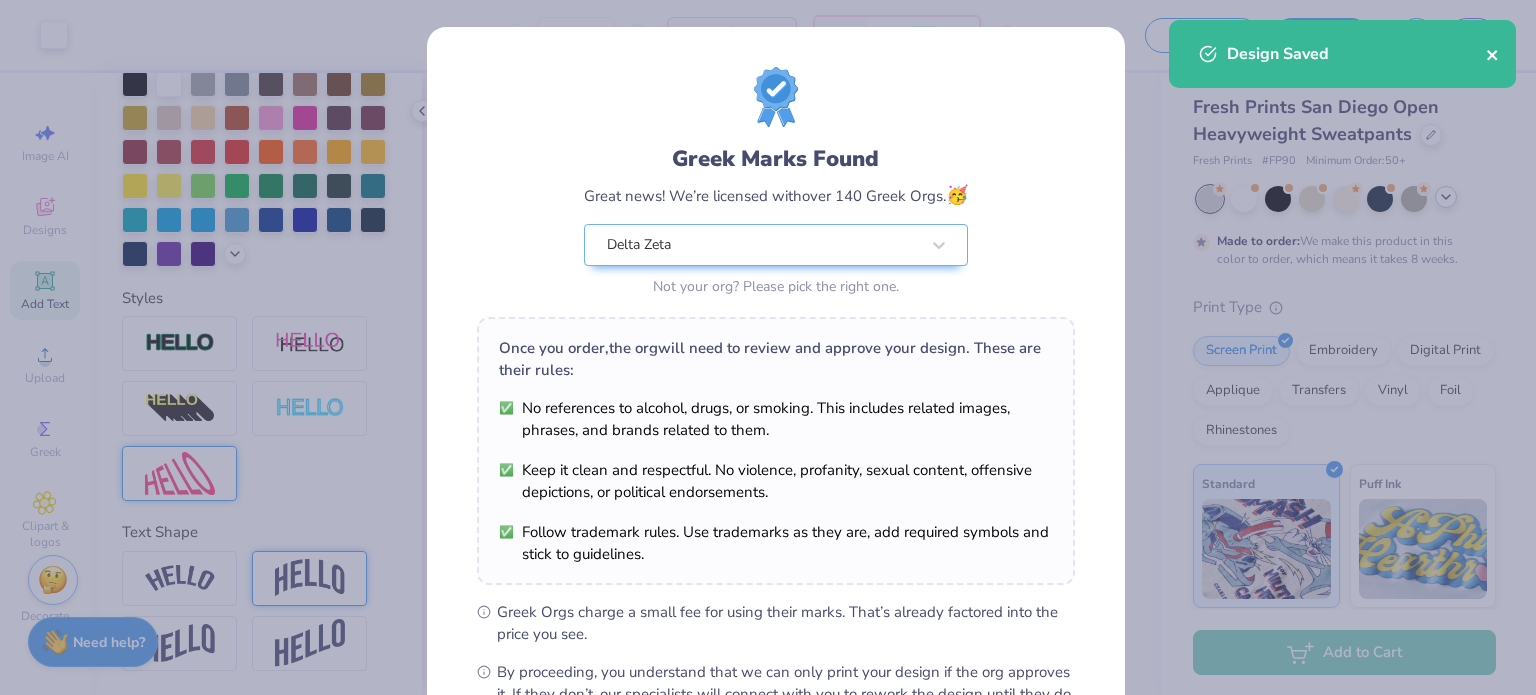 click 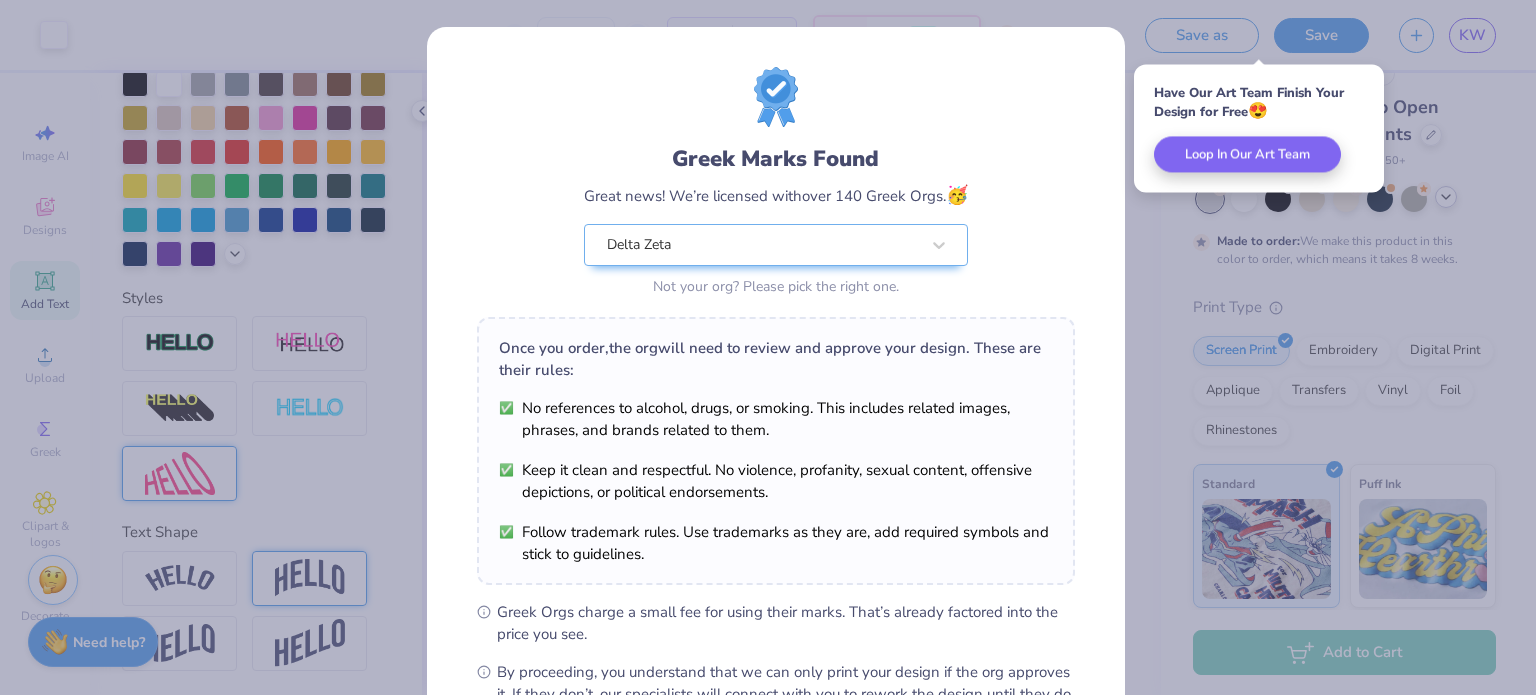 scroll, scrollTop: 239, scrollLeft: 0, axis: vertical 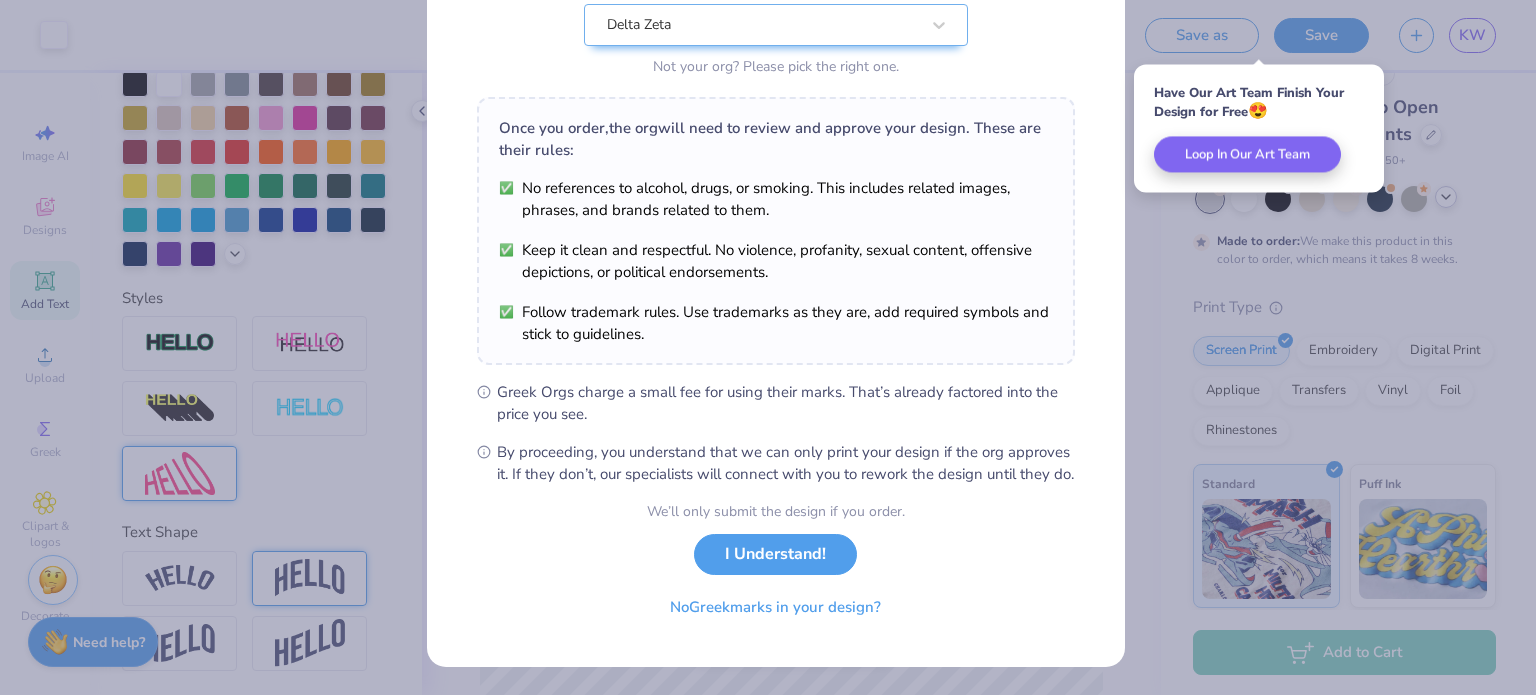 click on "We’ll only submit the design if you order. I Understand! No  Greek  marks in your design?" at bounding box center (776, 564) 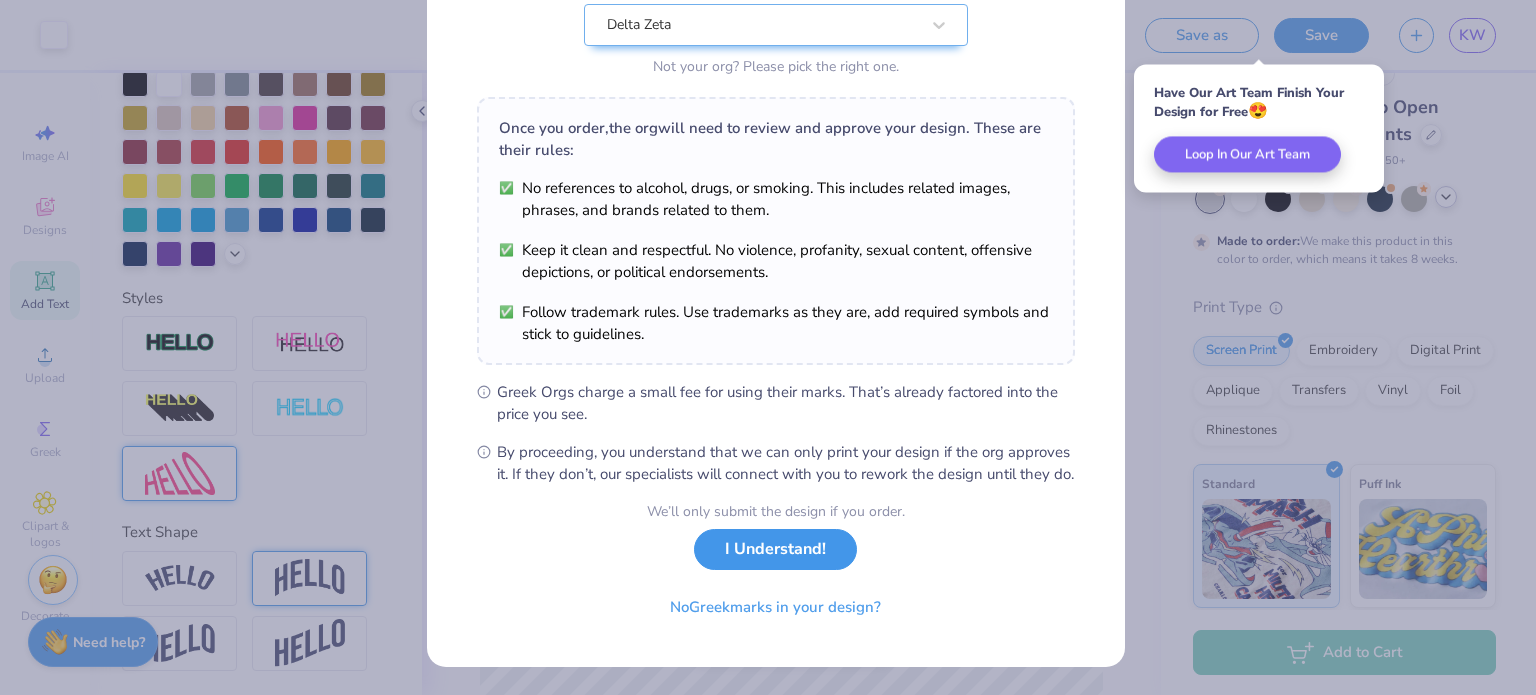 click on "I Understand!" at bounding box center (775, 549) 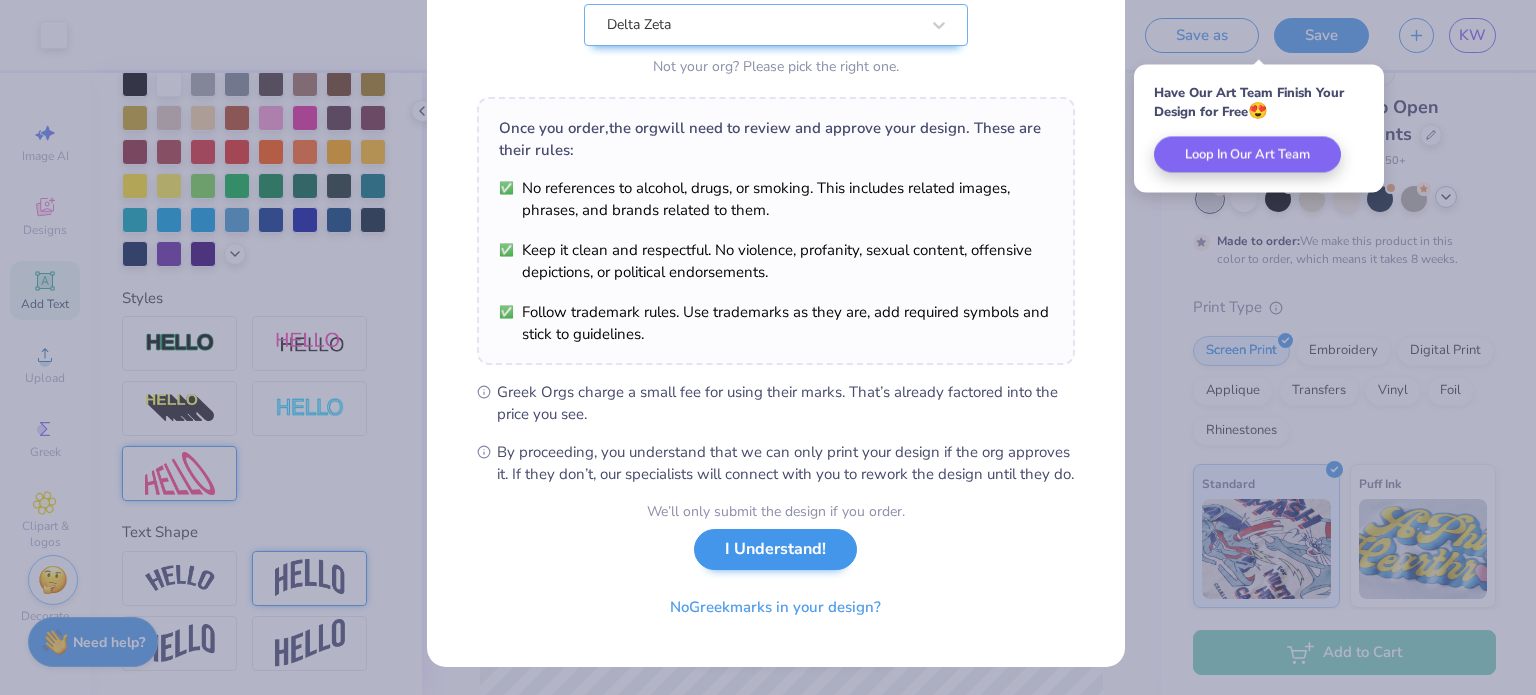 scroll, scrollTop: 0, scrollLeft: 0, axis: both 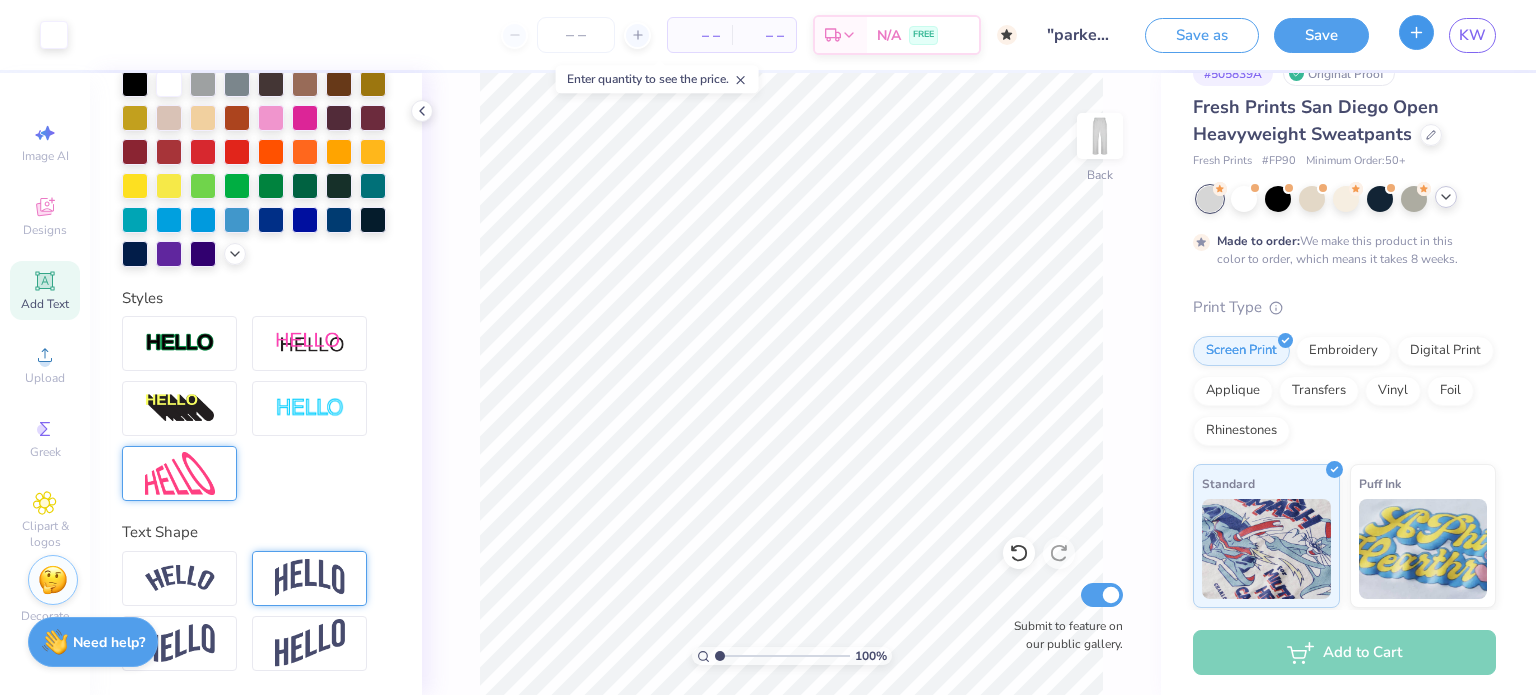 click 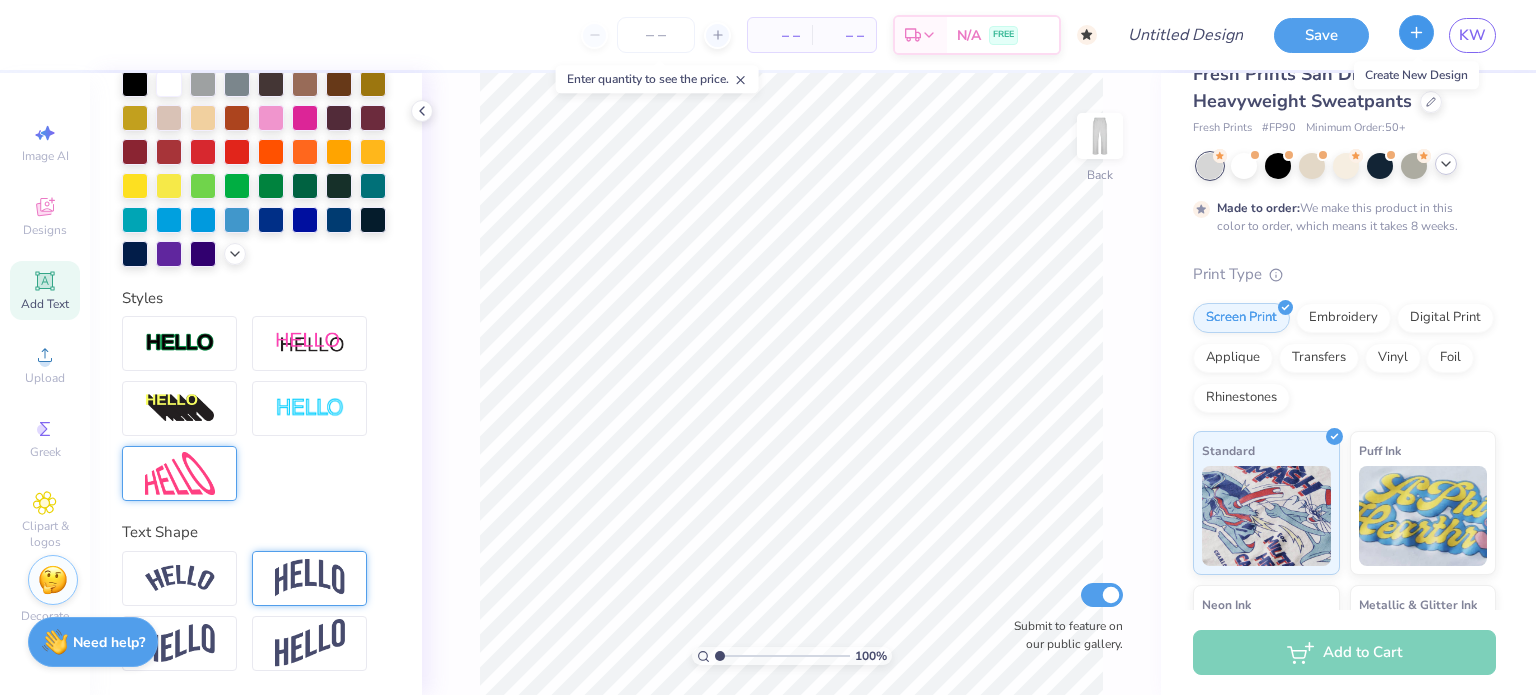 scroll, scrollTop: 4, scrollLeft: 0, axis: vertical 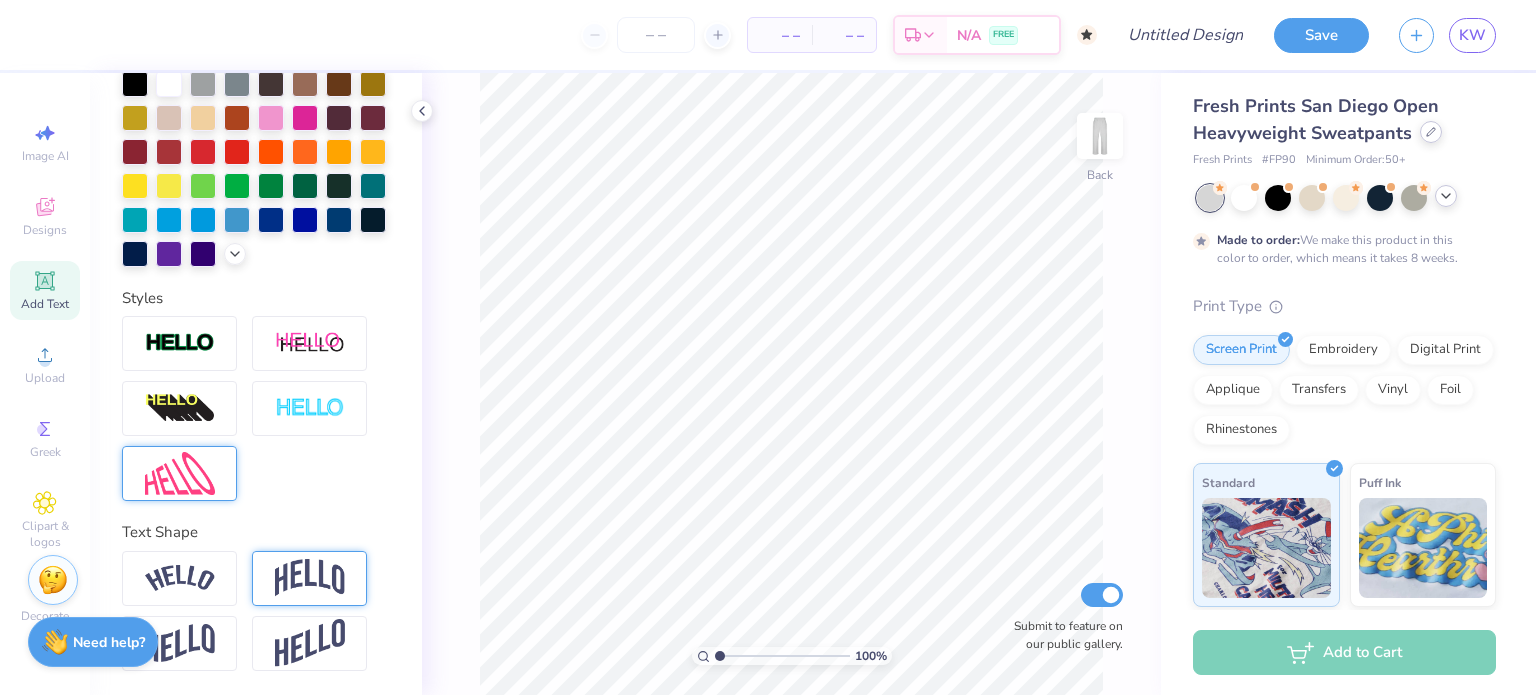 click at bounding box center [1431, 132] 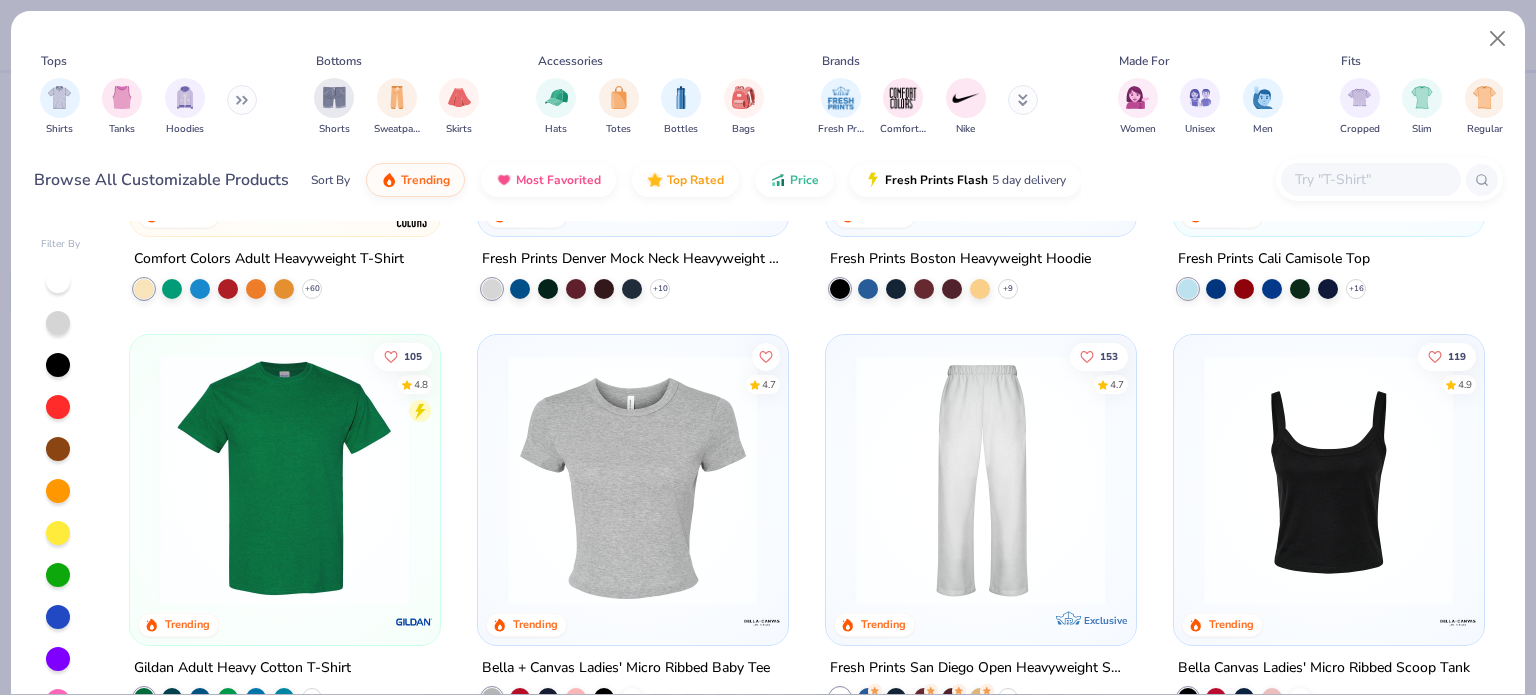 scroll, scrollTop: 0, scrollLeft: 0, axis: both 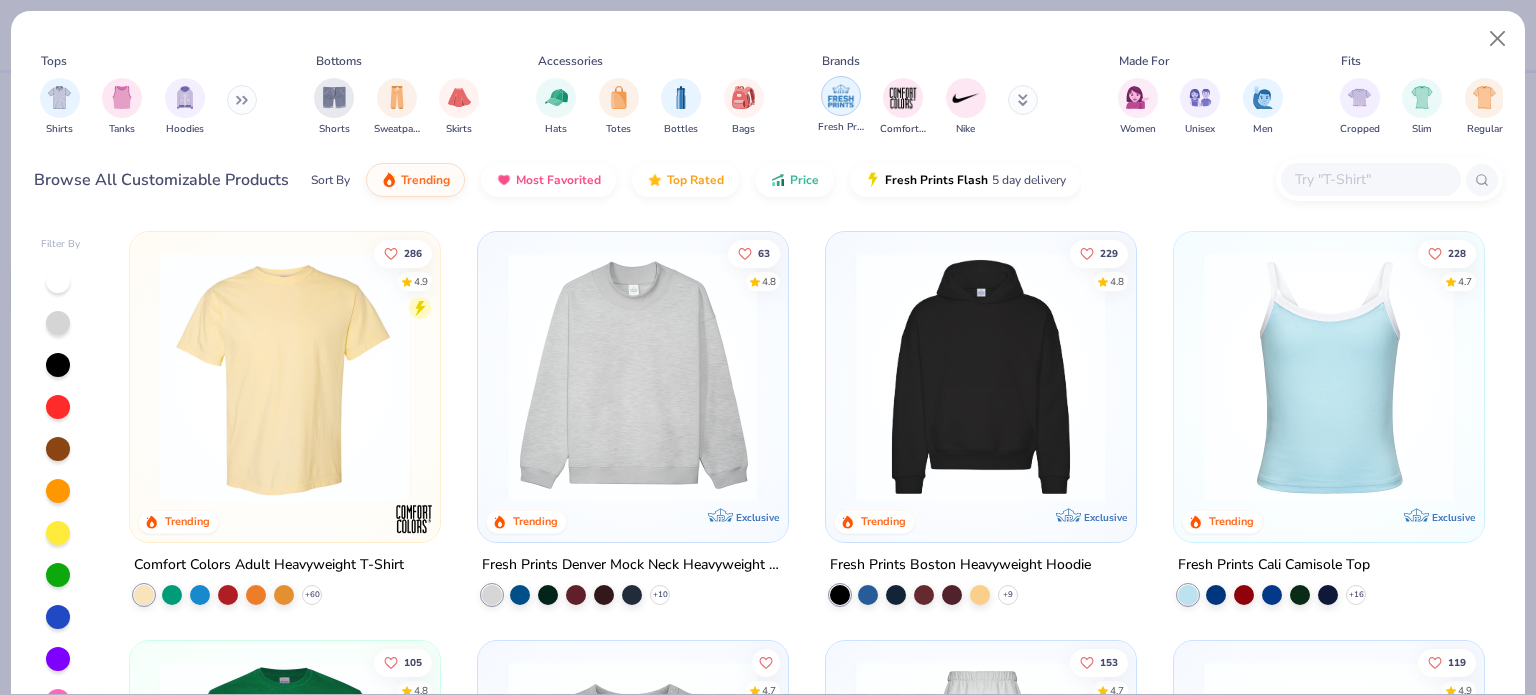 click at bounding box center [841, 96] 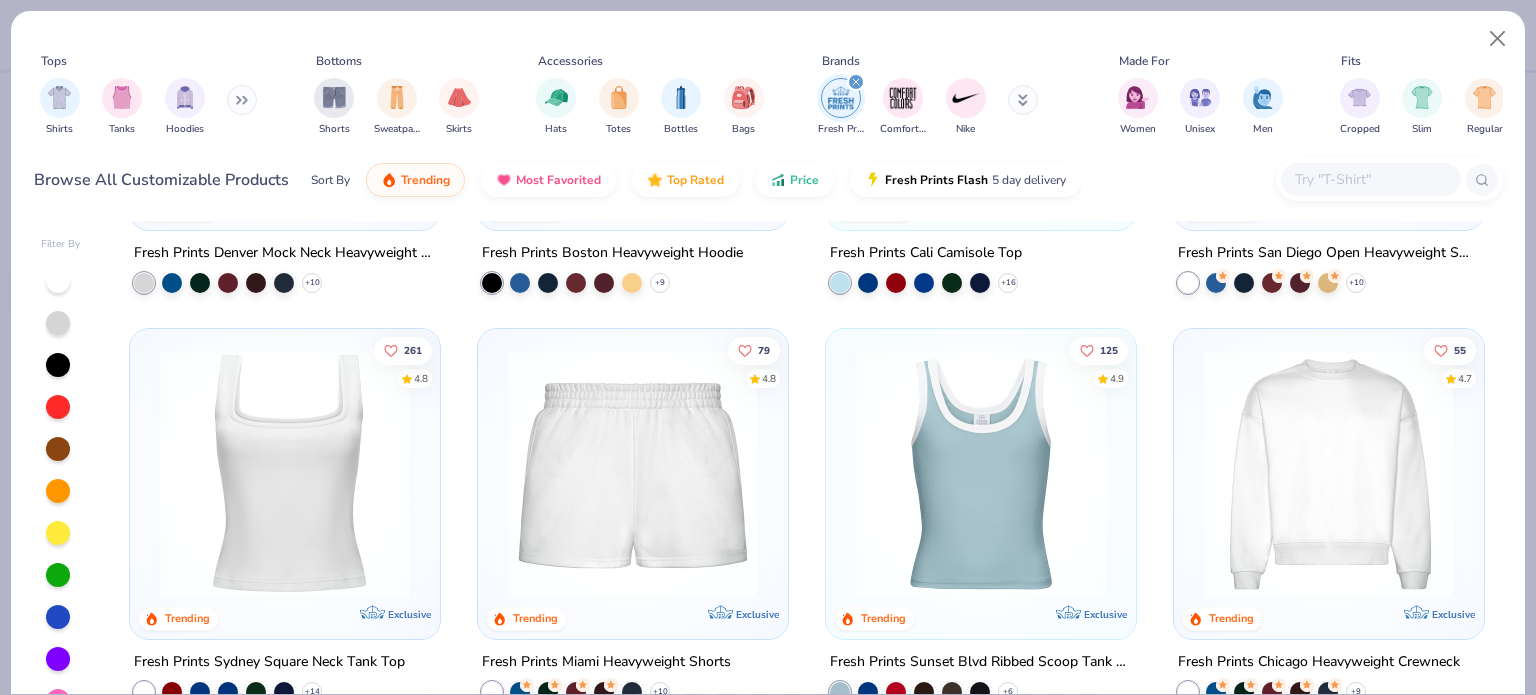 scroll, scrollTop: 312, scrollLeft: 0, axis: vertical 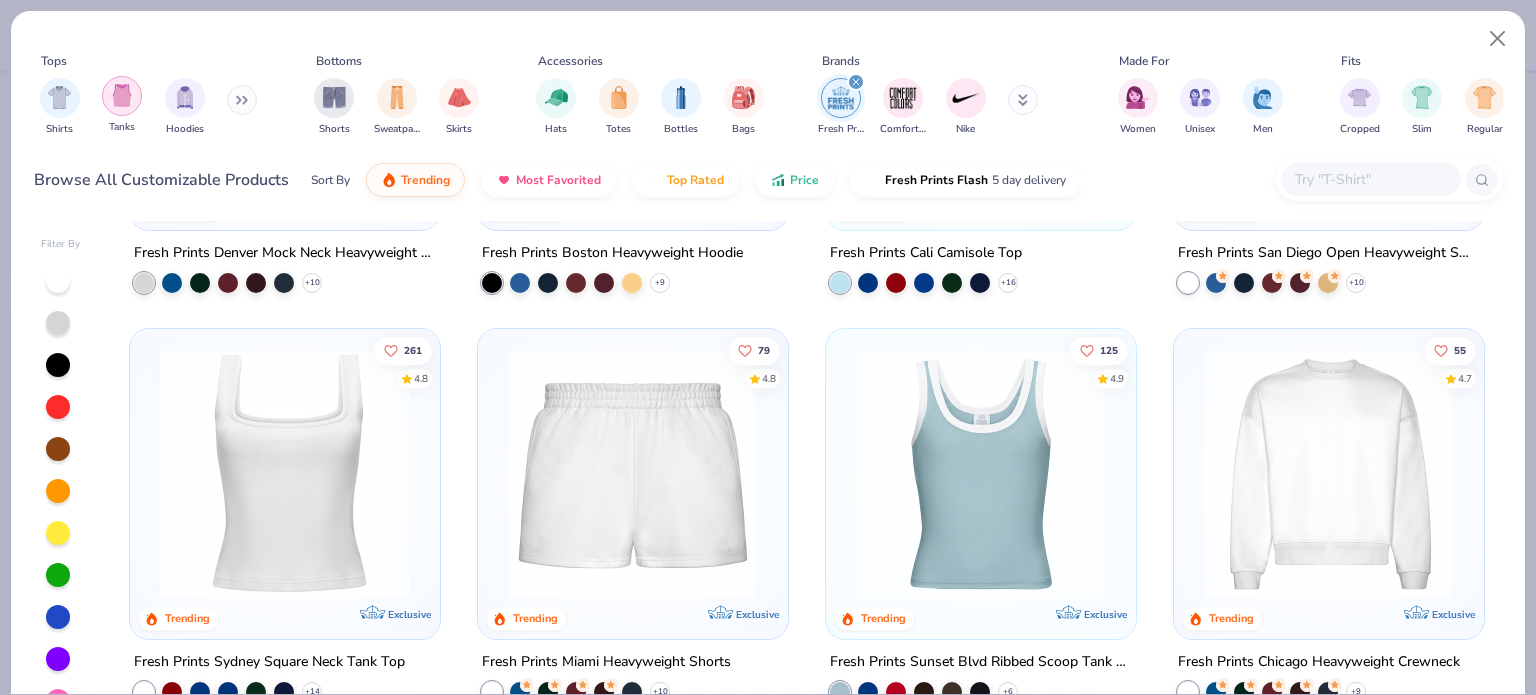 click at bounding box center [122, 95] 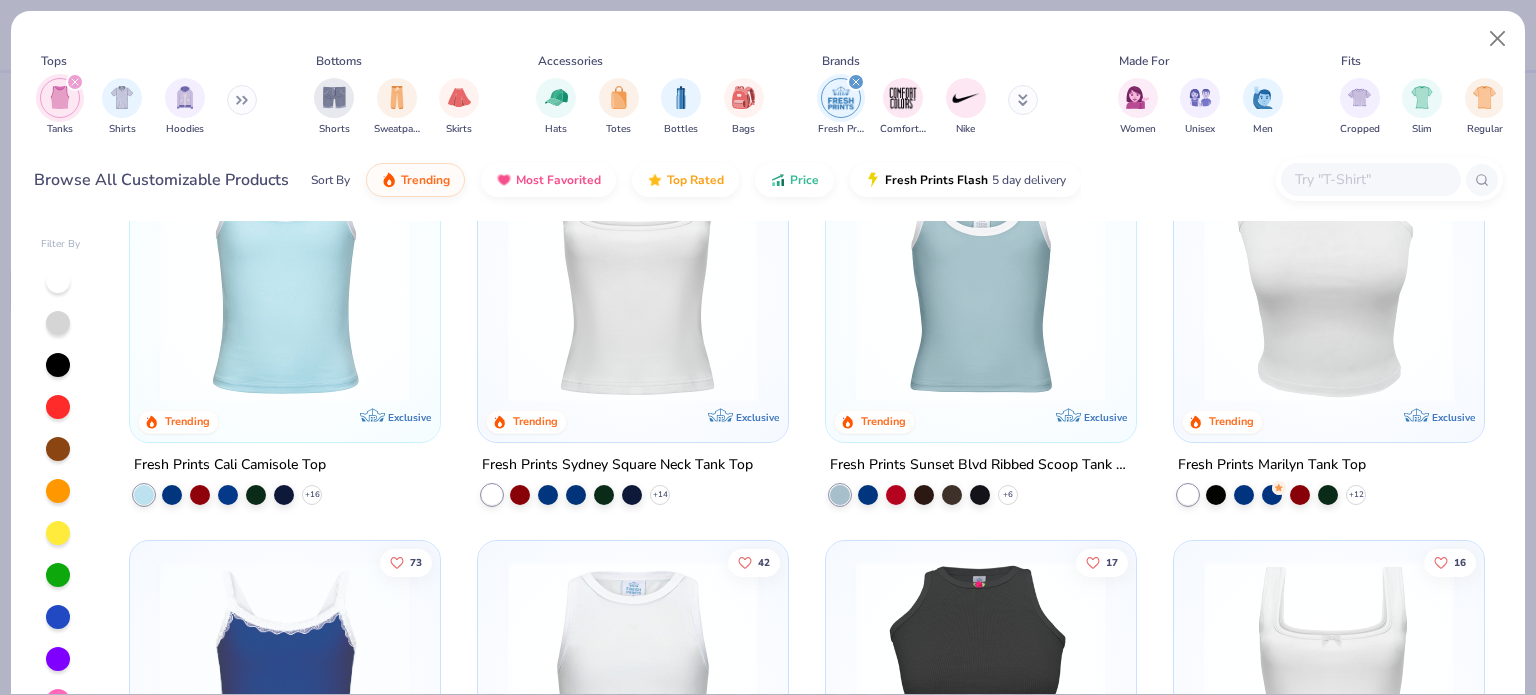 scroll, scrollTop: 0, scrollLeft: 0, axis: both 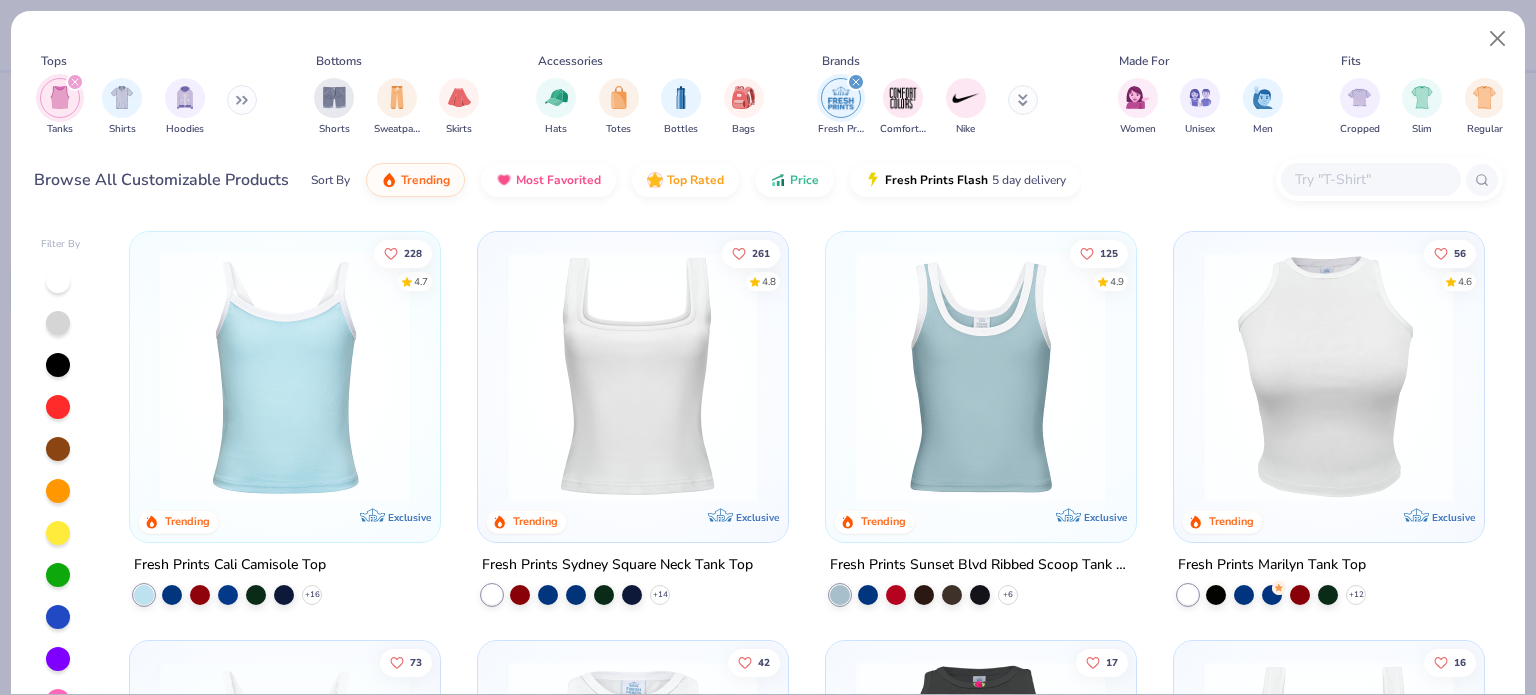 click at bounding box center (285, 377) 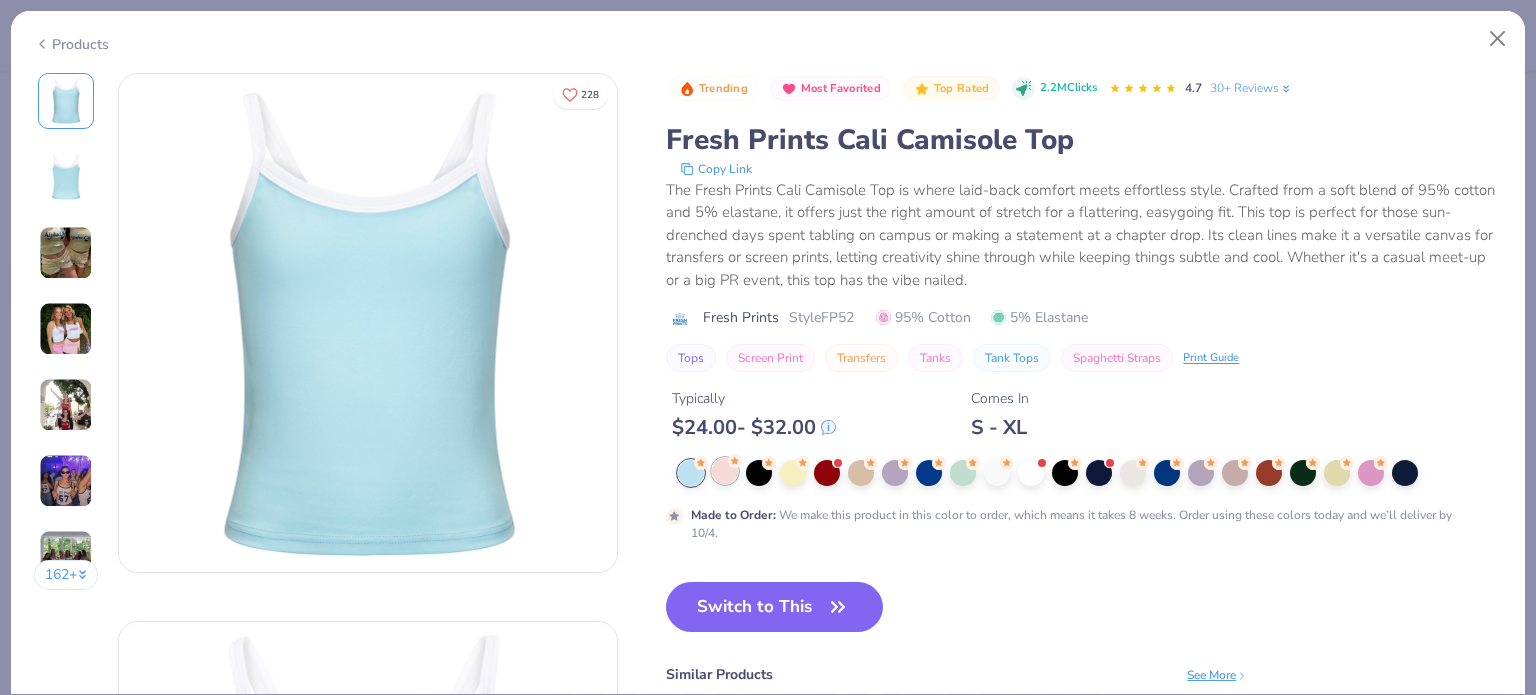 click at bounding box center (725, 471) 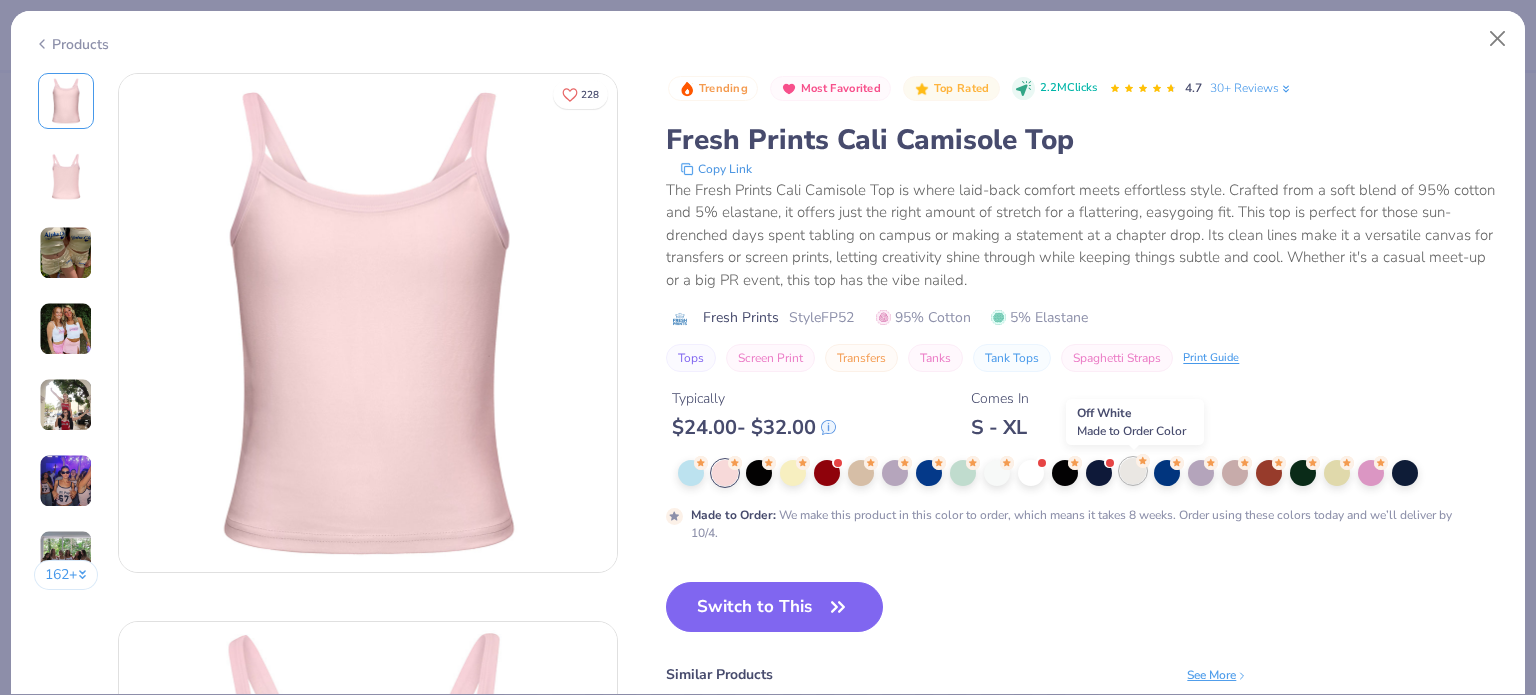 click 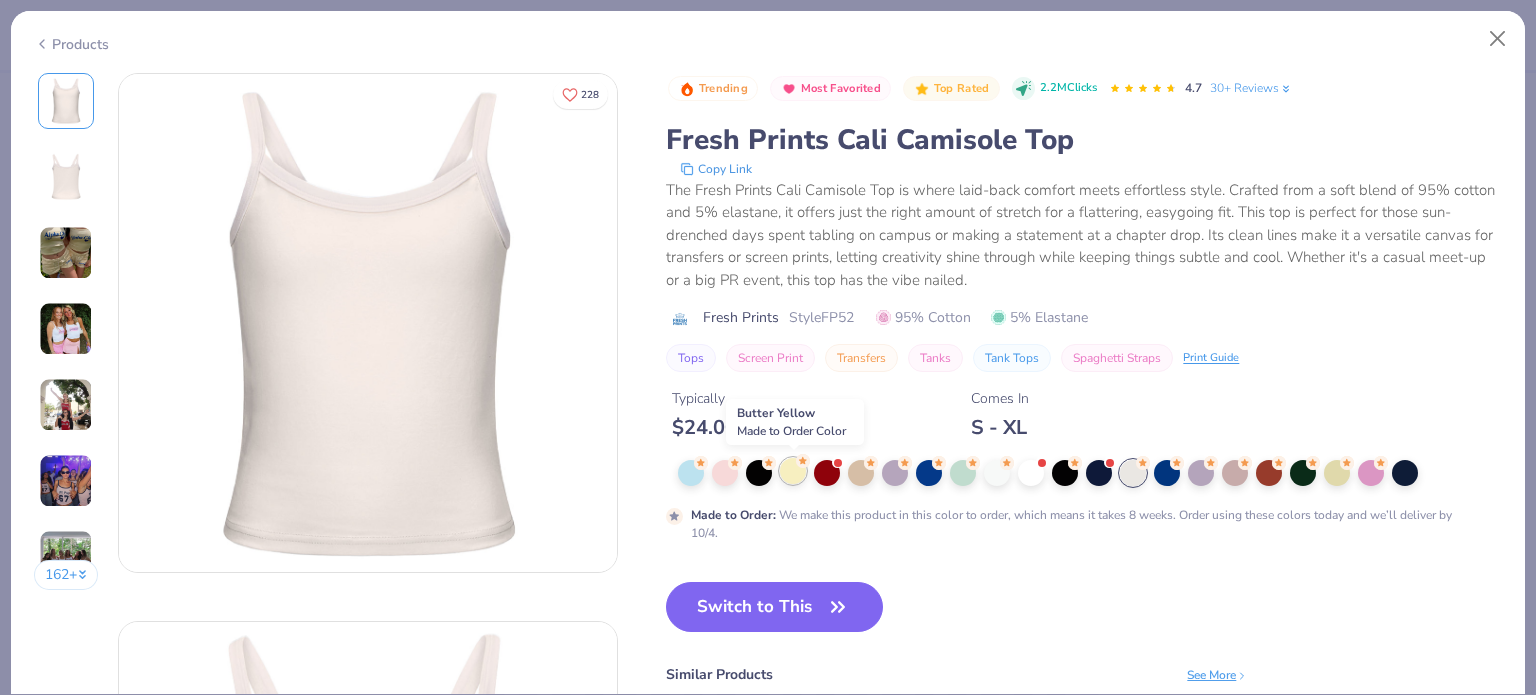 click at bounding box center (793, 471) 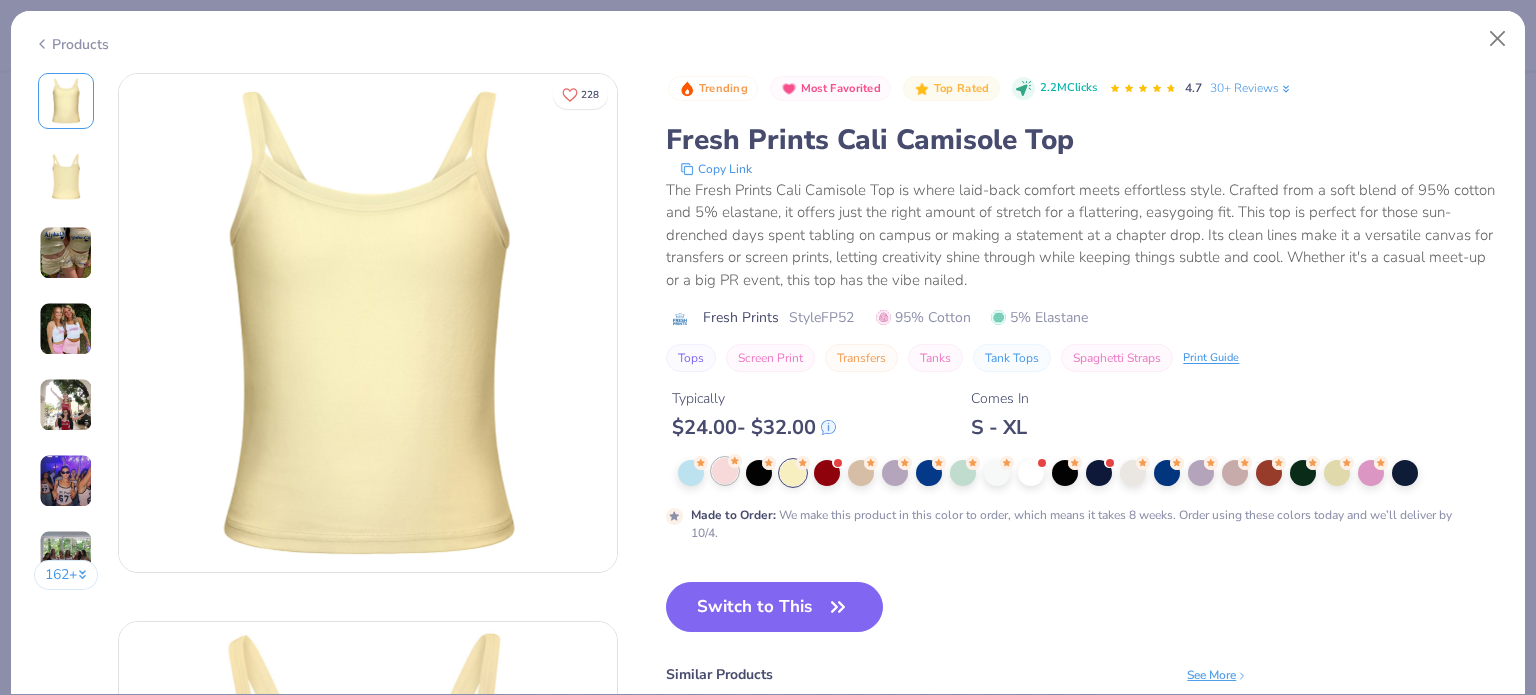 click at bounding box center [725, 471] 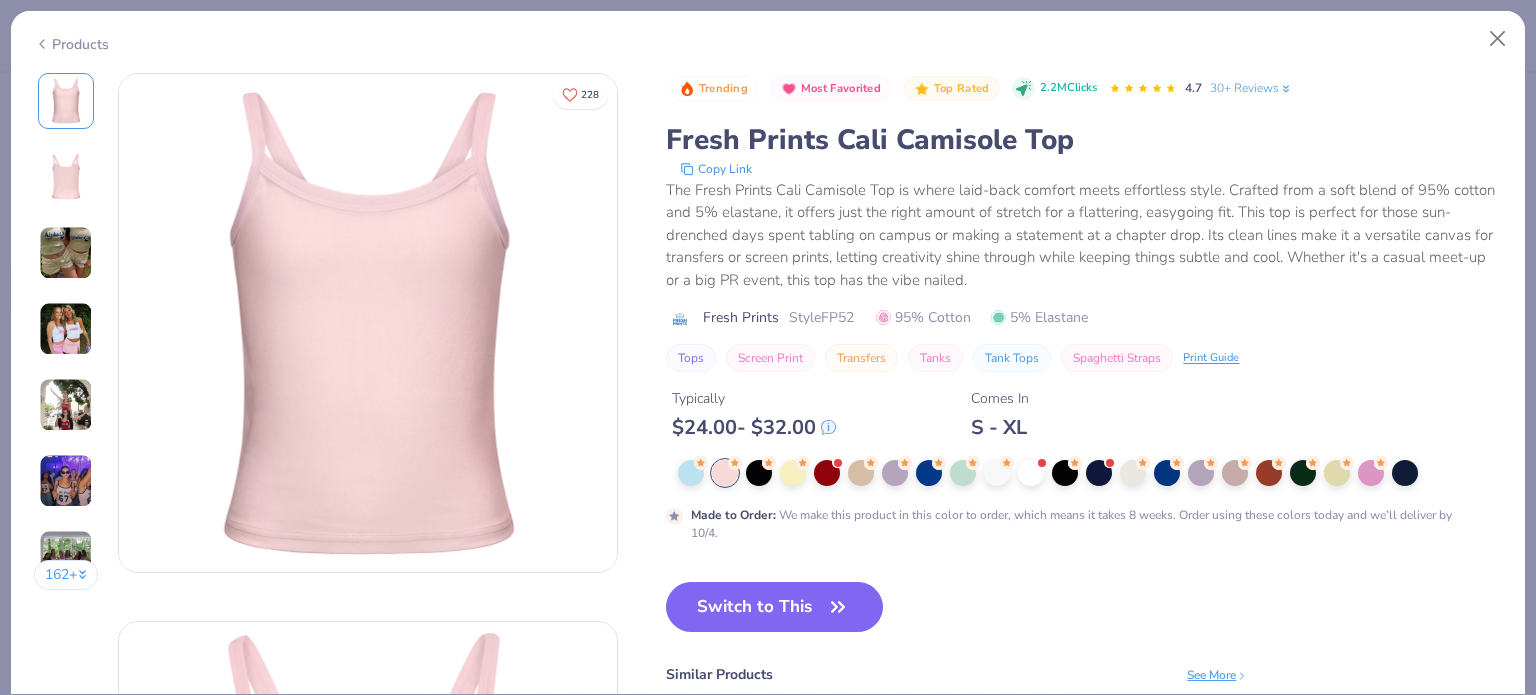 click on "Switch to This" at bounding box center (774, 607) 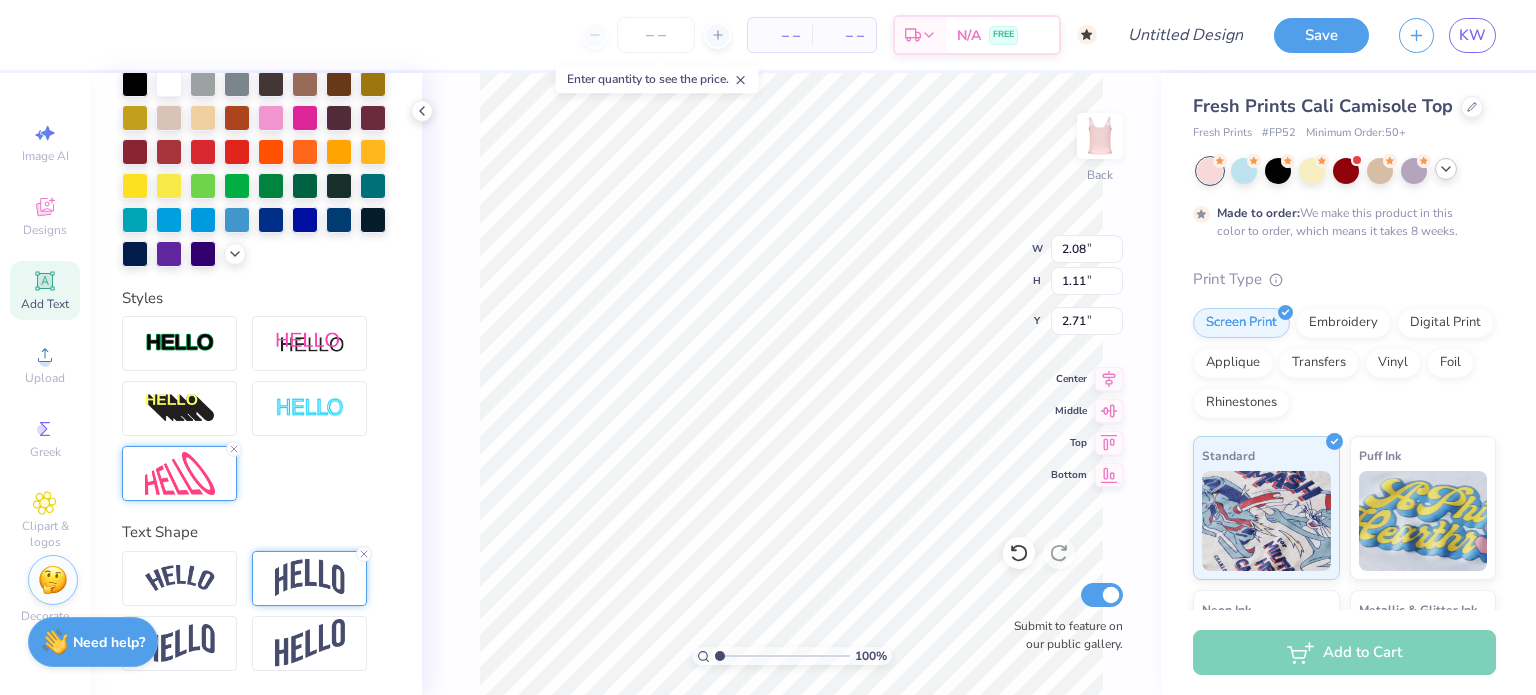 type on "2.71" 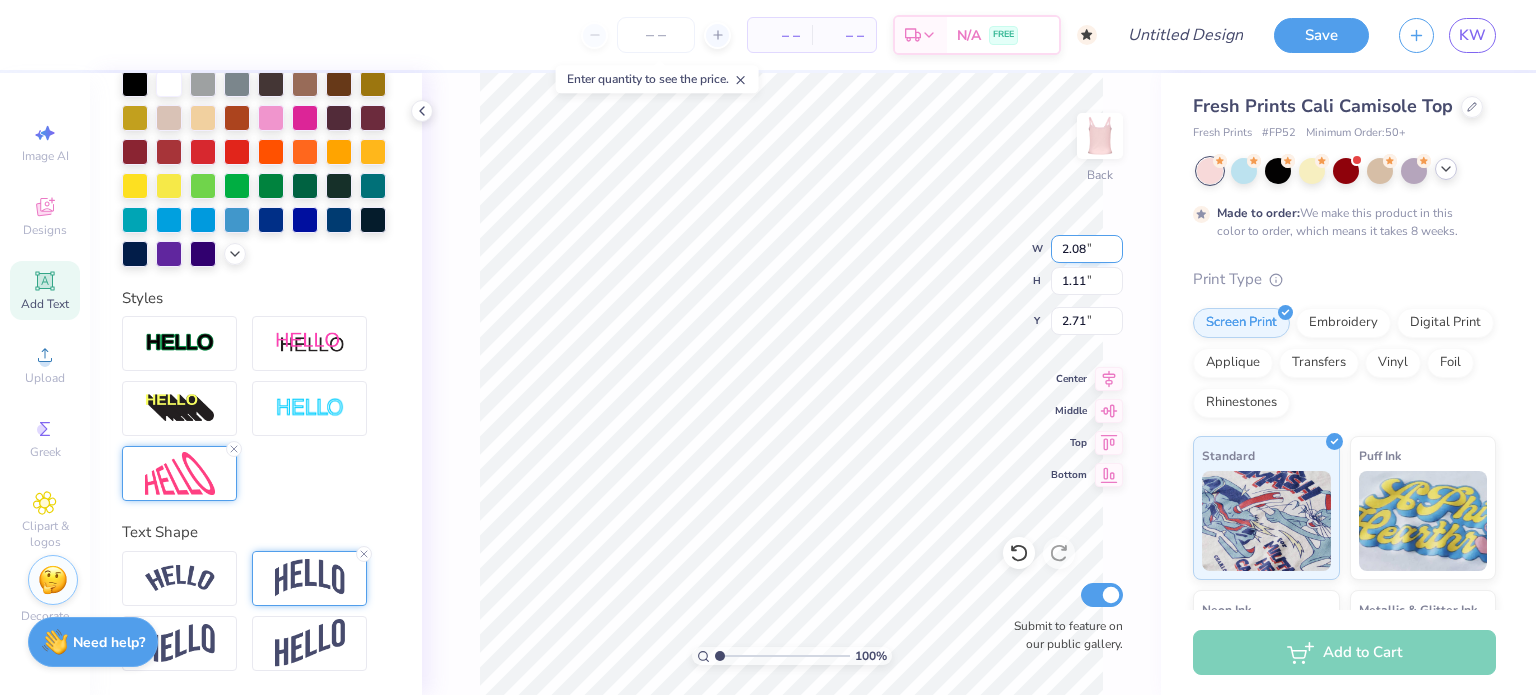 click on "2.08" at bounding box center [1087, 249] 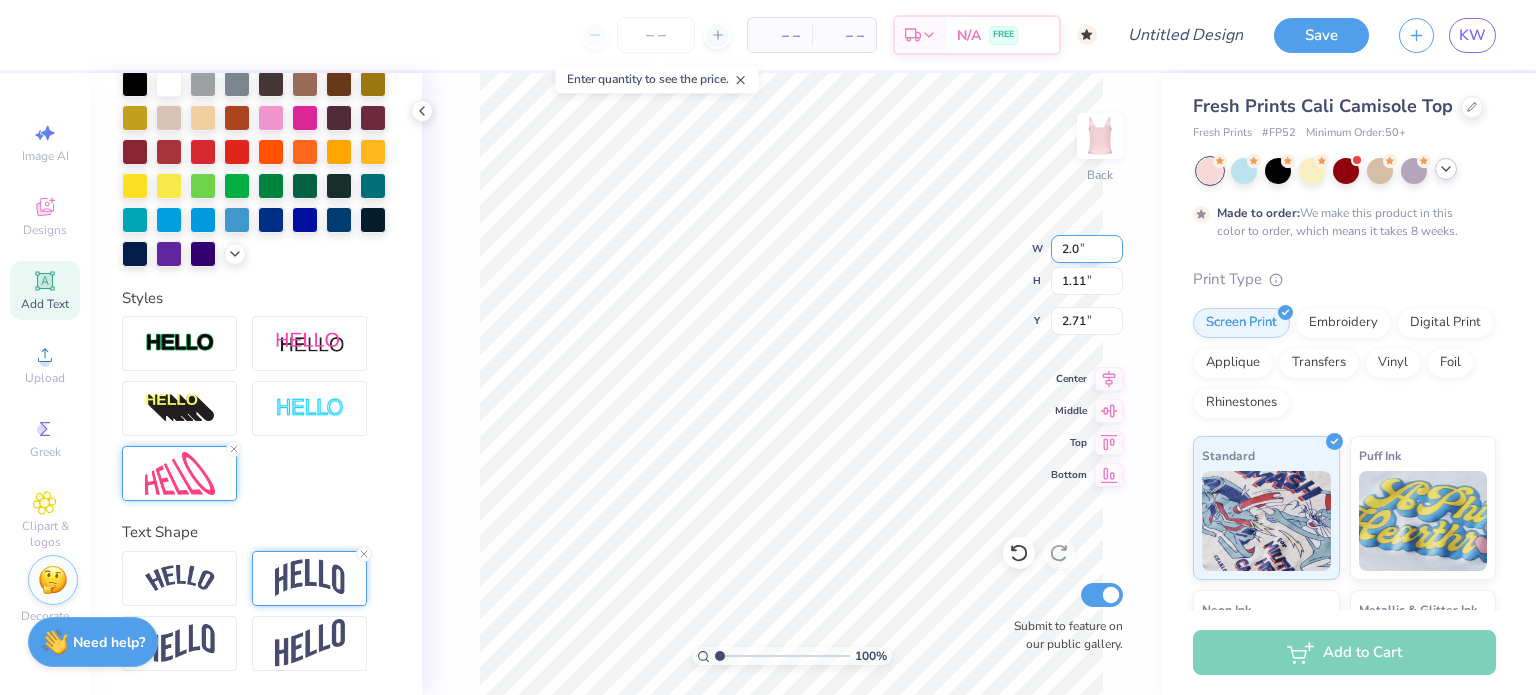 type on "2" 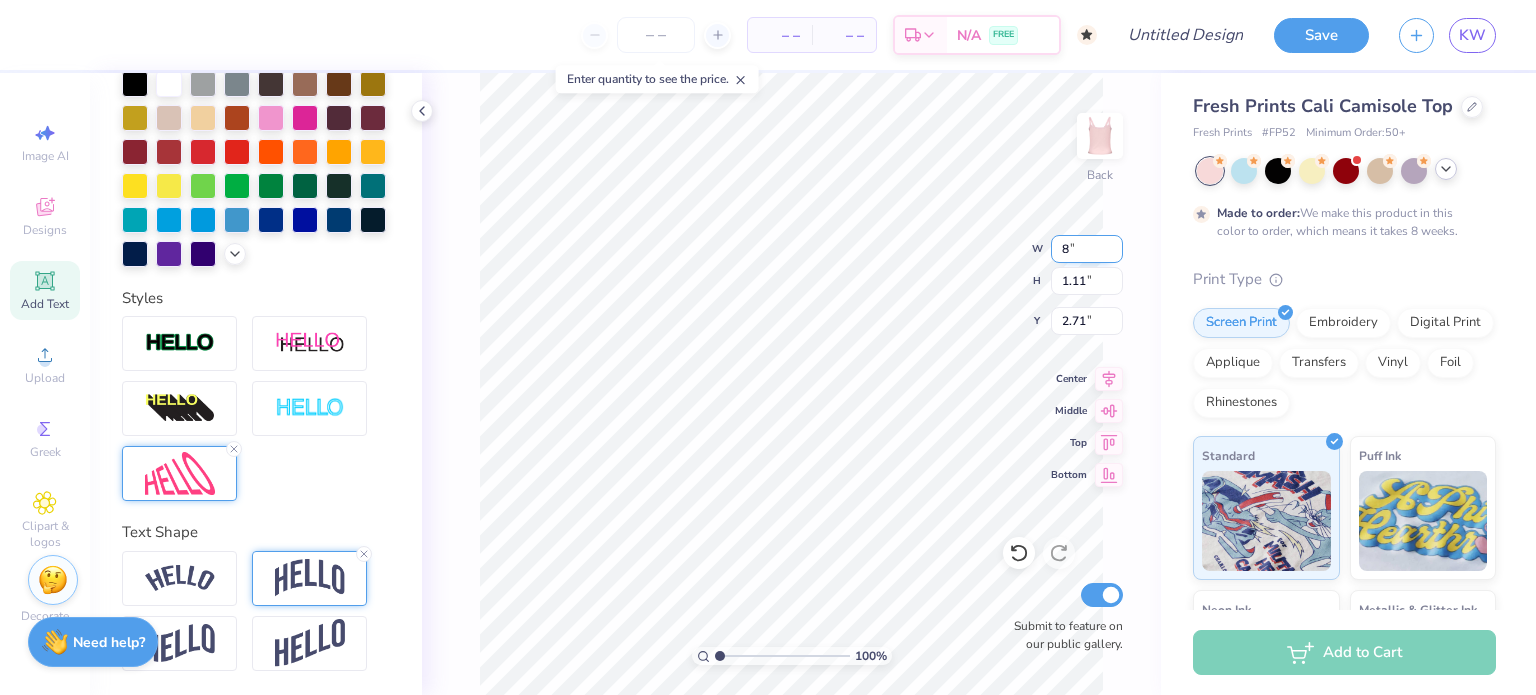 type on "8.00" 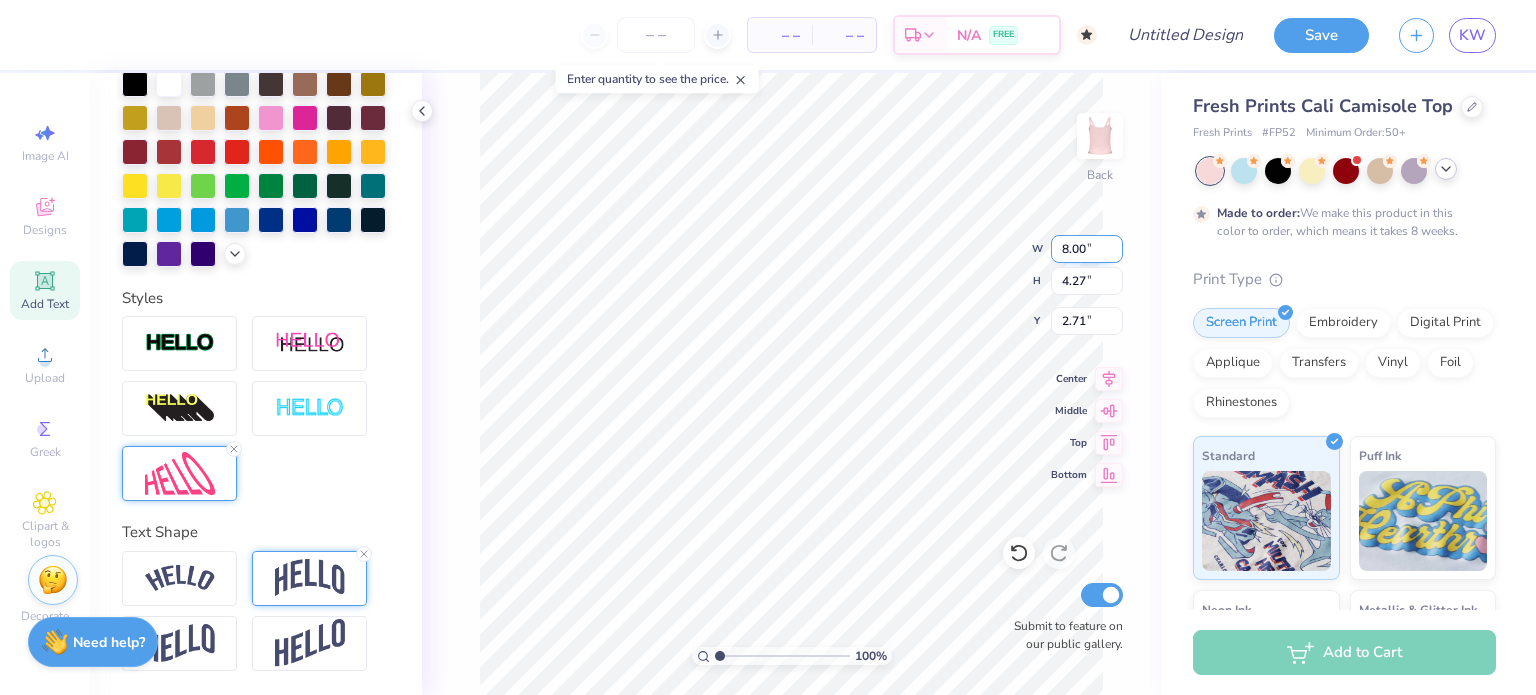 type on "4.27" 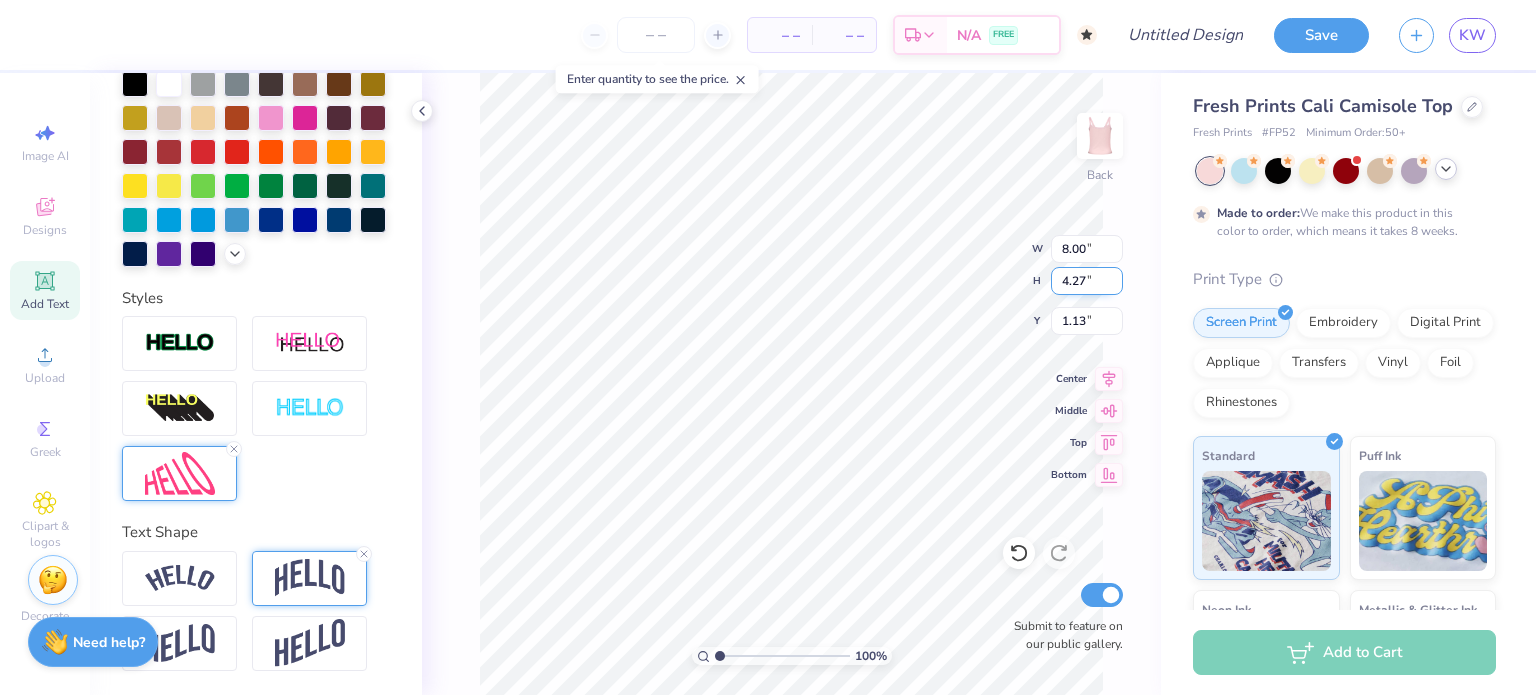 type on "1.37" 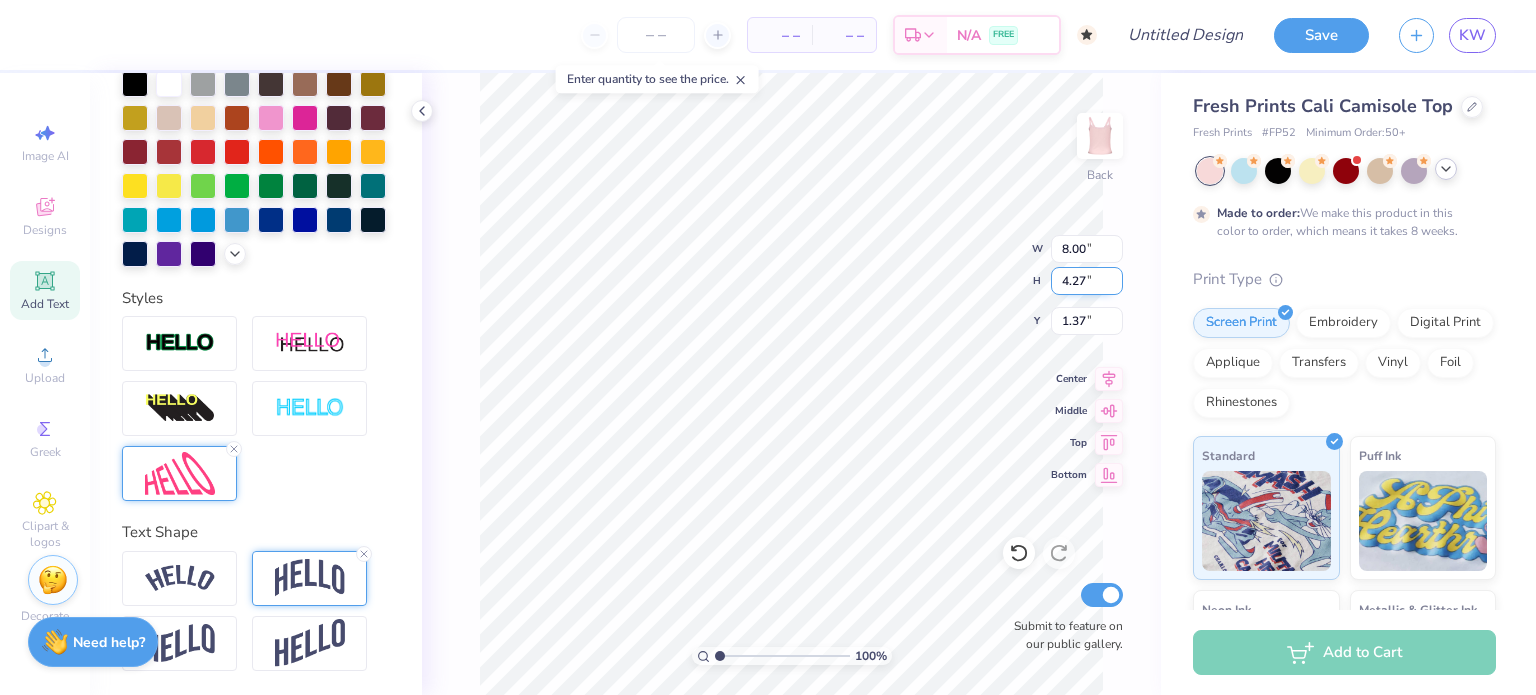 click on "100  % Back W 8.00 8.00 " H 4.27 4.27 " Y 1.37 1.37 " Center Middle Top Bottom Submit to feature on our public gallery." at bounding box center [791, 384] 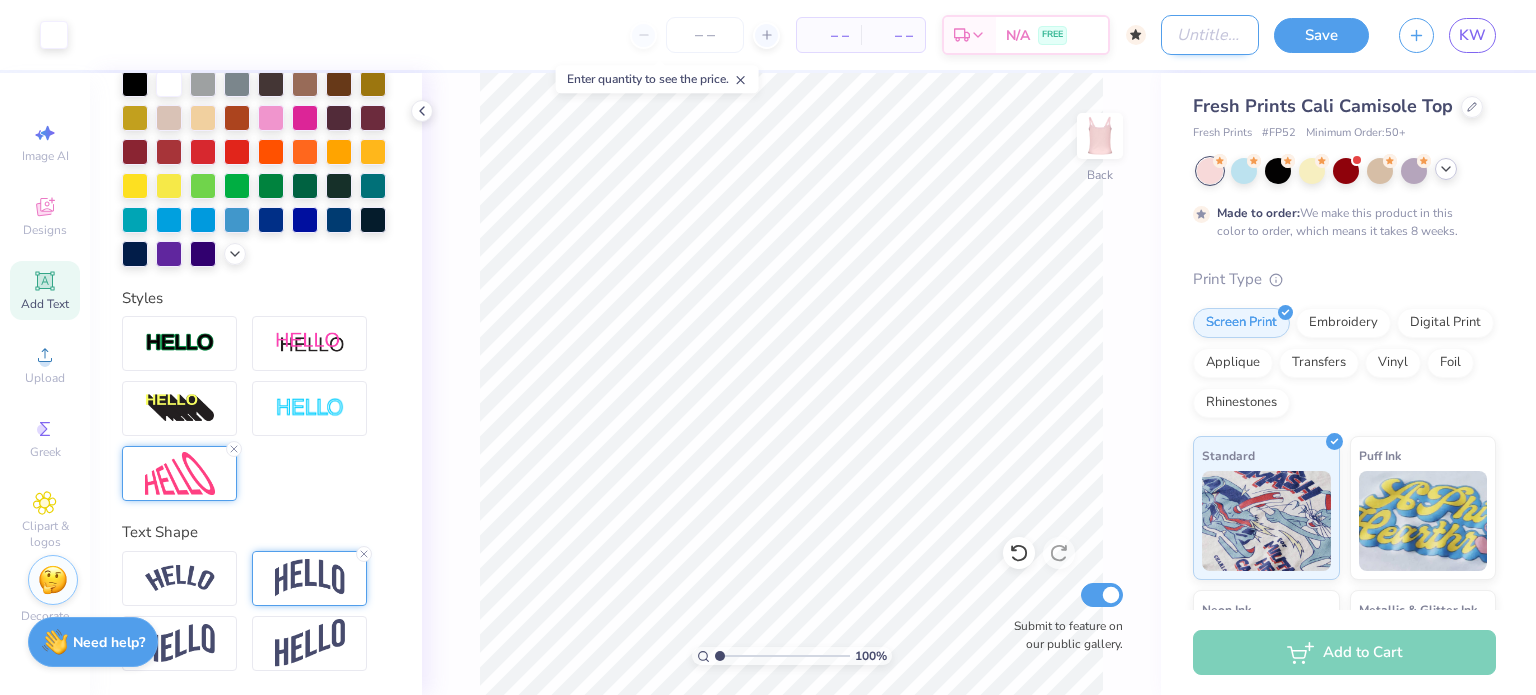 click on "Design Title" at bounding box center [1210, 35] 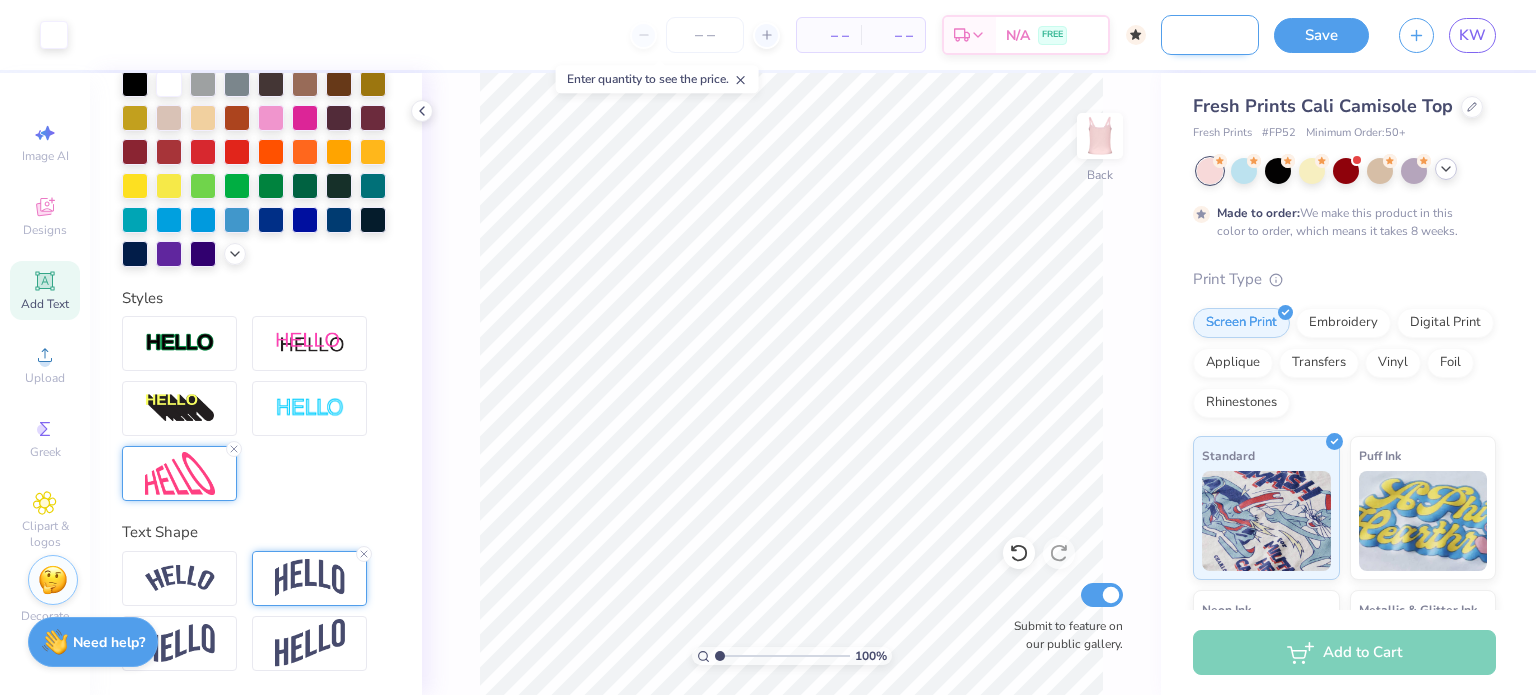 scroll, scrollTop: 0, scrollLeft: 99, axis: horizontal 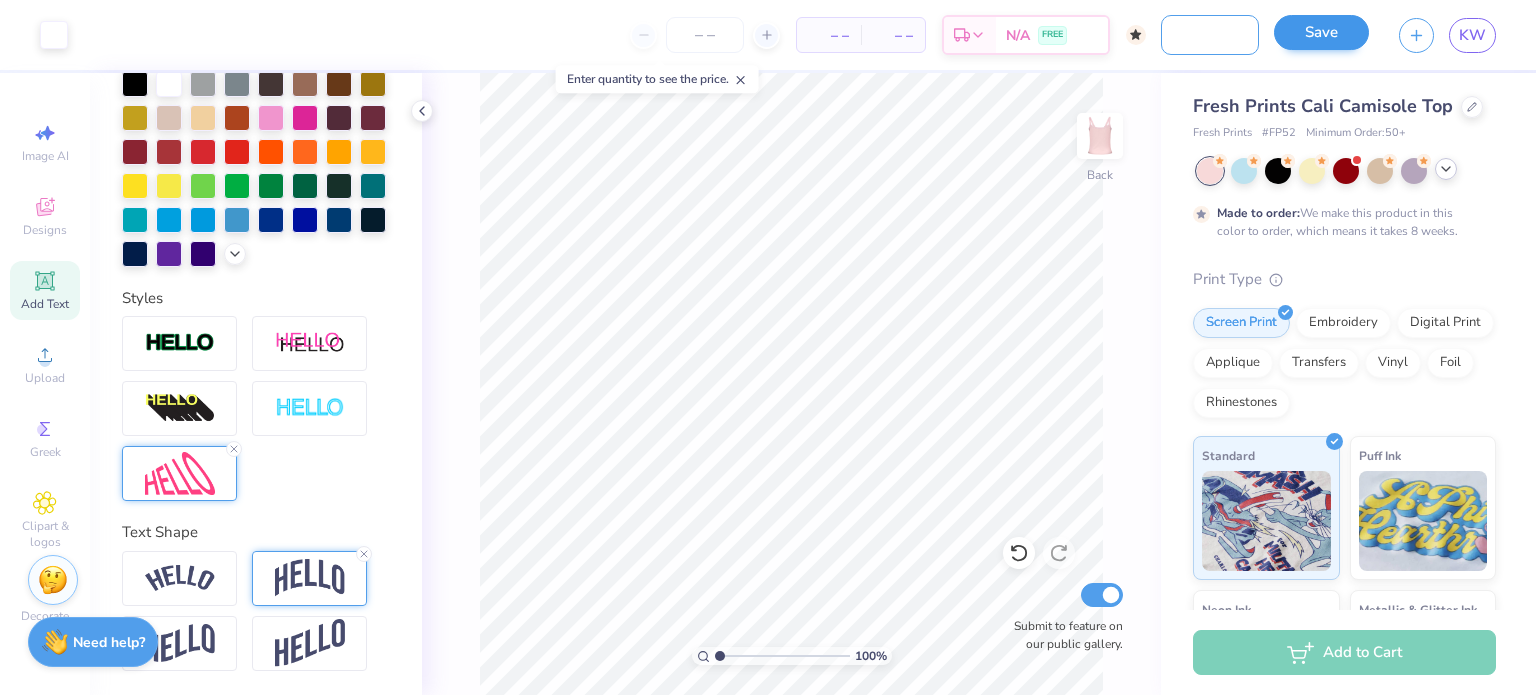 type on ""parke" matching tank" 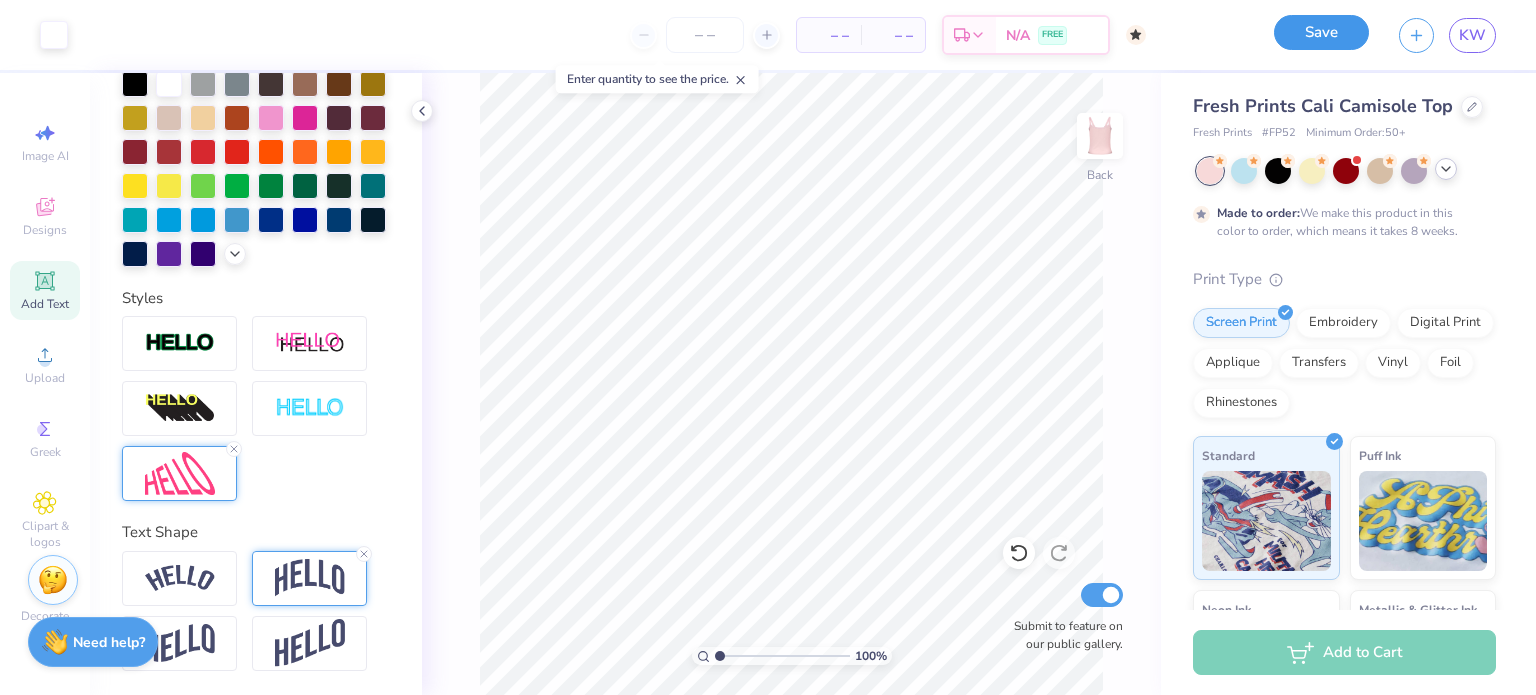 click on "Save" at bounding box center [1321, 32] 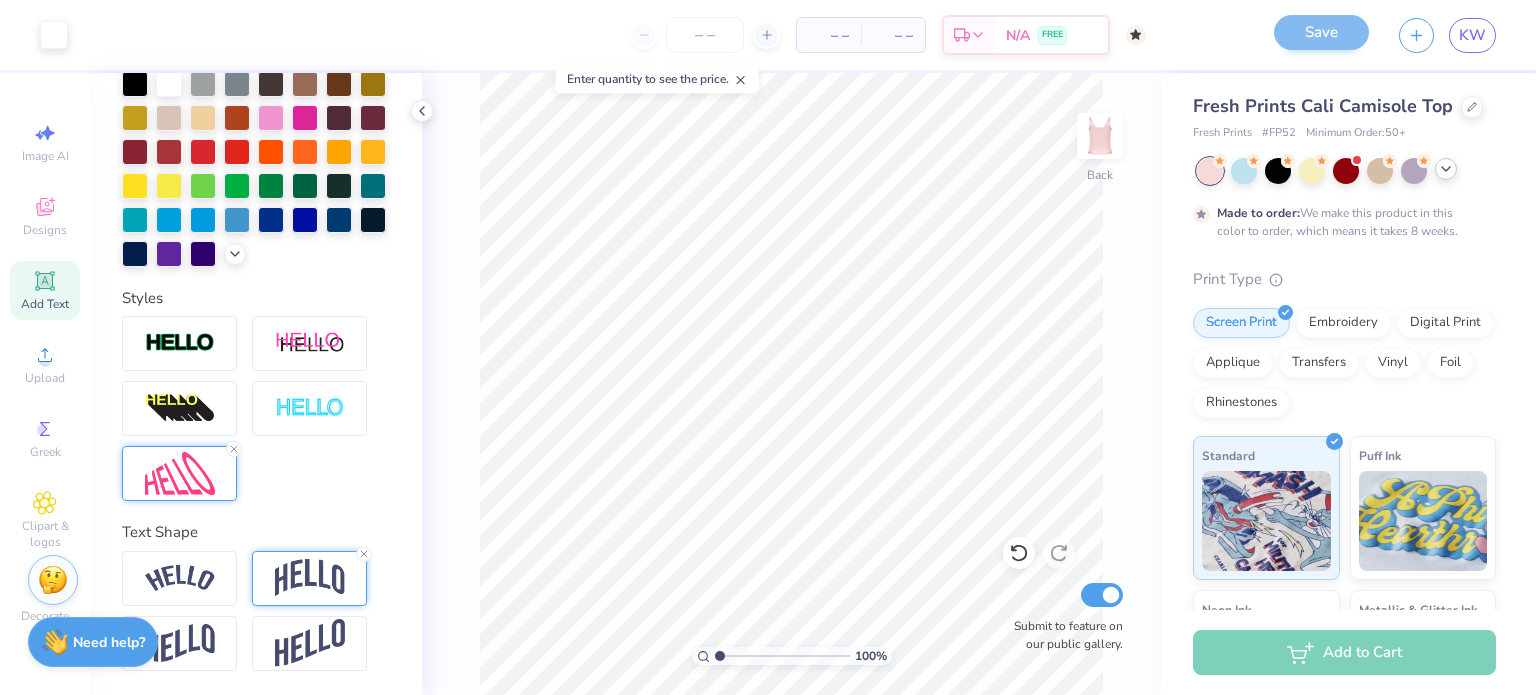 scroll, scrollTop: 0, scrollLeft: 0, axis: both 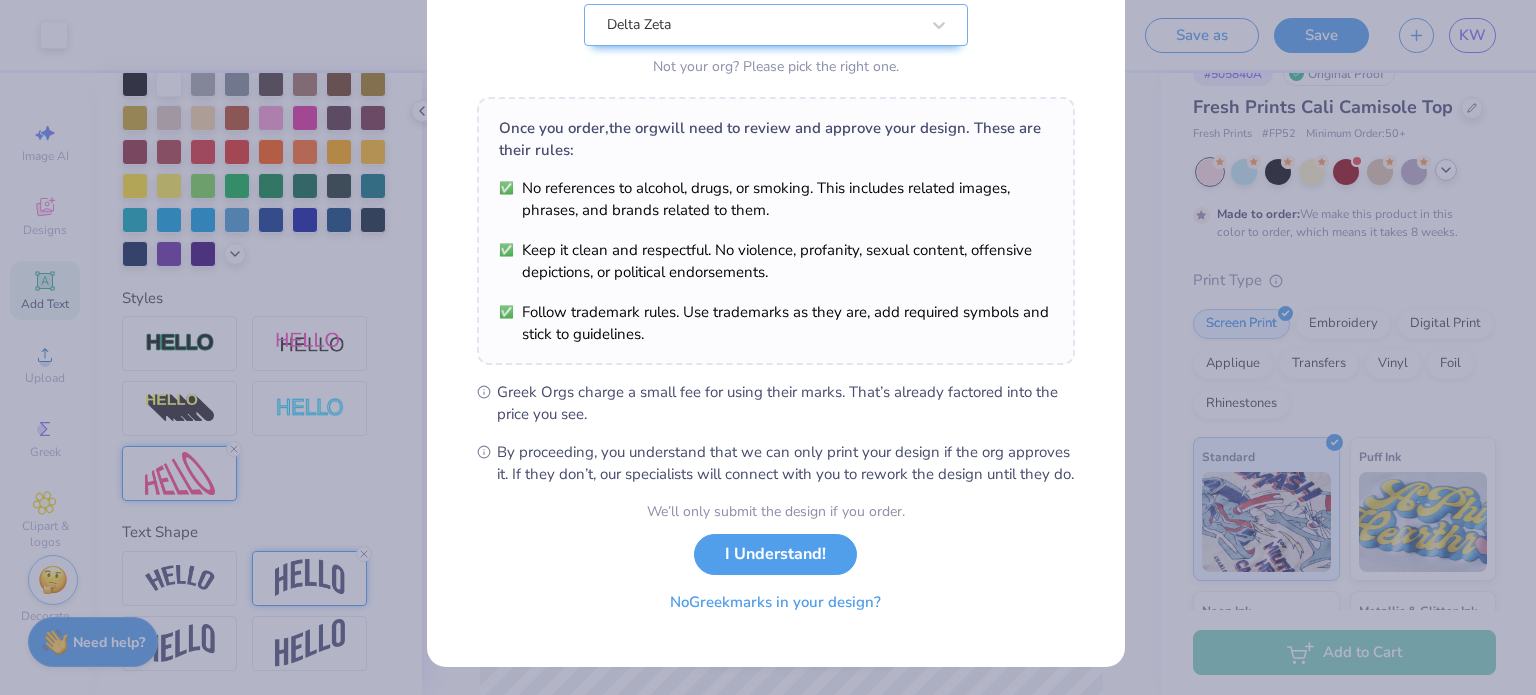 click on "I Understand!" at bounding box center [775, 554] 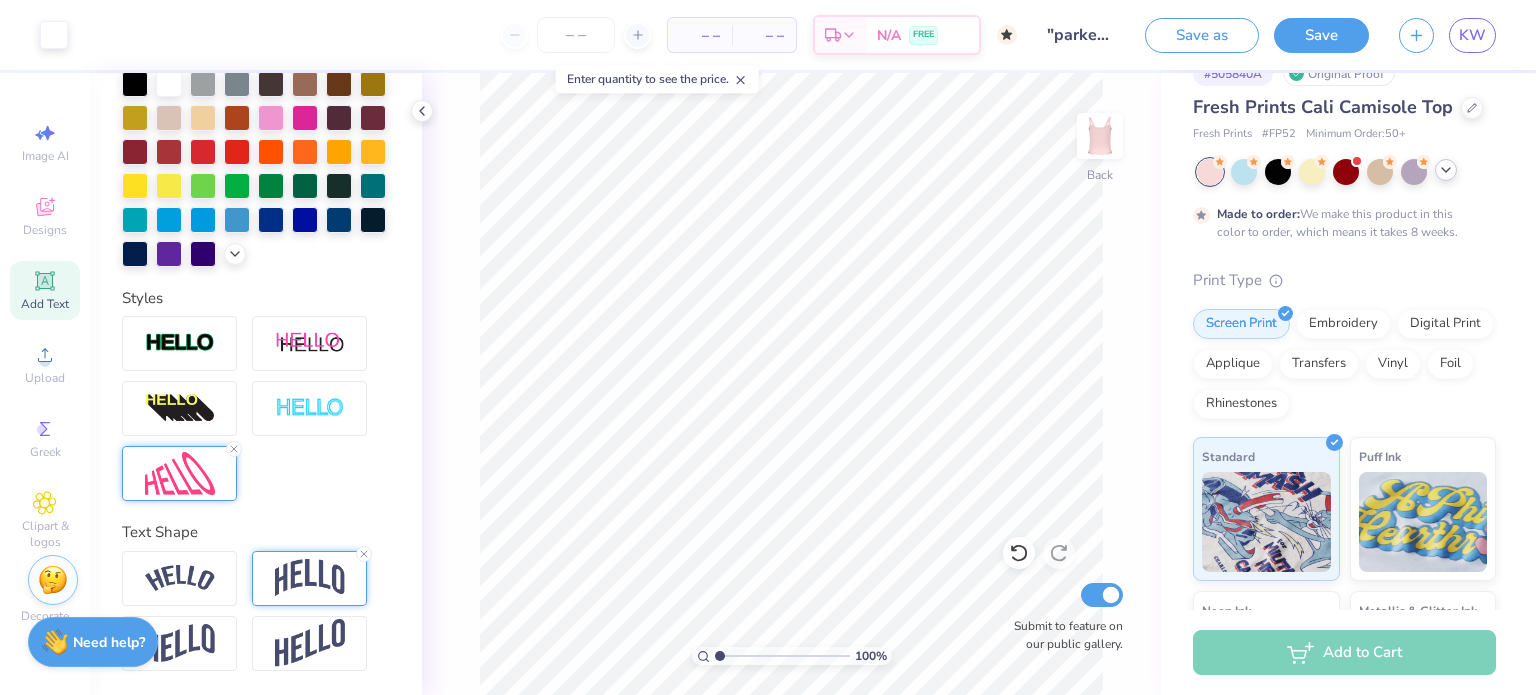 scroll, scrollTop: 0, scrollLeft: 0, axis: both 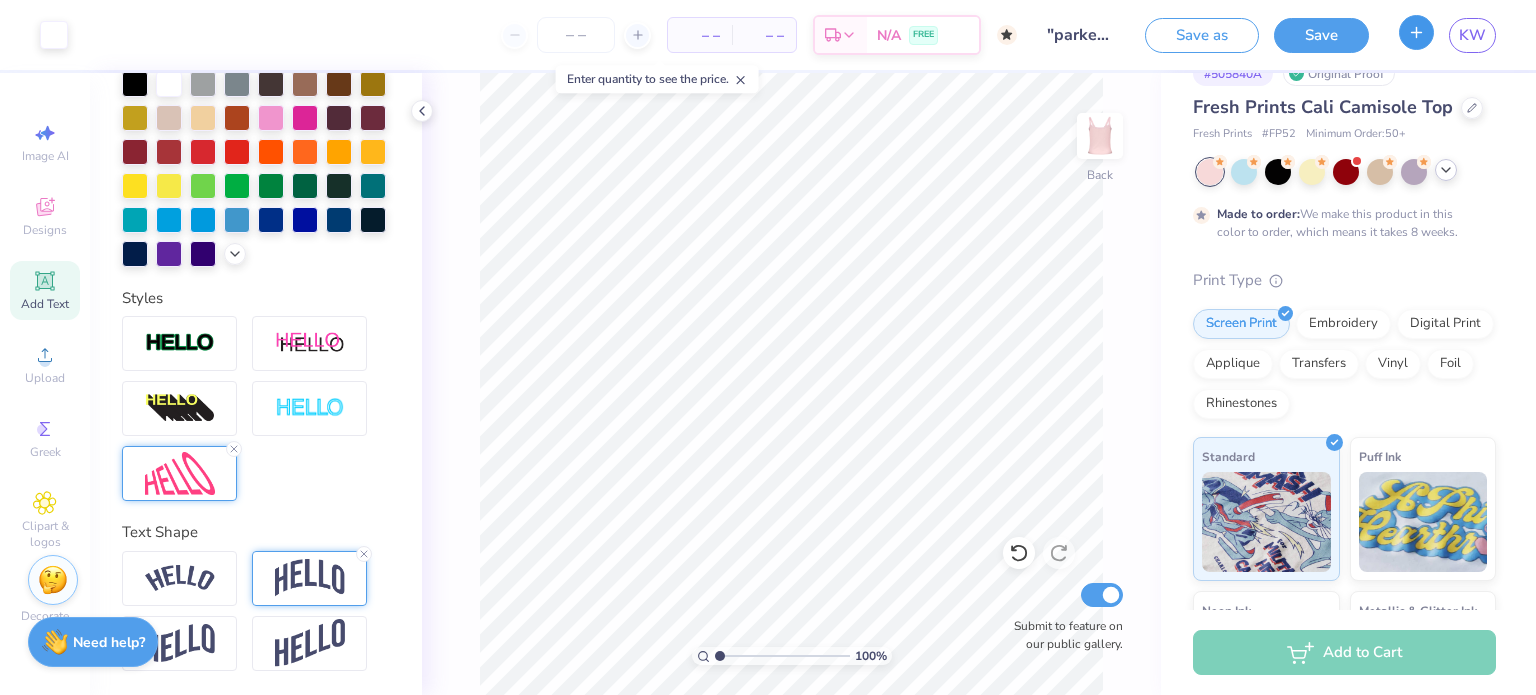 click 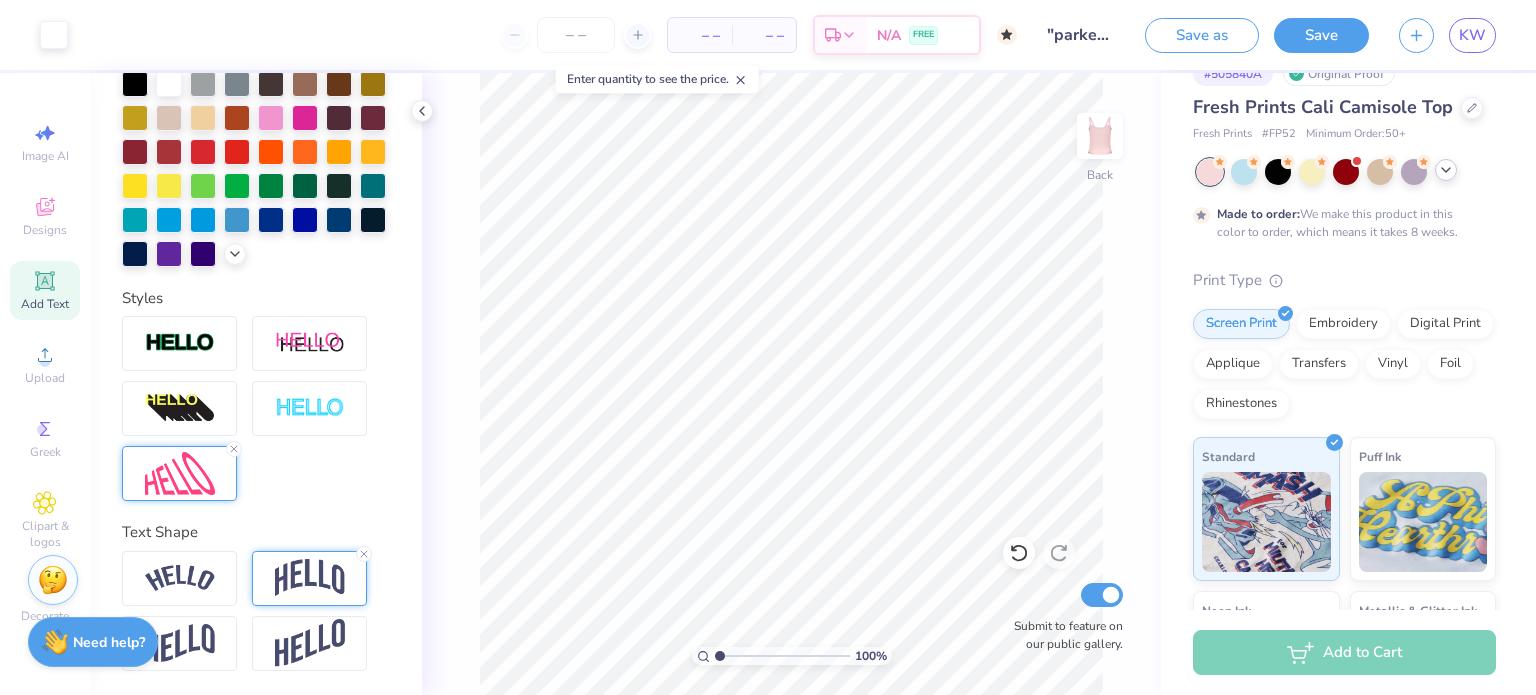 type 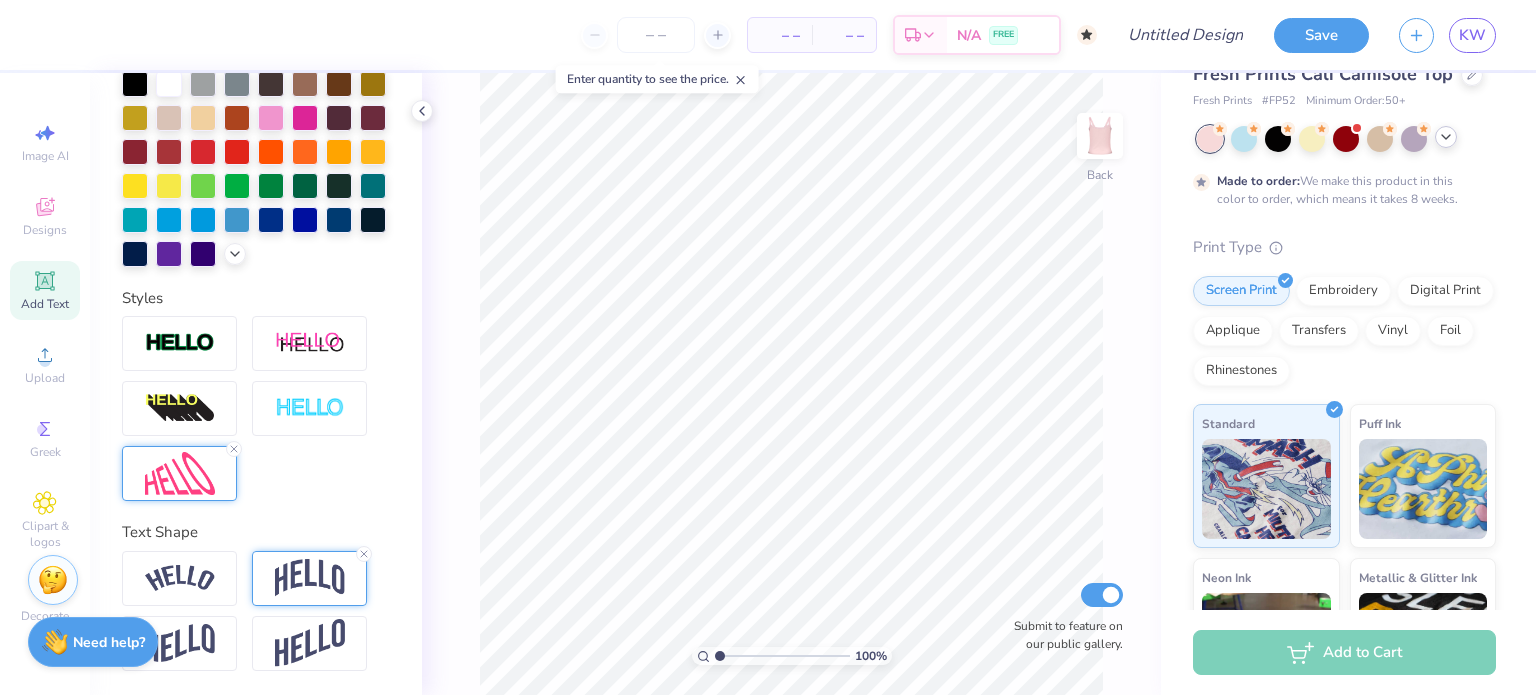 scroll, scrollTop: 4, scrollLeft: 0, axis: vertical 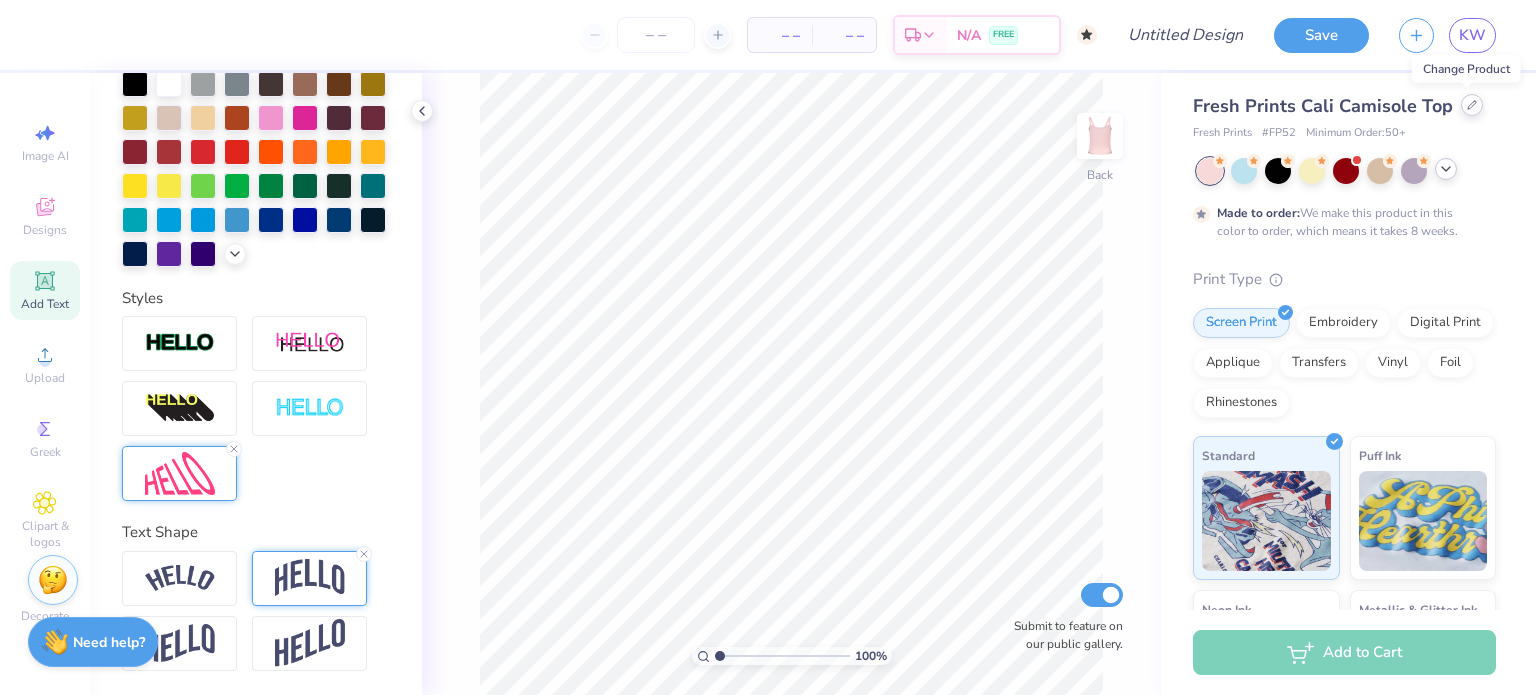click at bounding box center [1472, 105] 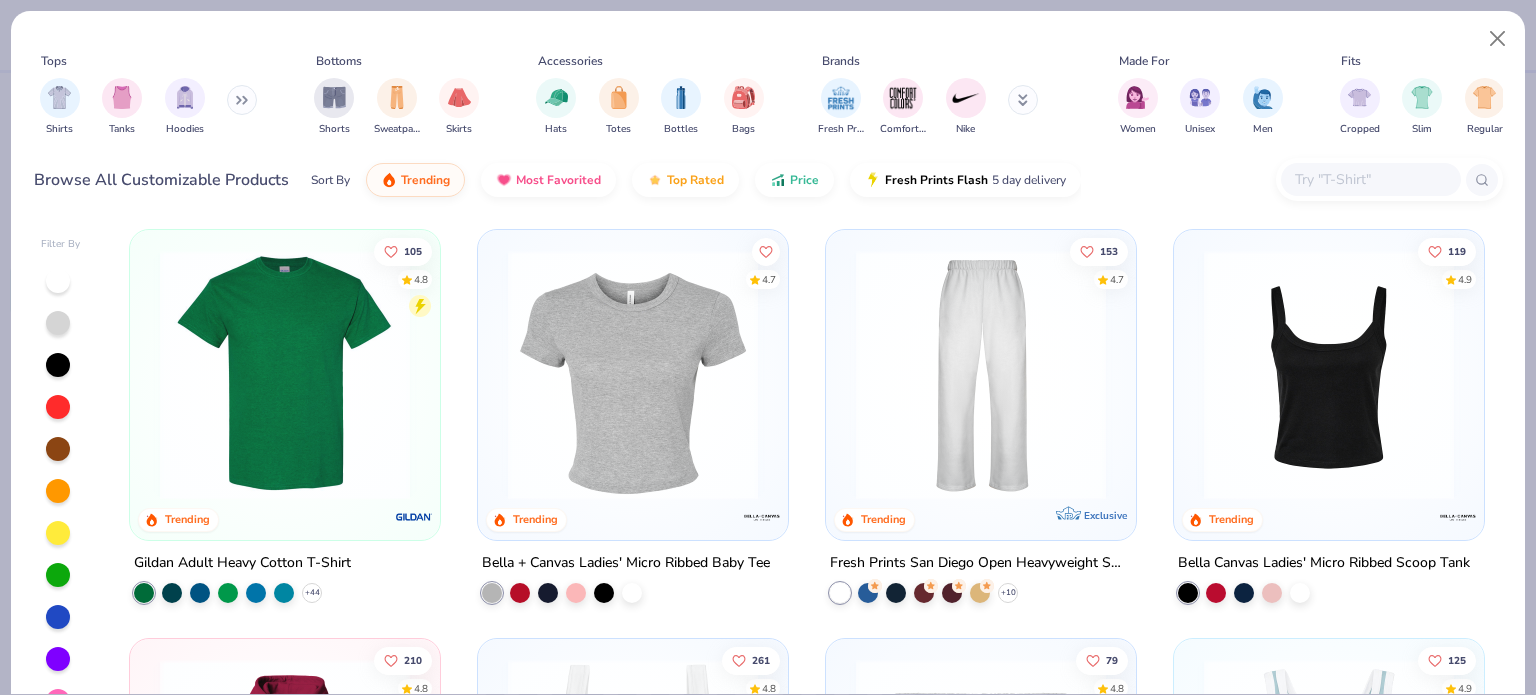 scroll, scrollTop: 383, scrollLeft: 0, axis: vertical 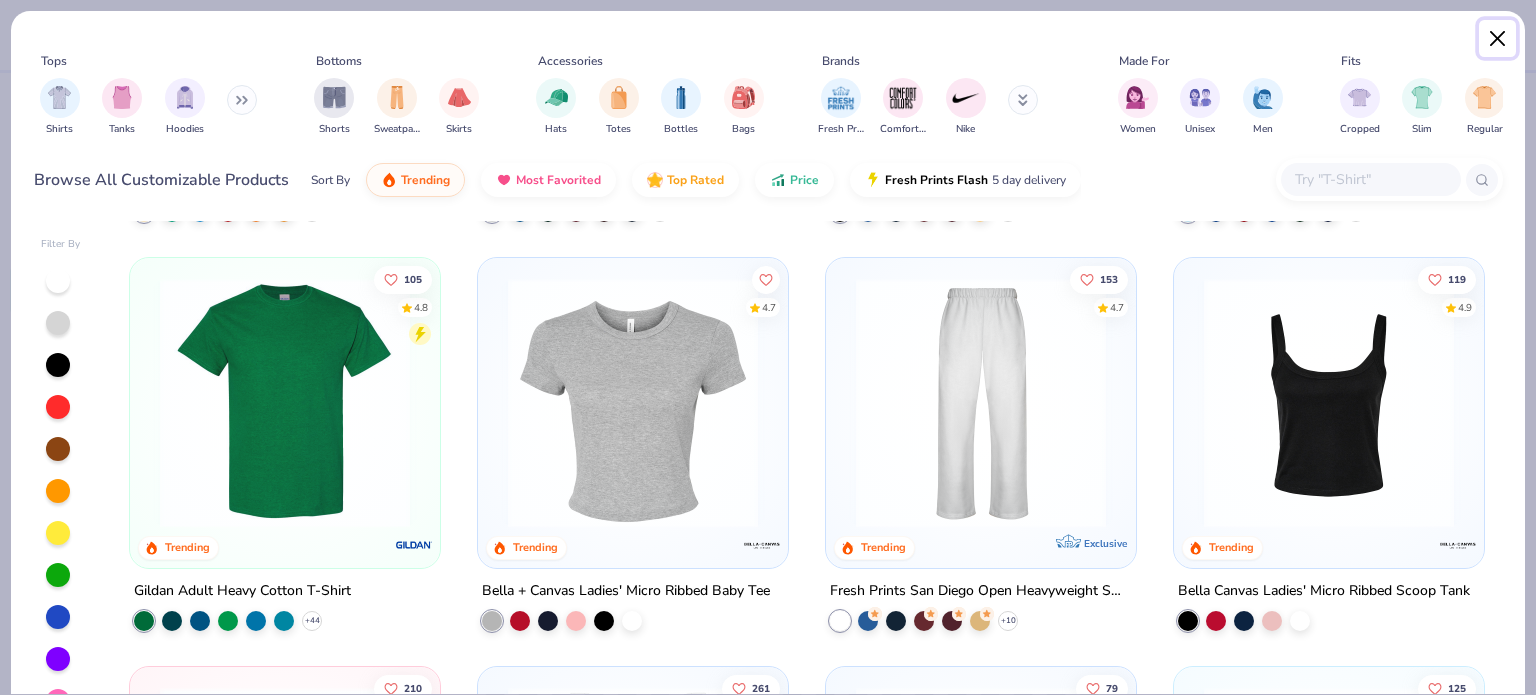 click at bounding box center [1498, 39] 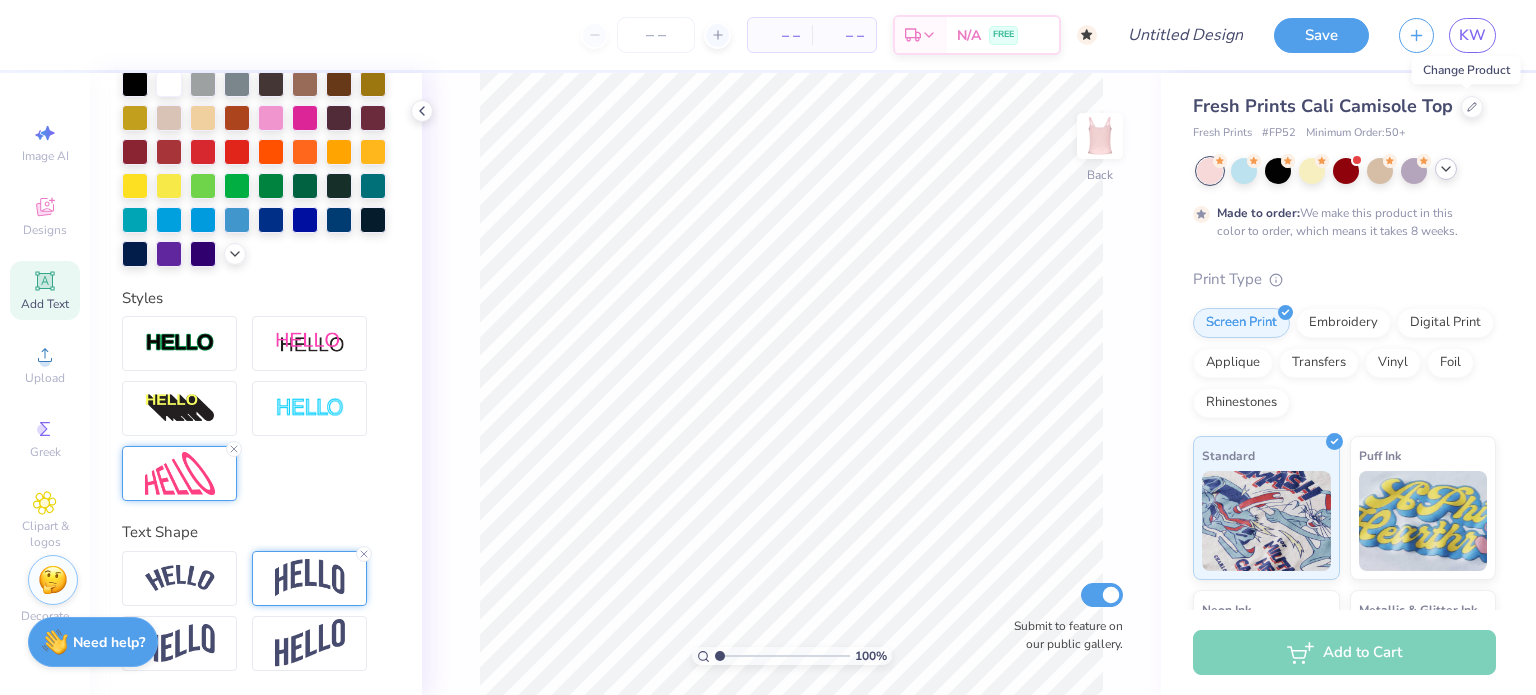 click on "Change Product" at bounding box center (1466, 70) 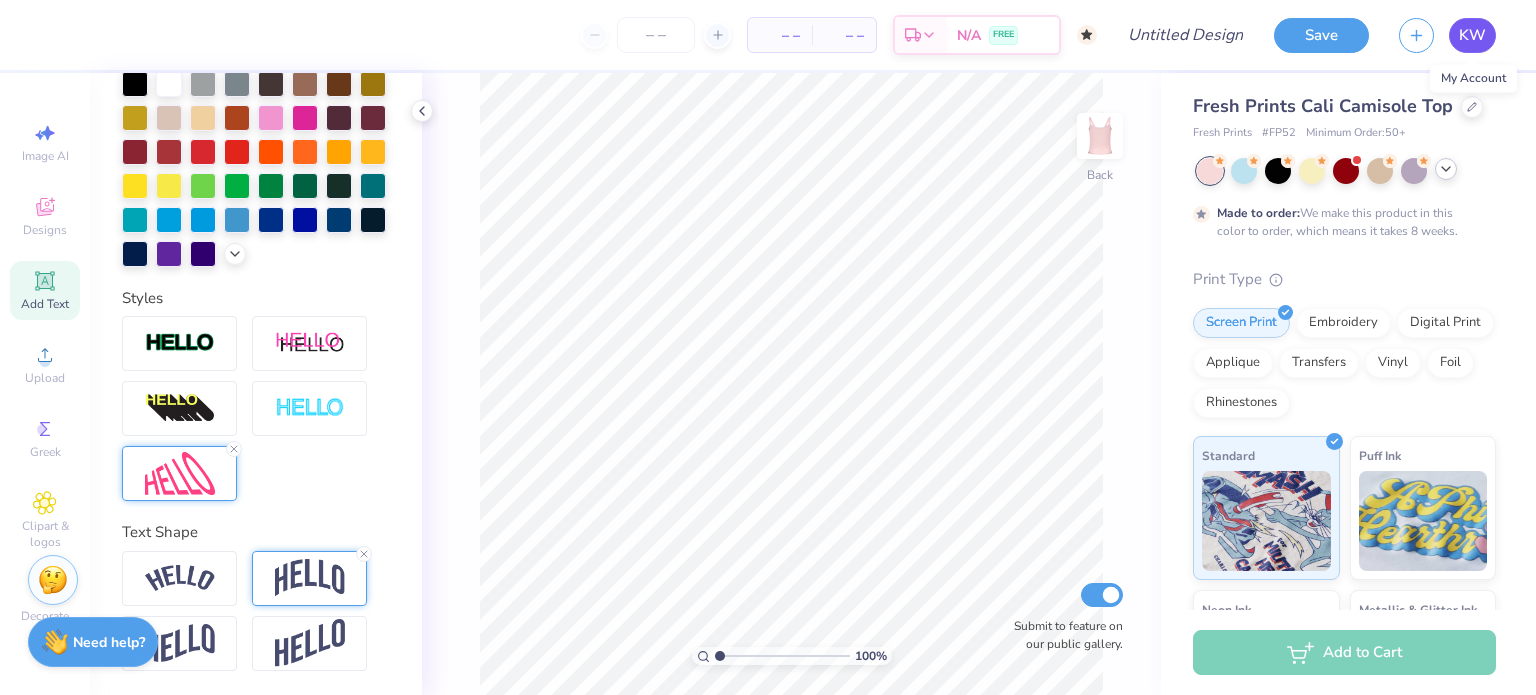 click on "KW" at bounding box center (1472, 35) 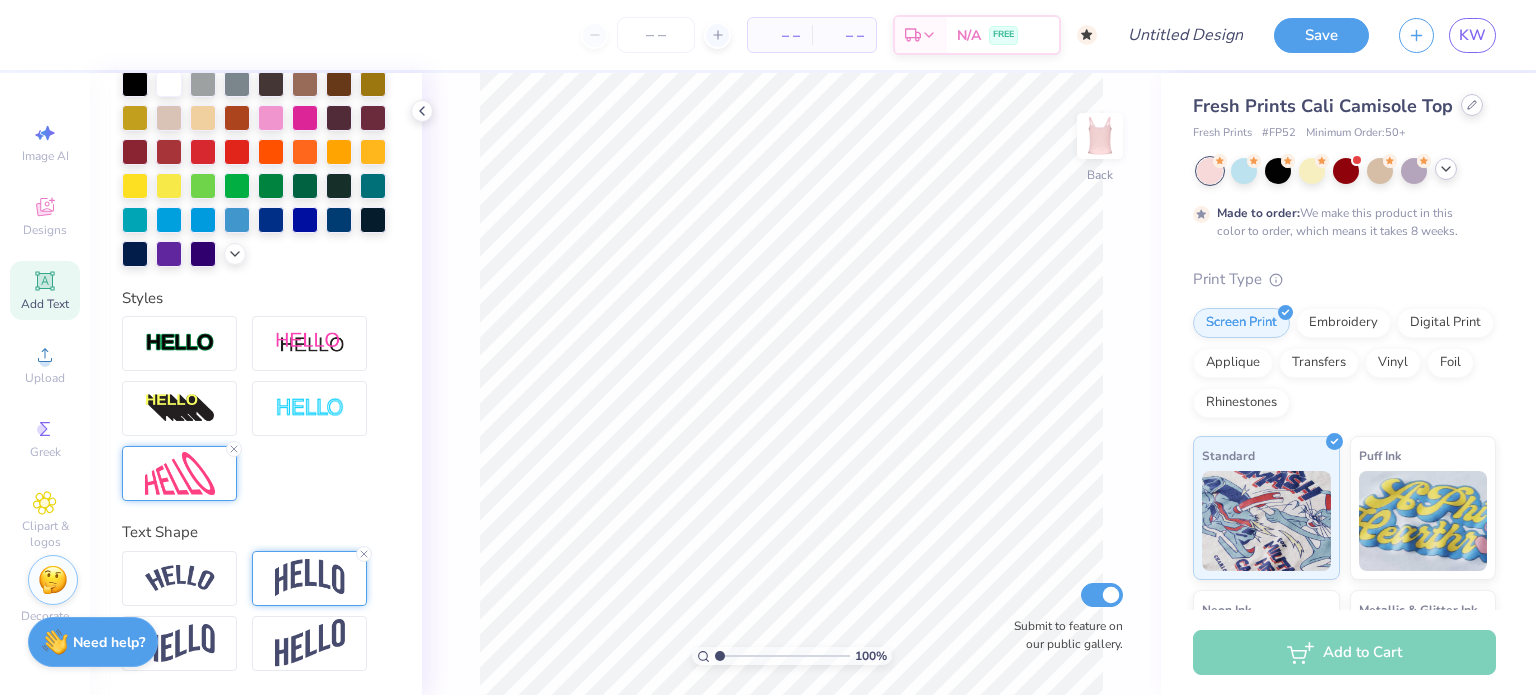 click at bounding box center (1472, 105) 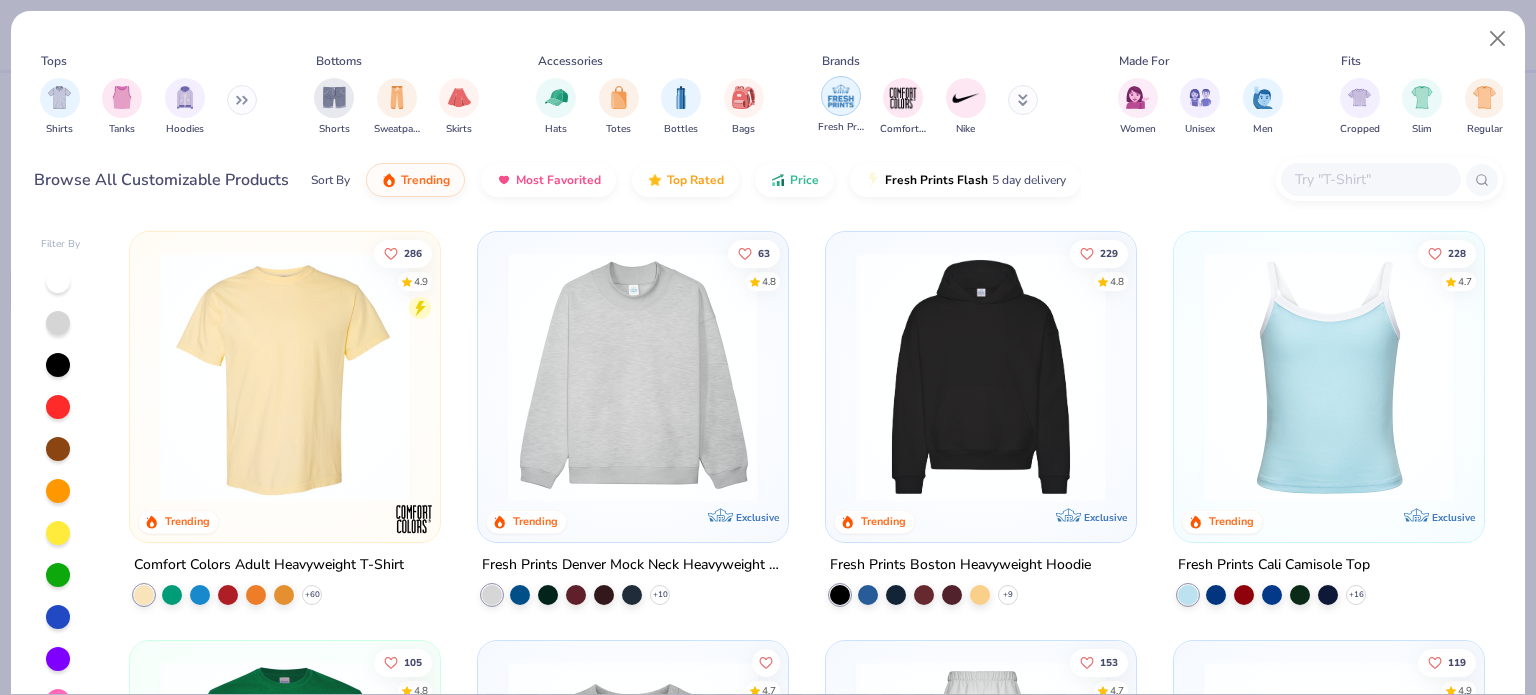 click at bounding box center (841, 96) 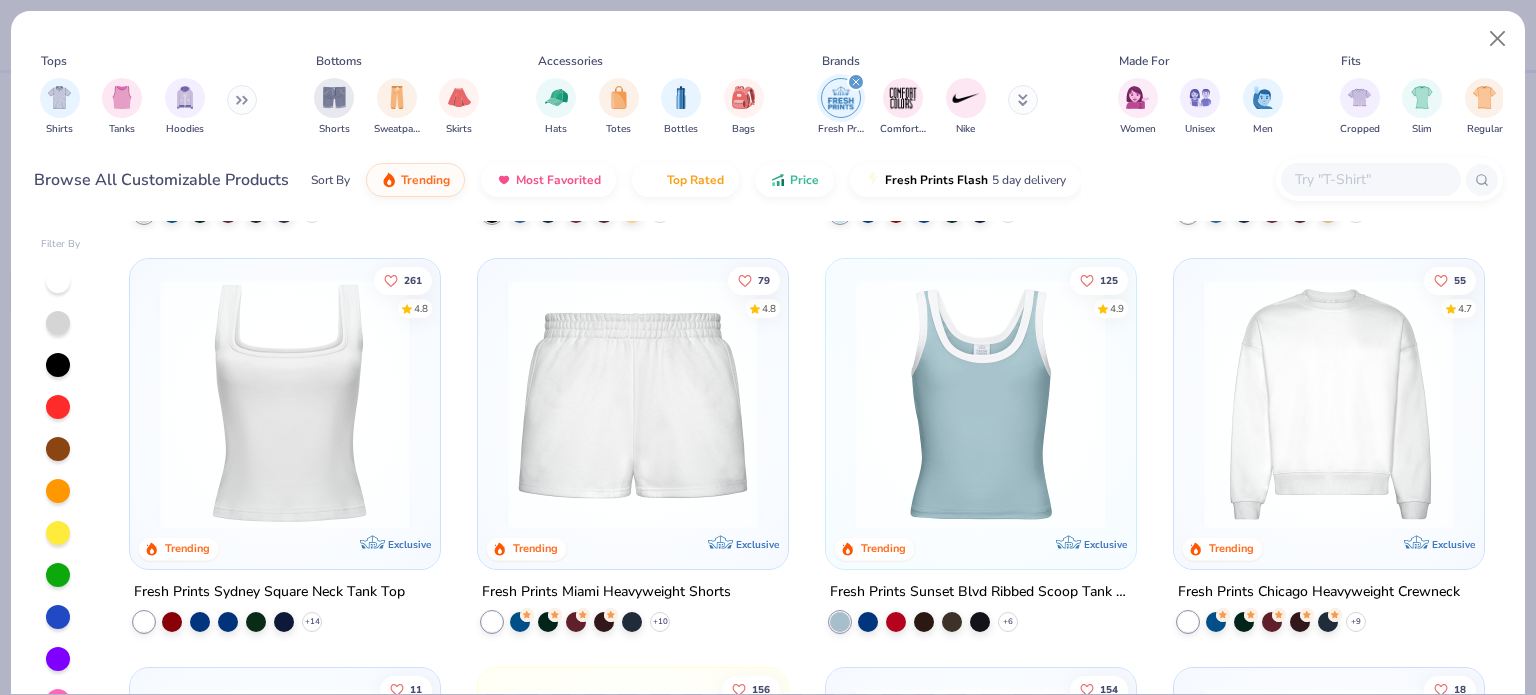 scroll, scrollTop: 380, scrollLeft: 0, axis: vertical 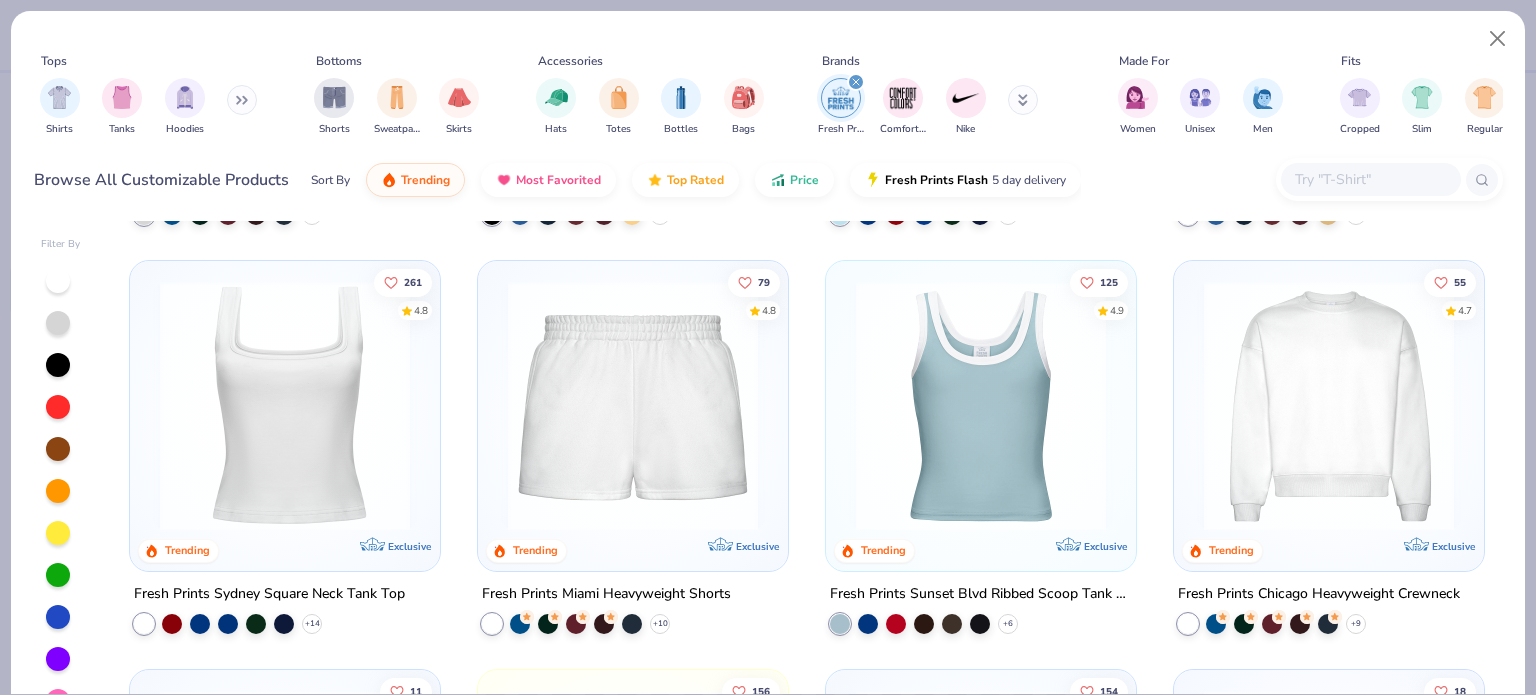 click at bounding box center (633, 406) 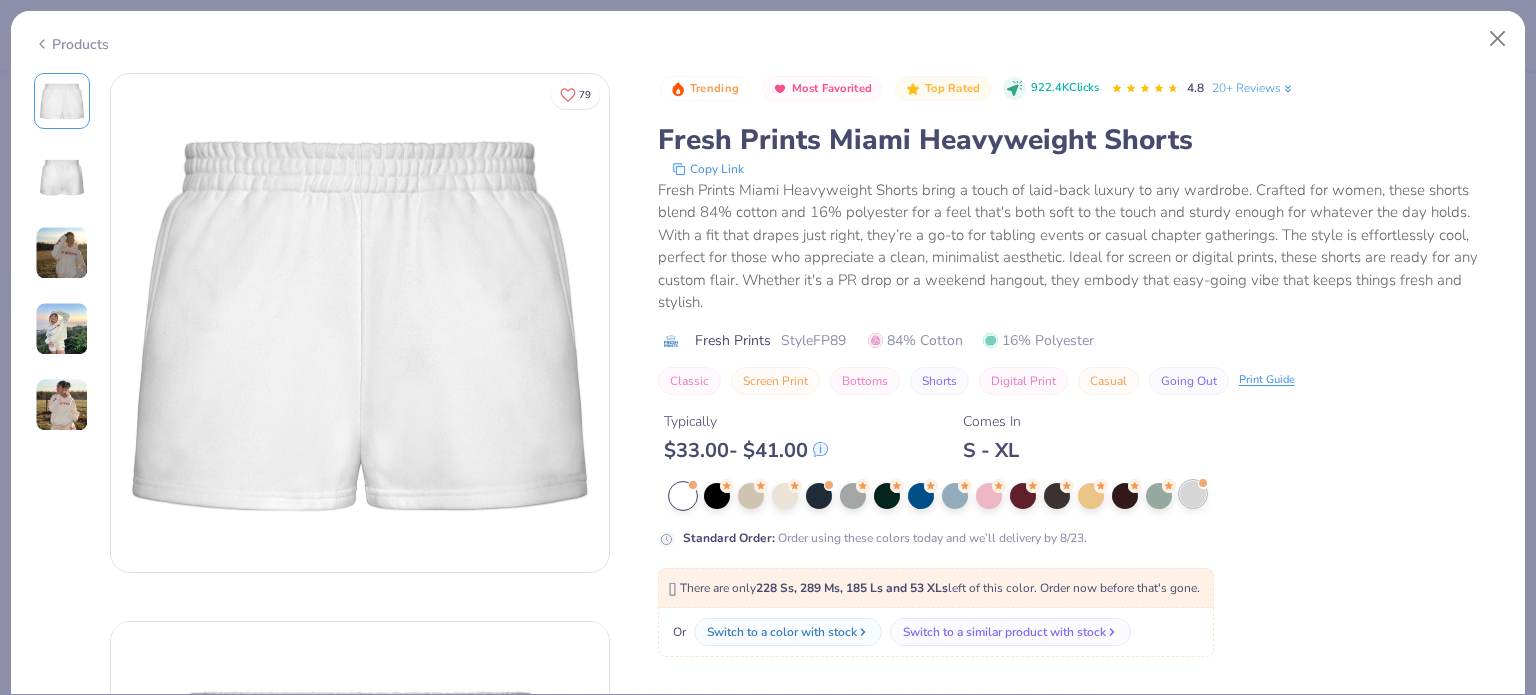 click at bounding box center [1193, 494] 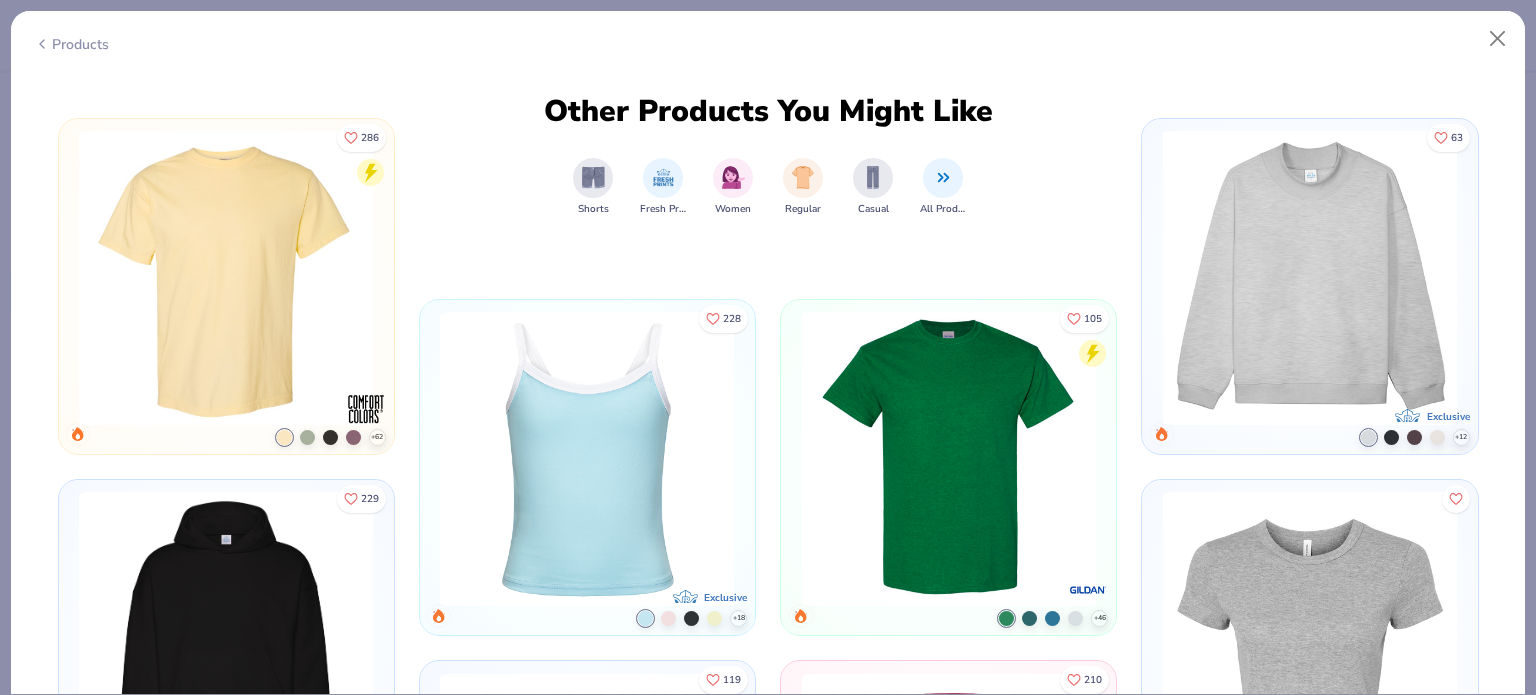 scroll, scrollTop: 2184, scrollLeft: 0, axis: vertical 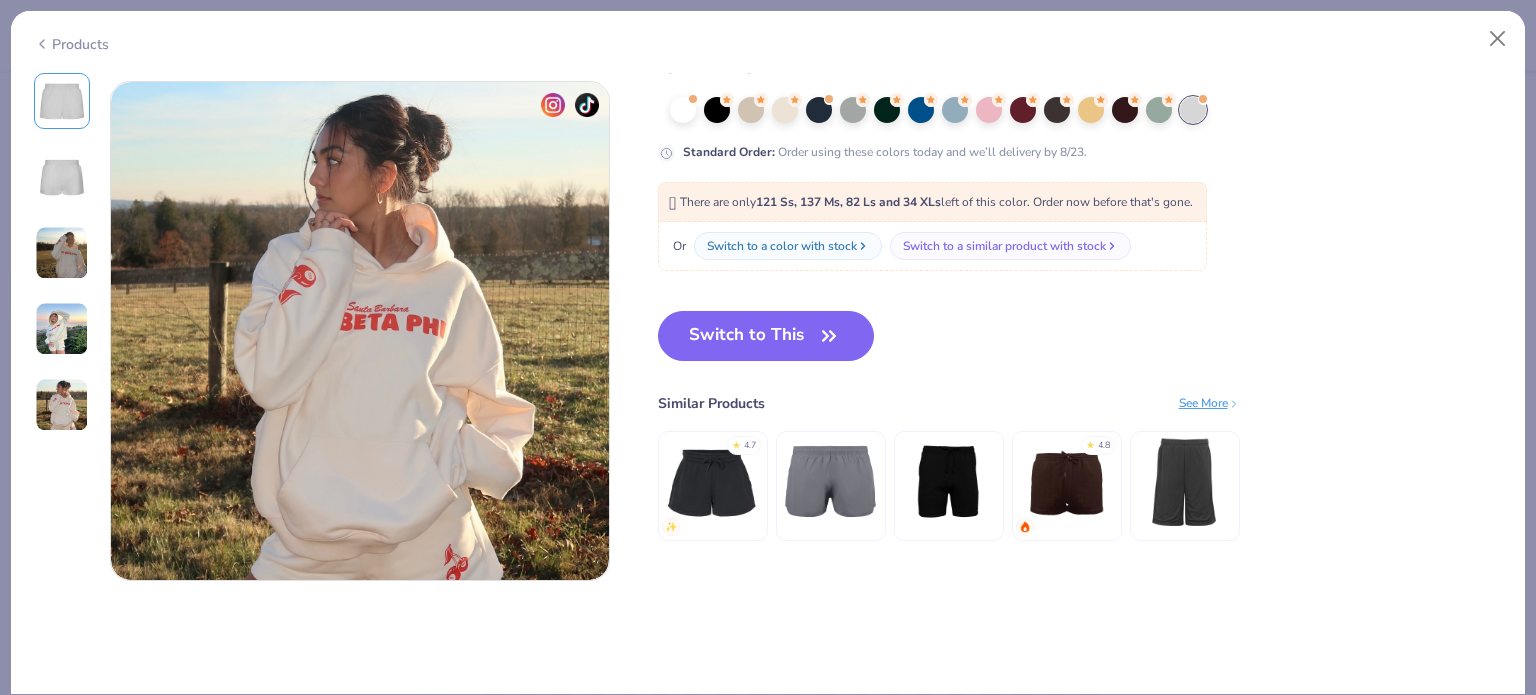 click 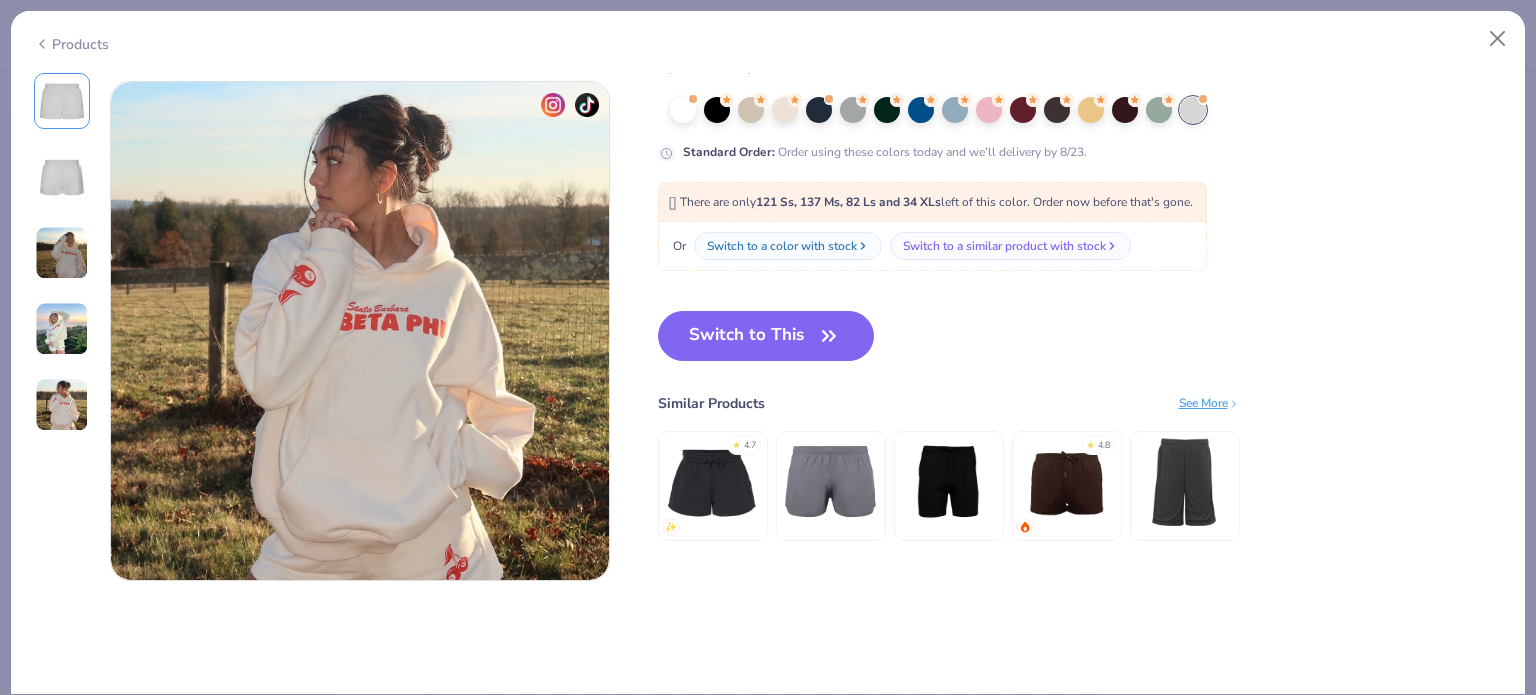 scroll, scrollTop: 661, scrollLeft: 0, axis: vertical 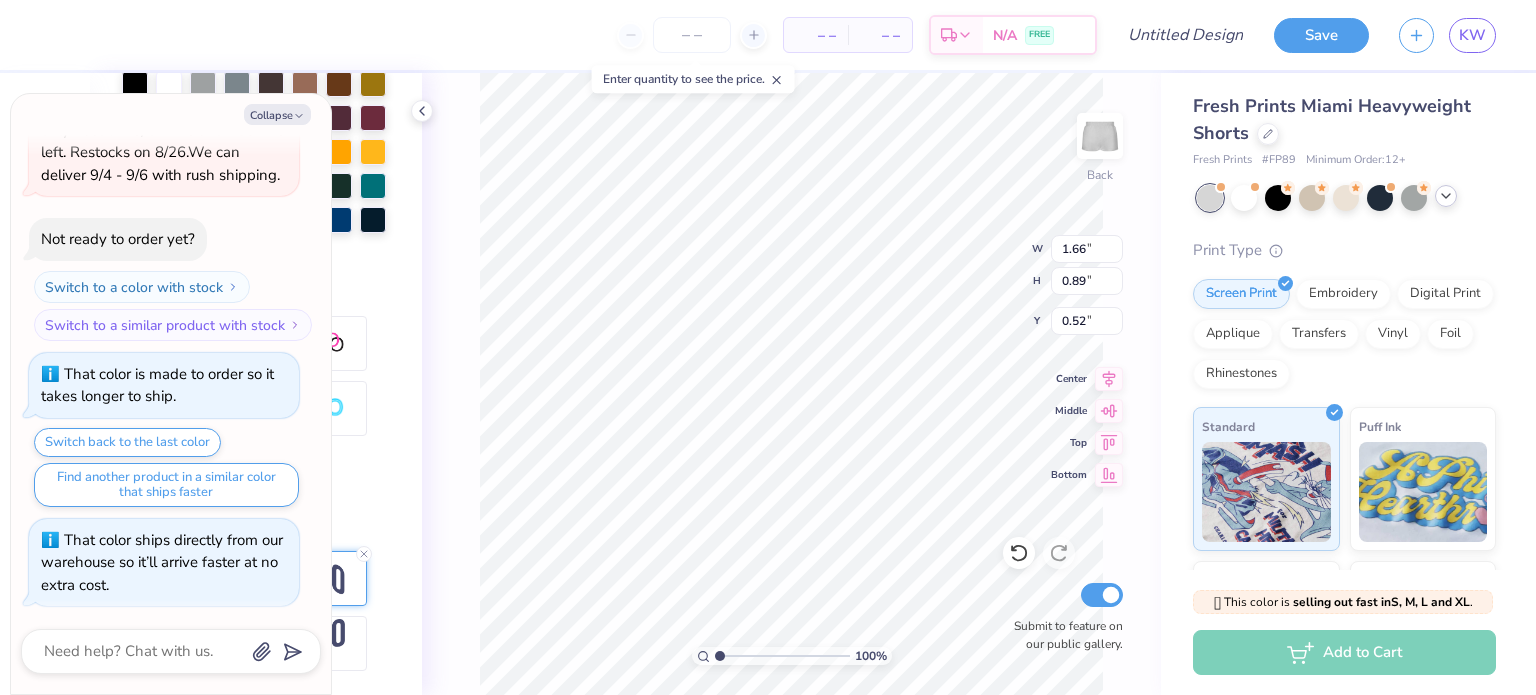 type on "x" 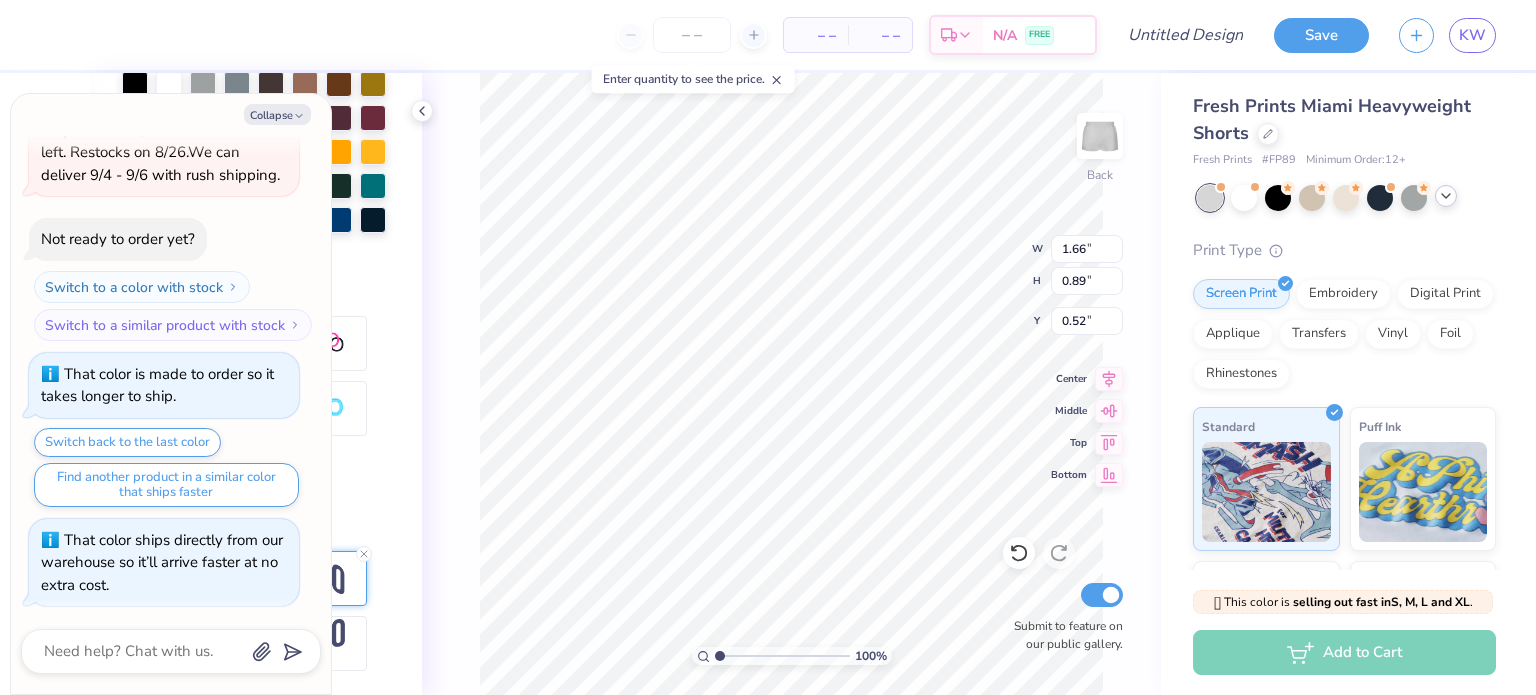 type on "5.25" 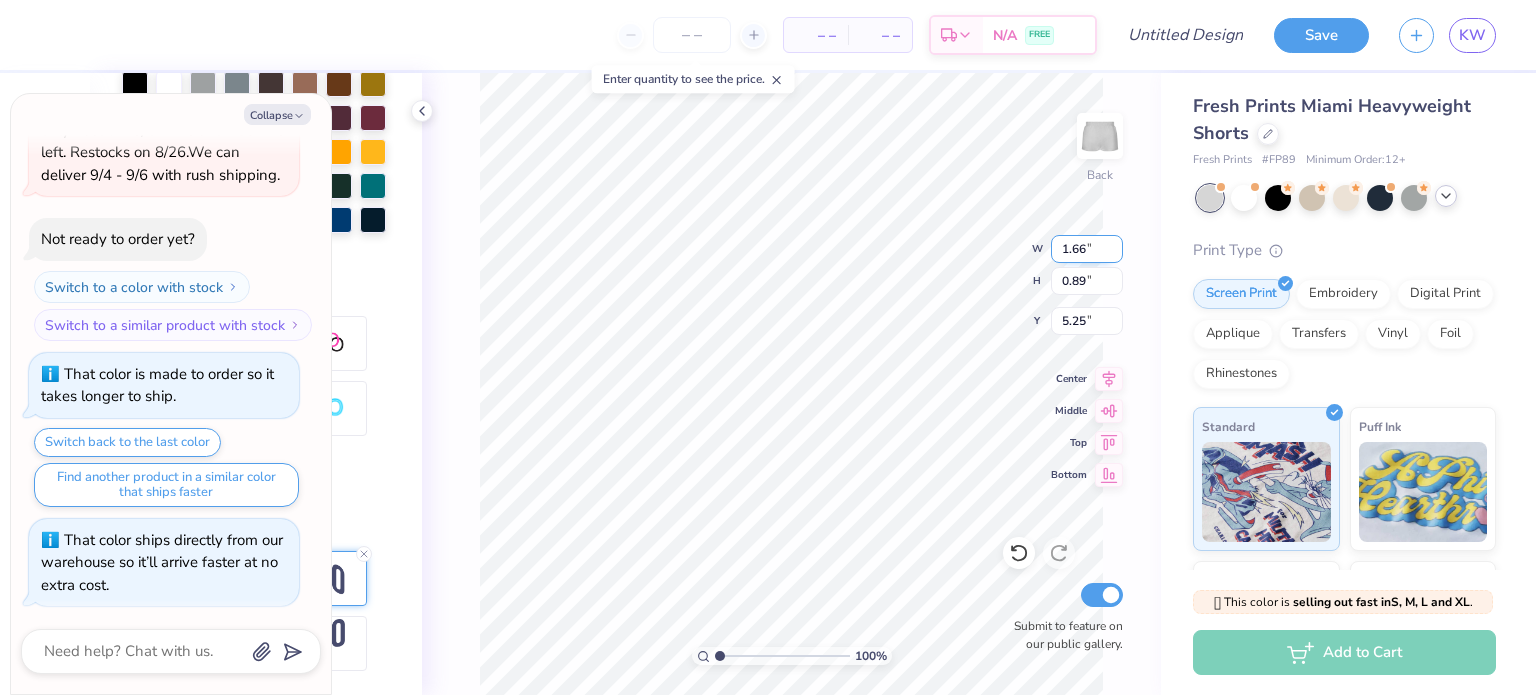 click on "100  % Back W 1.66 1.66 " H 0.89 0.89 " Y 5.25 5.25 " Center Middle Top Bottom Submit to feature on our public gallery." at bounding box center (791, 384) 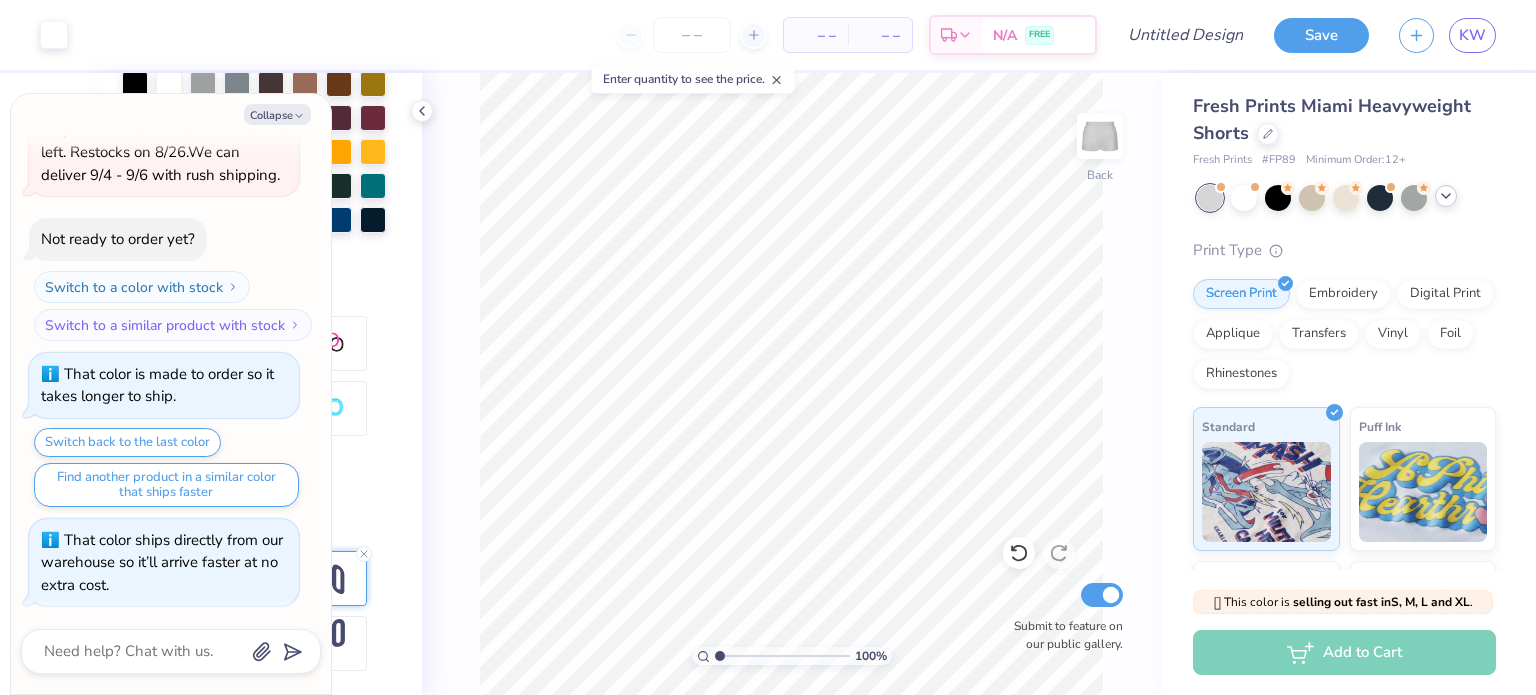 type on "x" 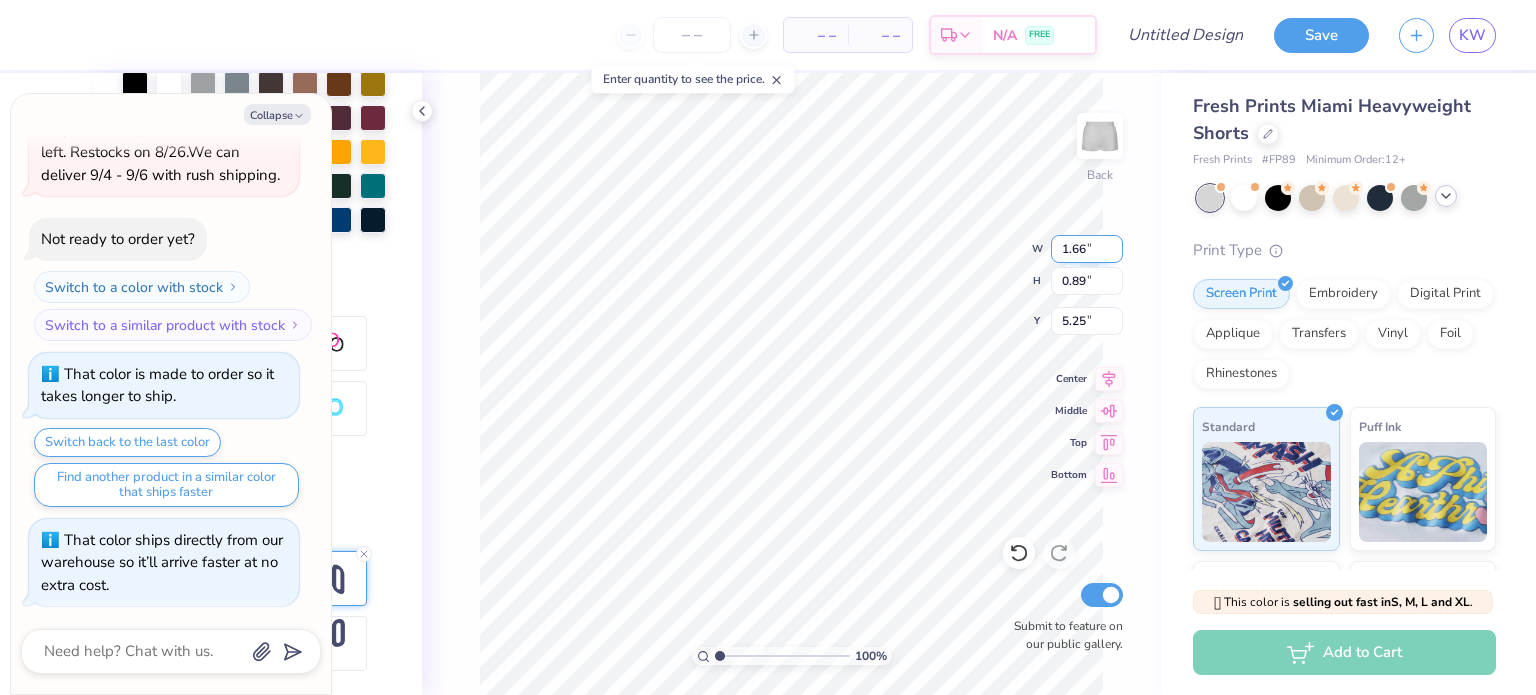 drag, startPoint x: 1083, startPoint y: 251, endPoint x: 1052, endPoint y: 252, distance: 31.016125 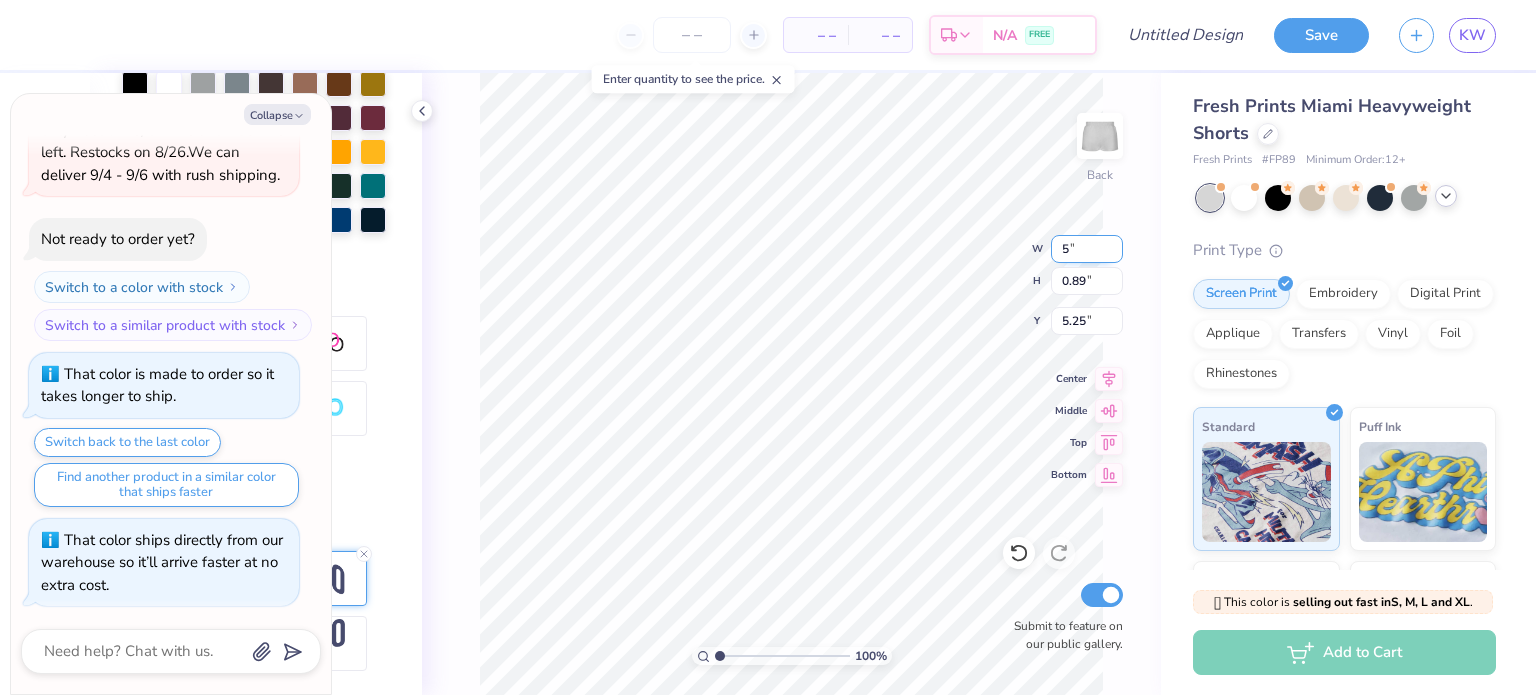 type on "5" 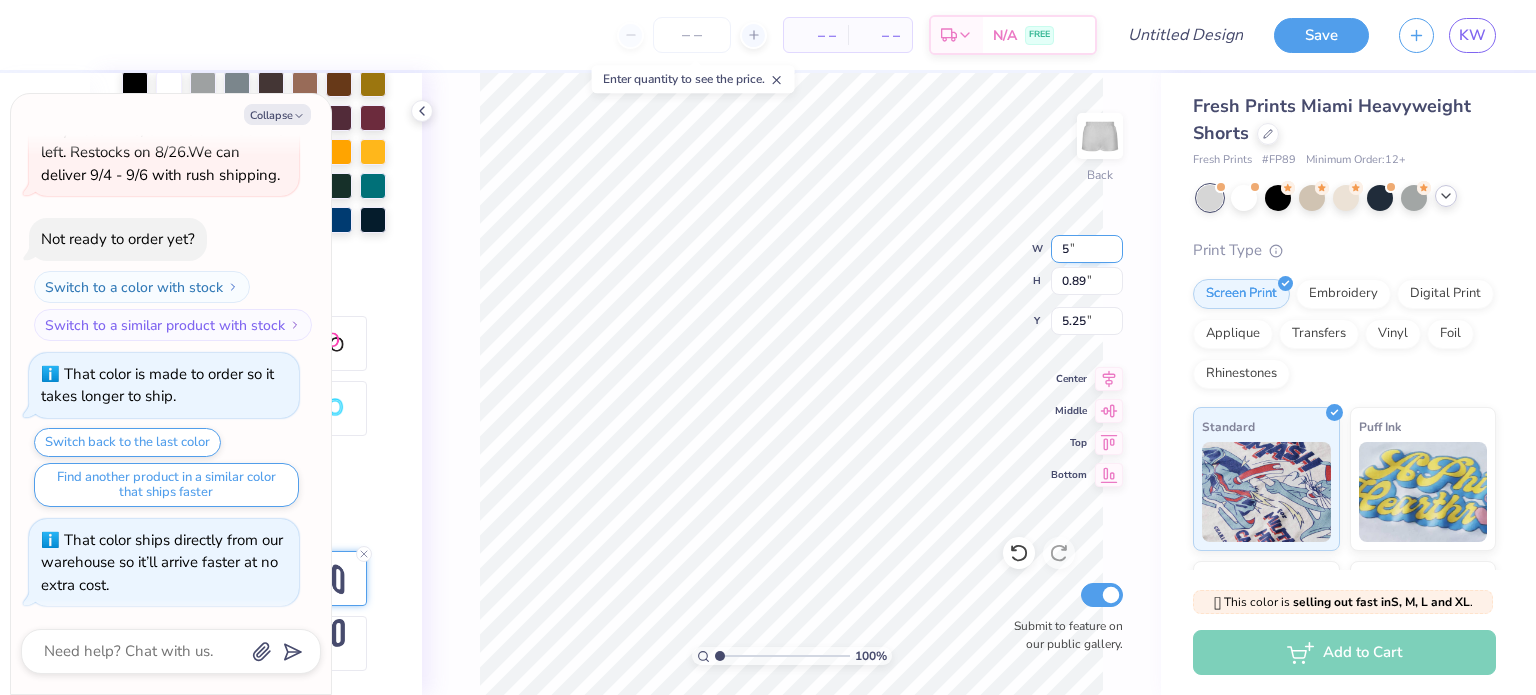 type on "x" 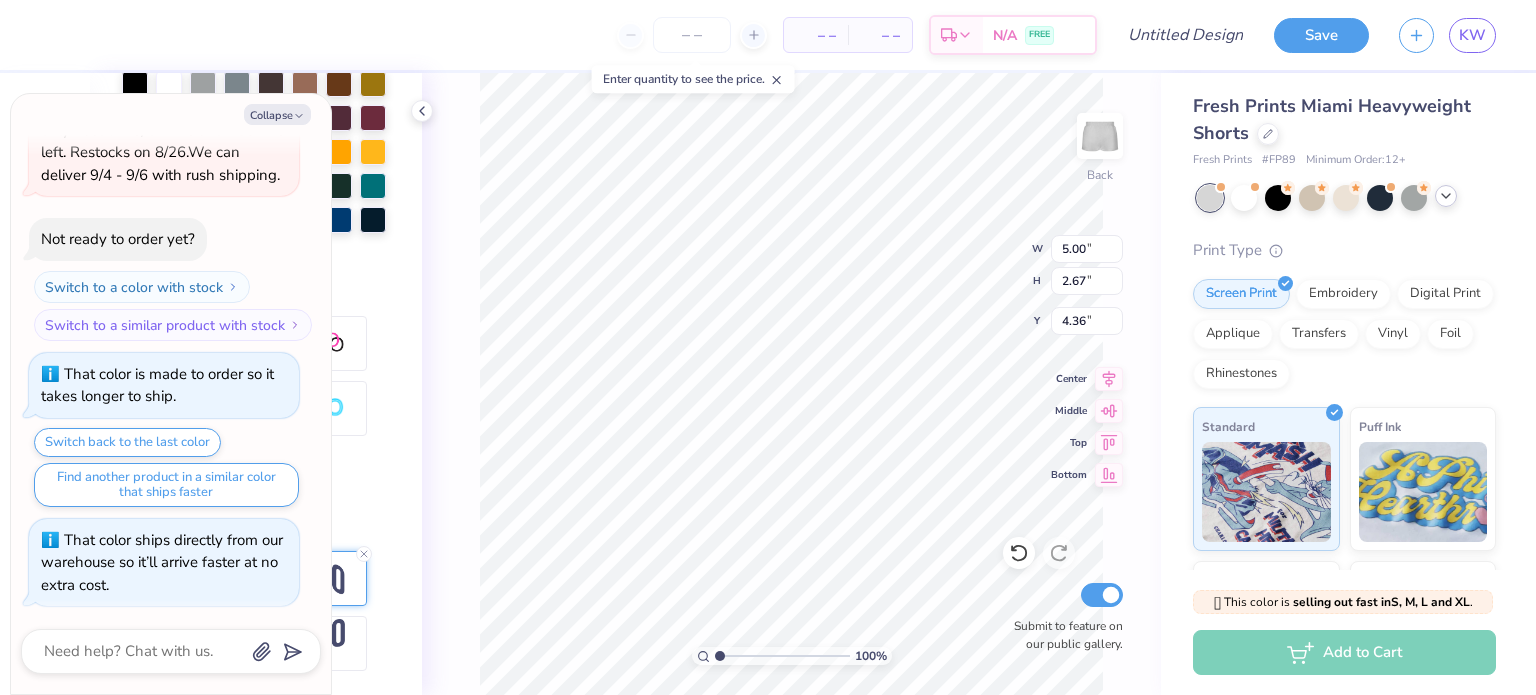 type on "x" 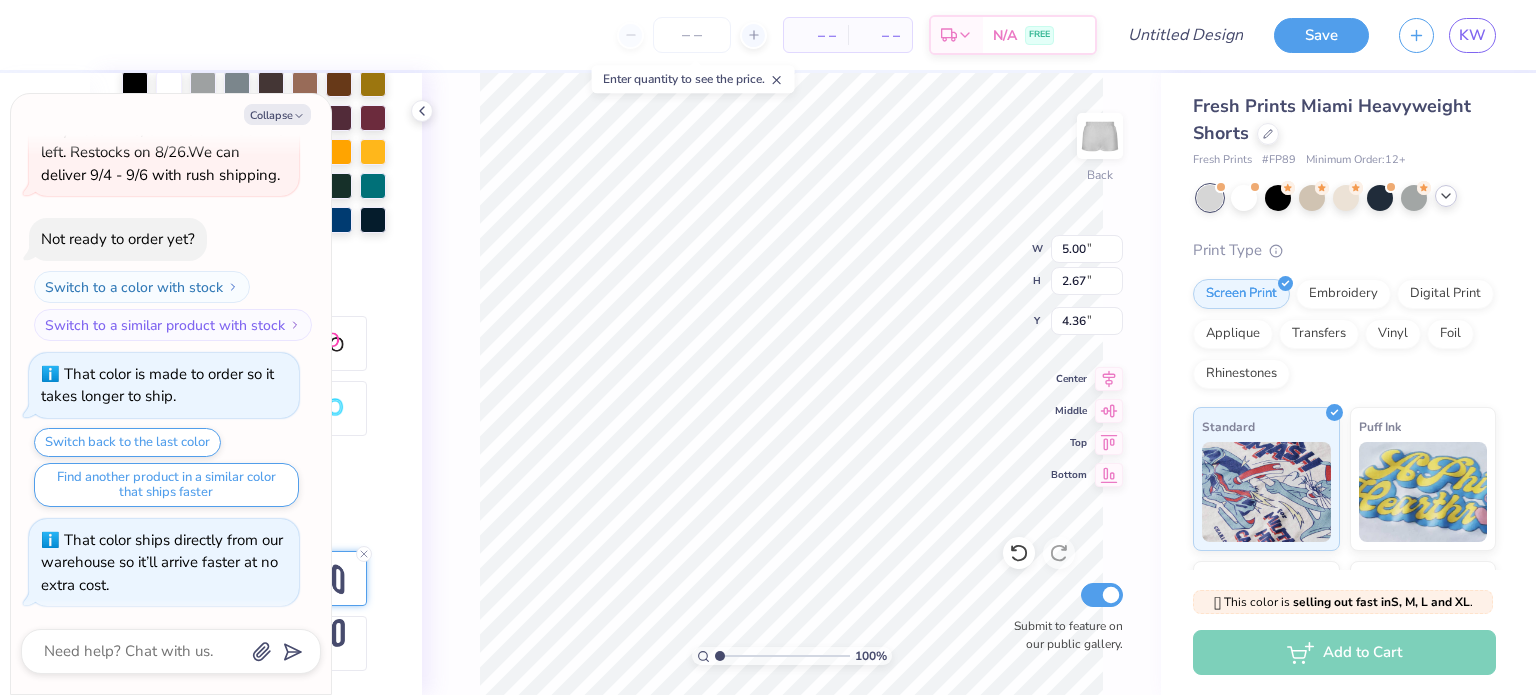 type on "6.05" 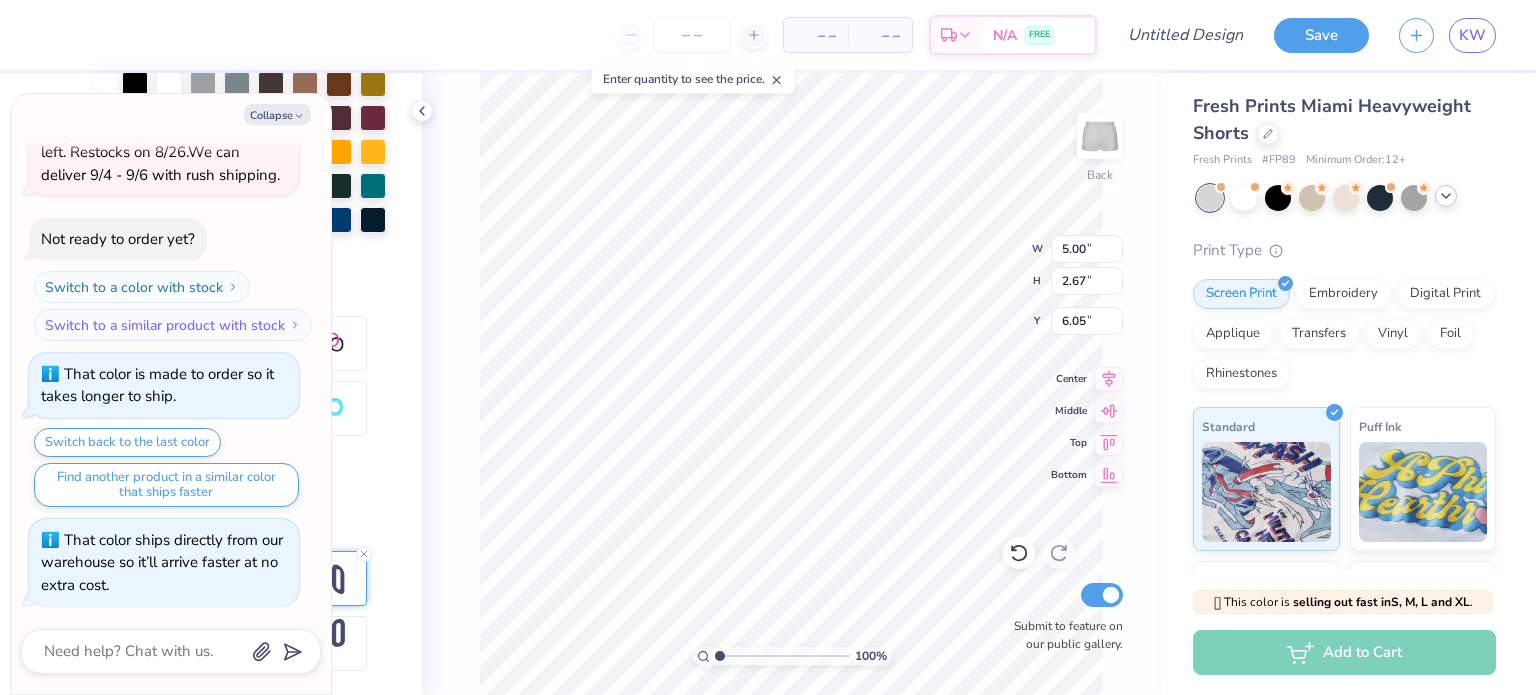type on "x" 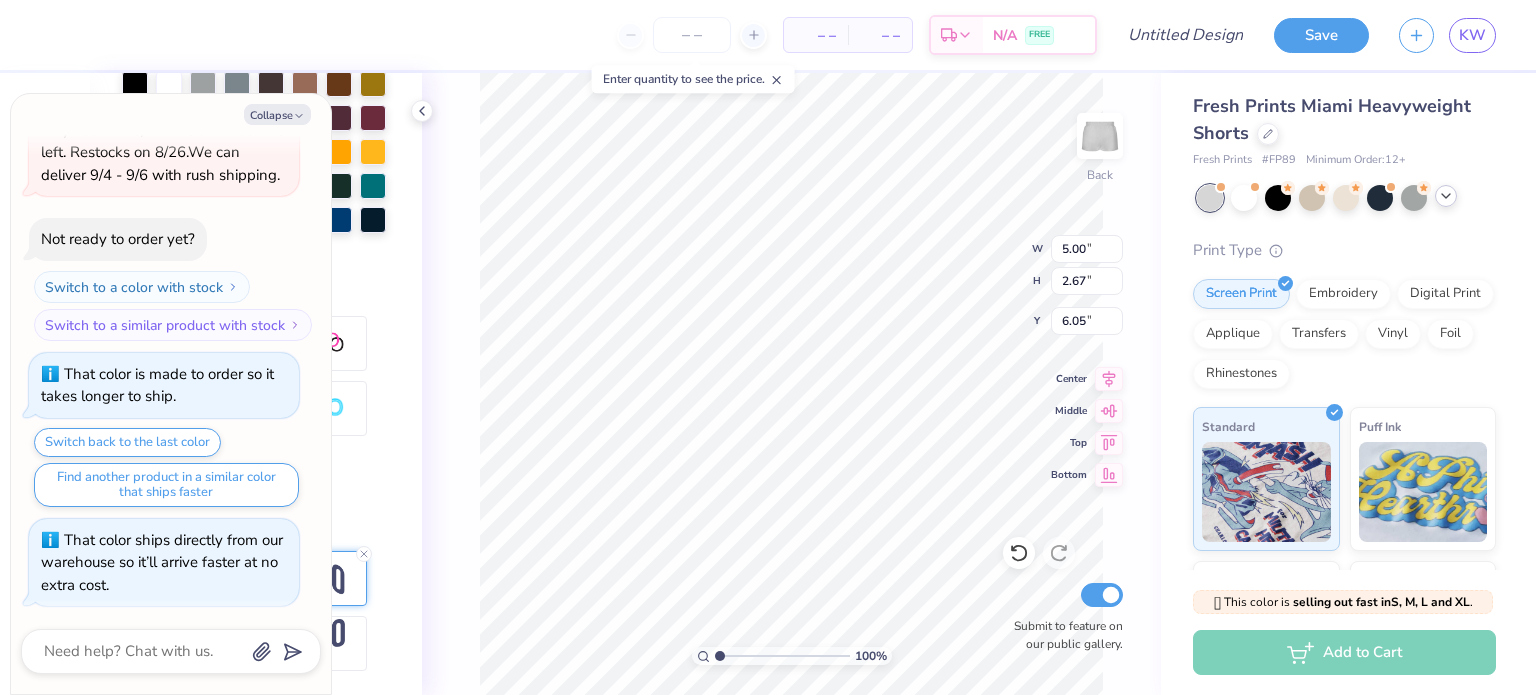type on "2.20" 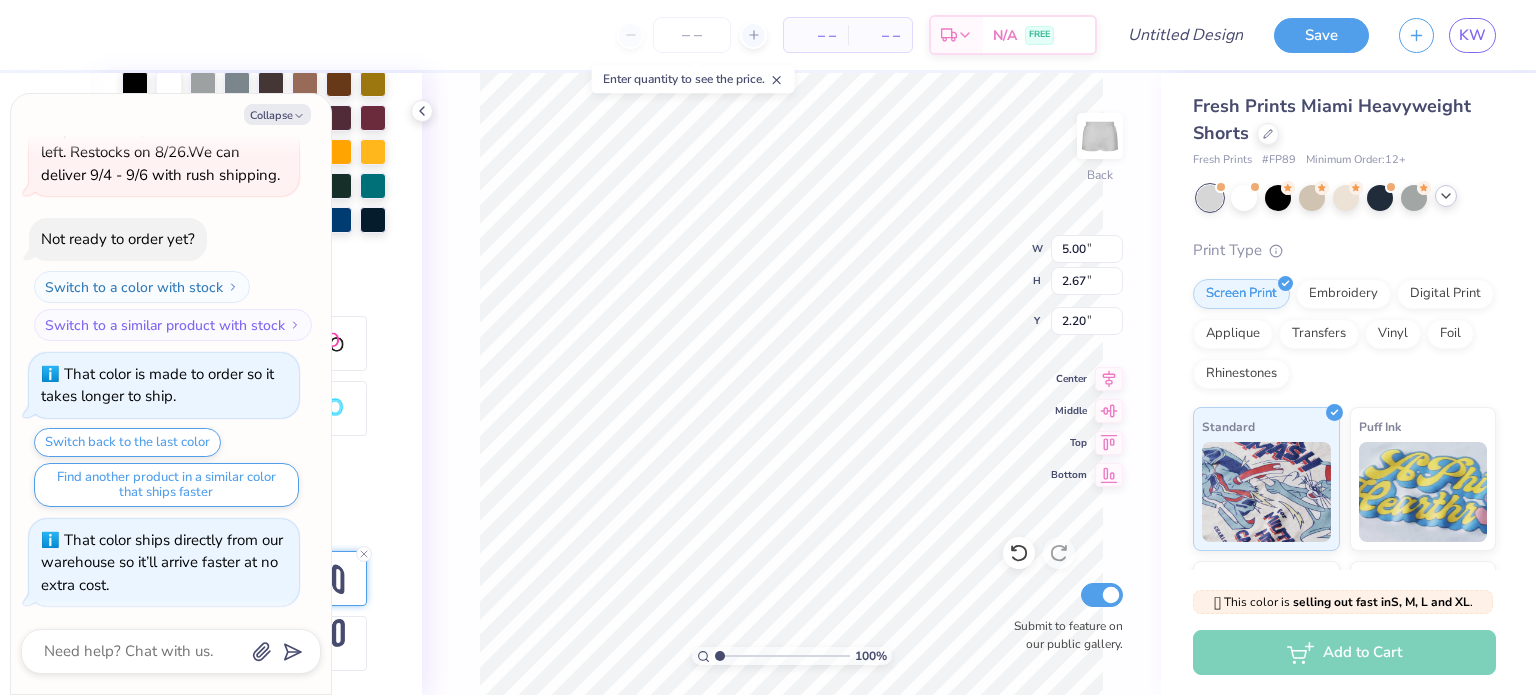scroll, scrollTop: 16, scrollLeft: 2, axis: both 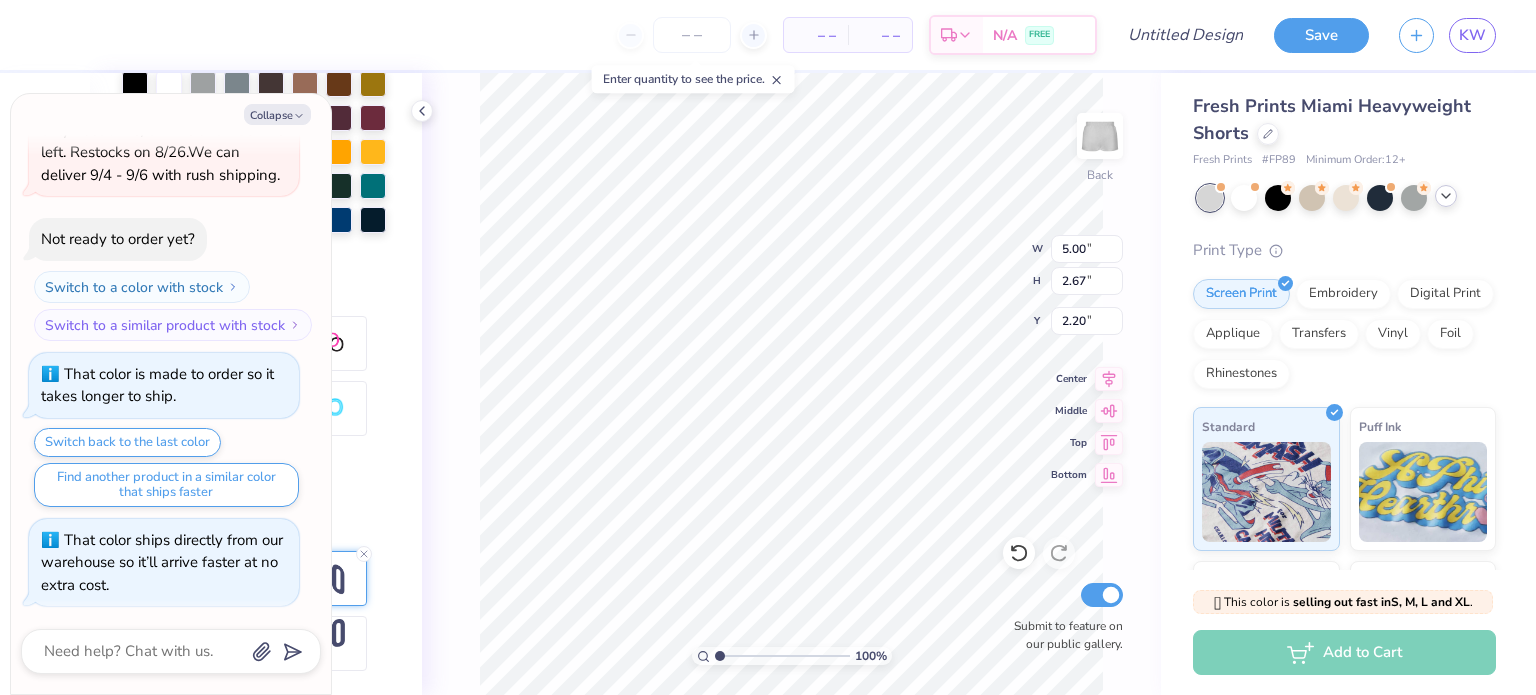 type on "x" 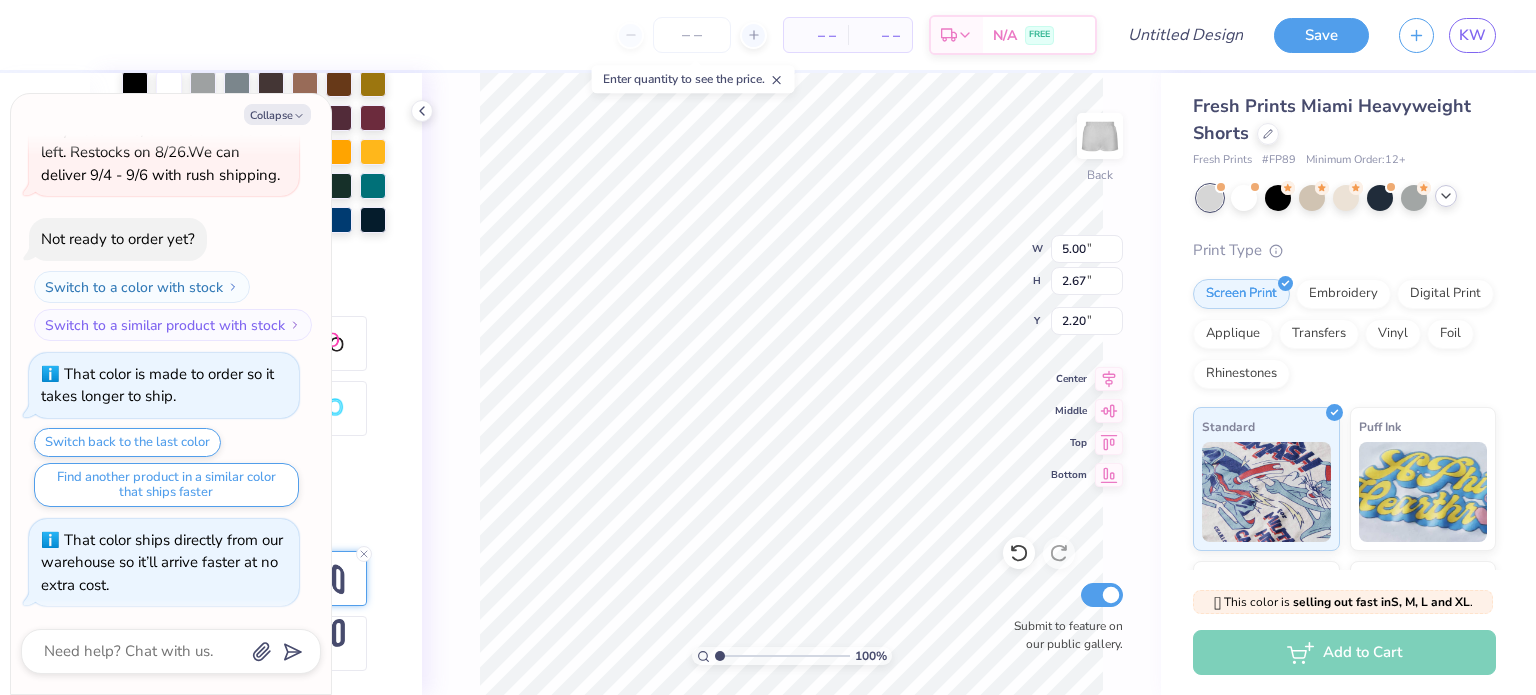 type on "zeta" 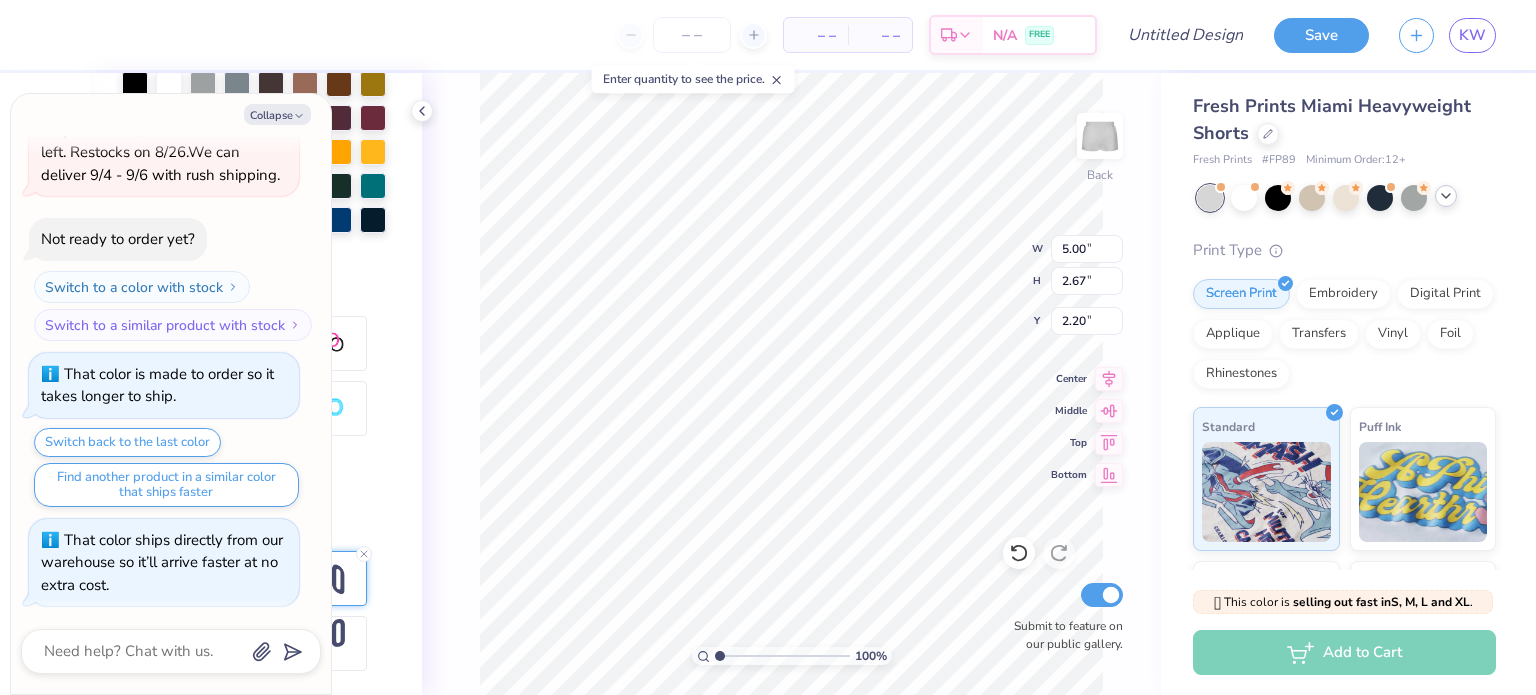type on "x" 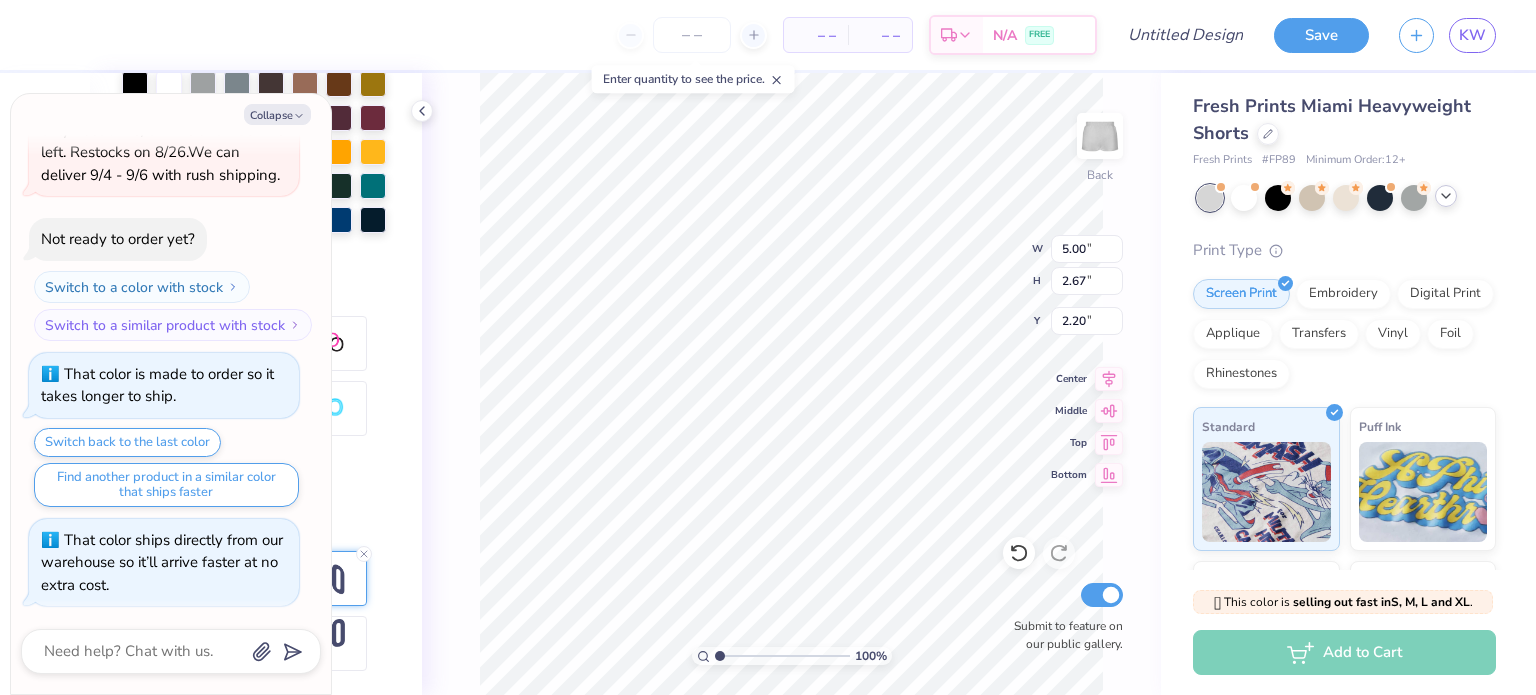 type on "zet" 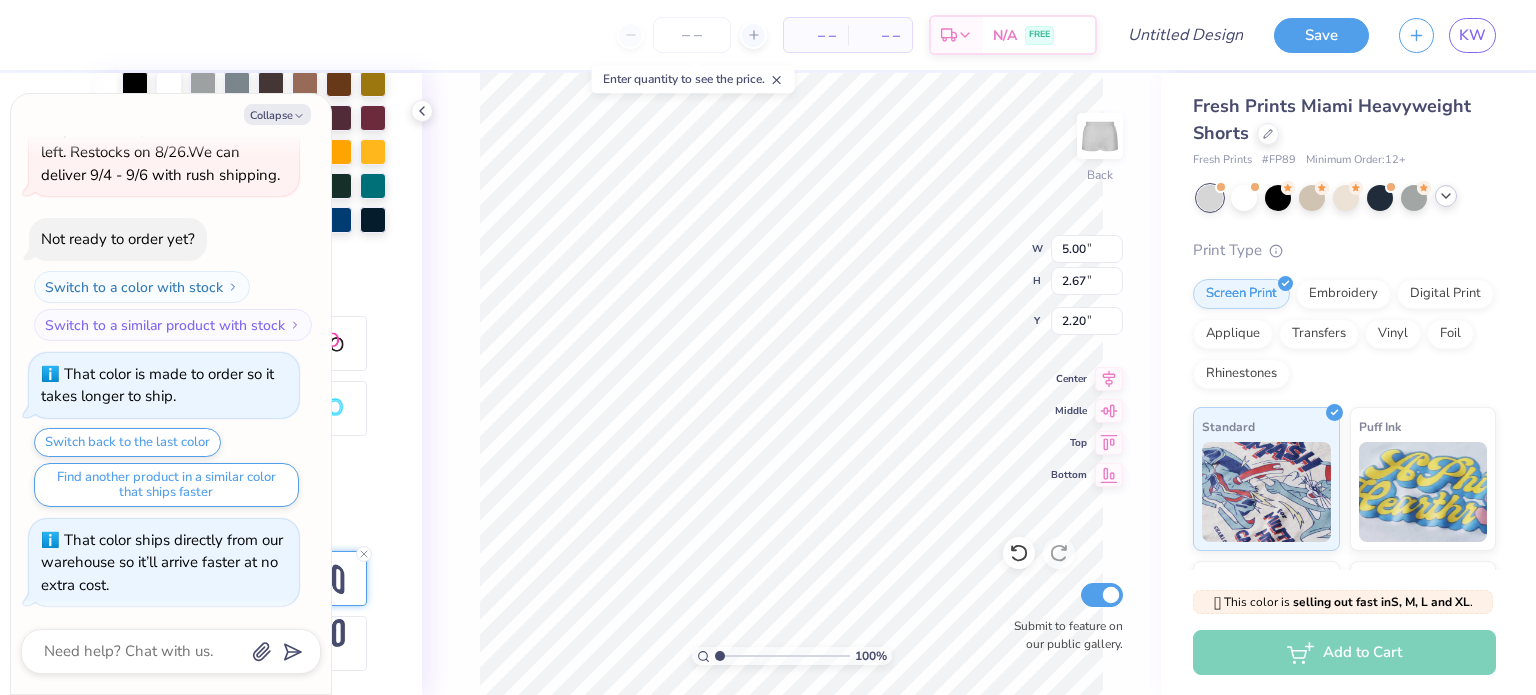 click on "Collapse" at bounding box center [277, 114] 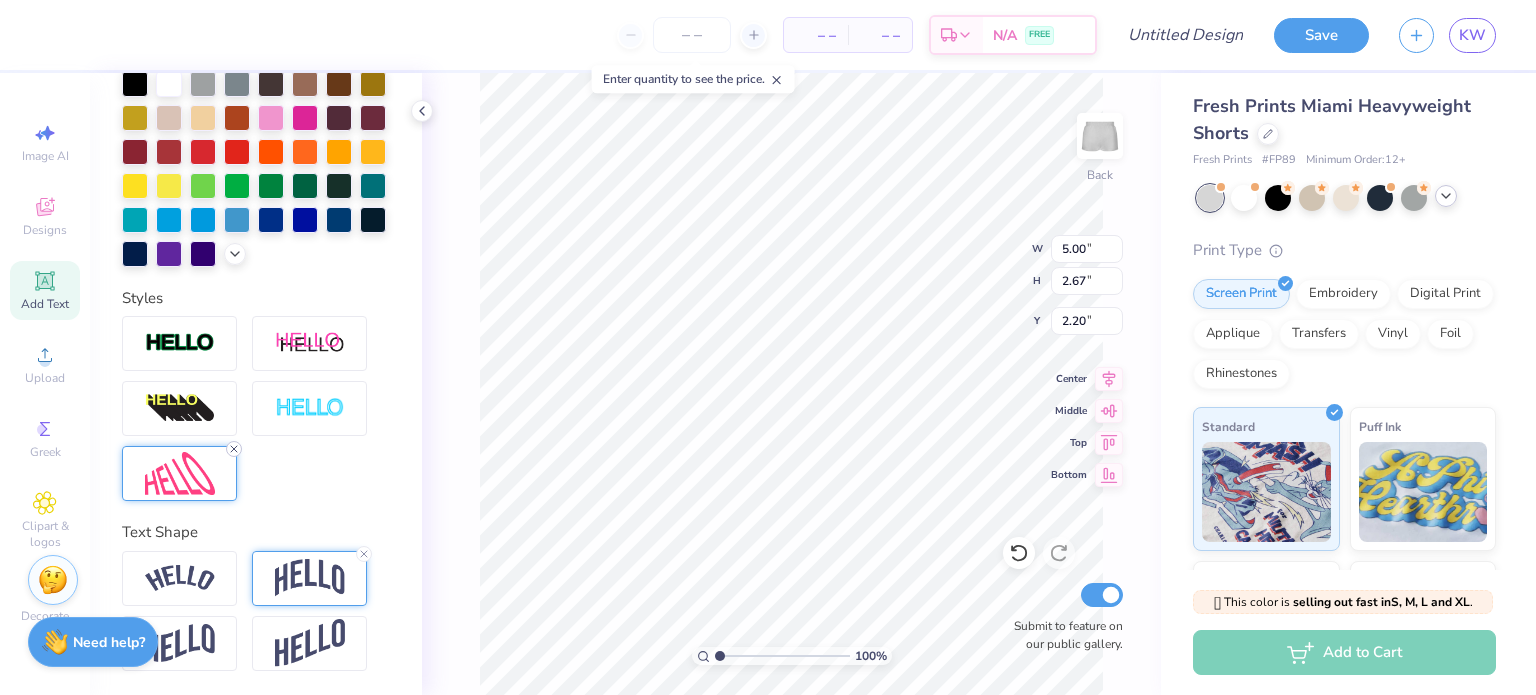 click 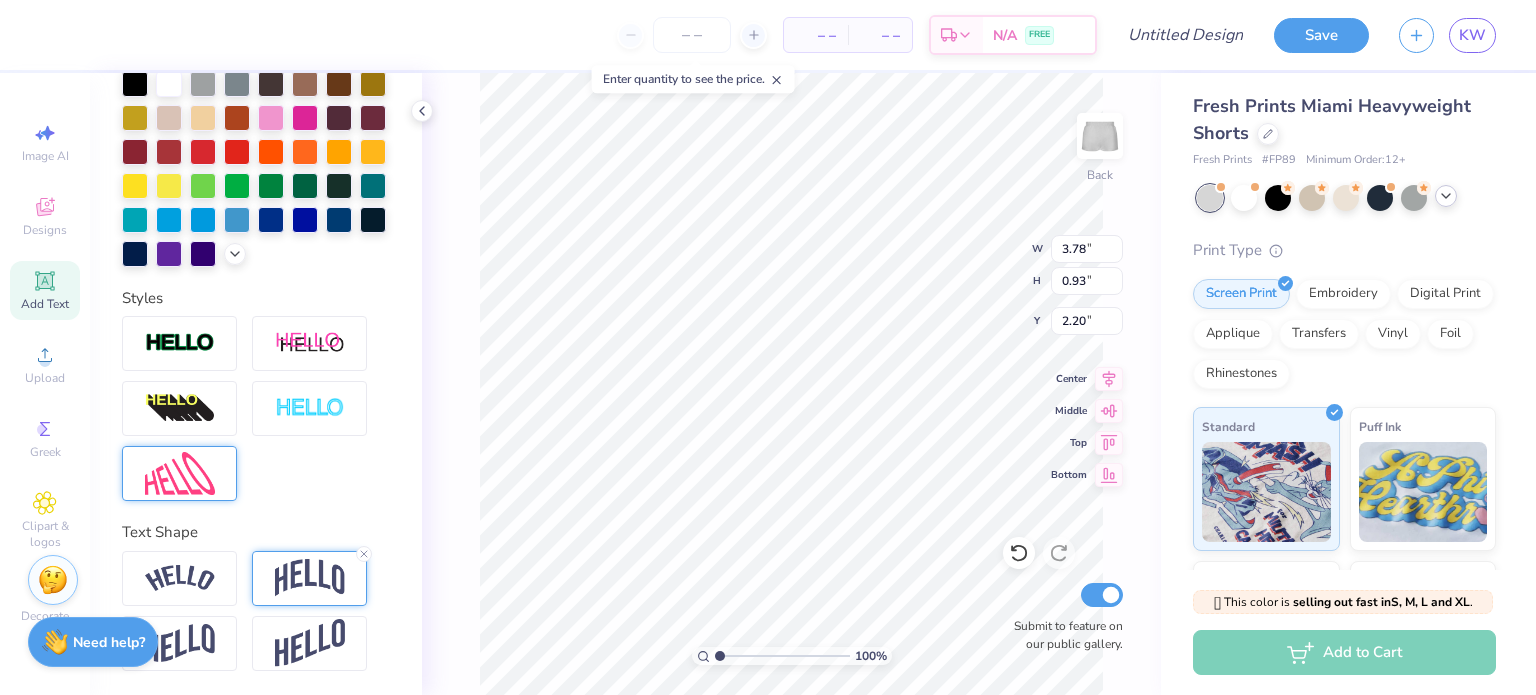 type on "3.78" 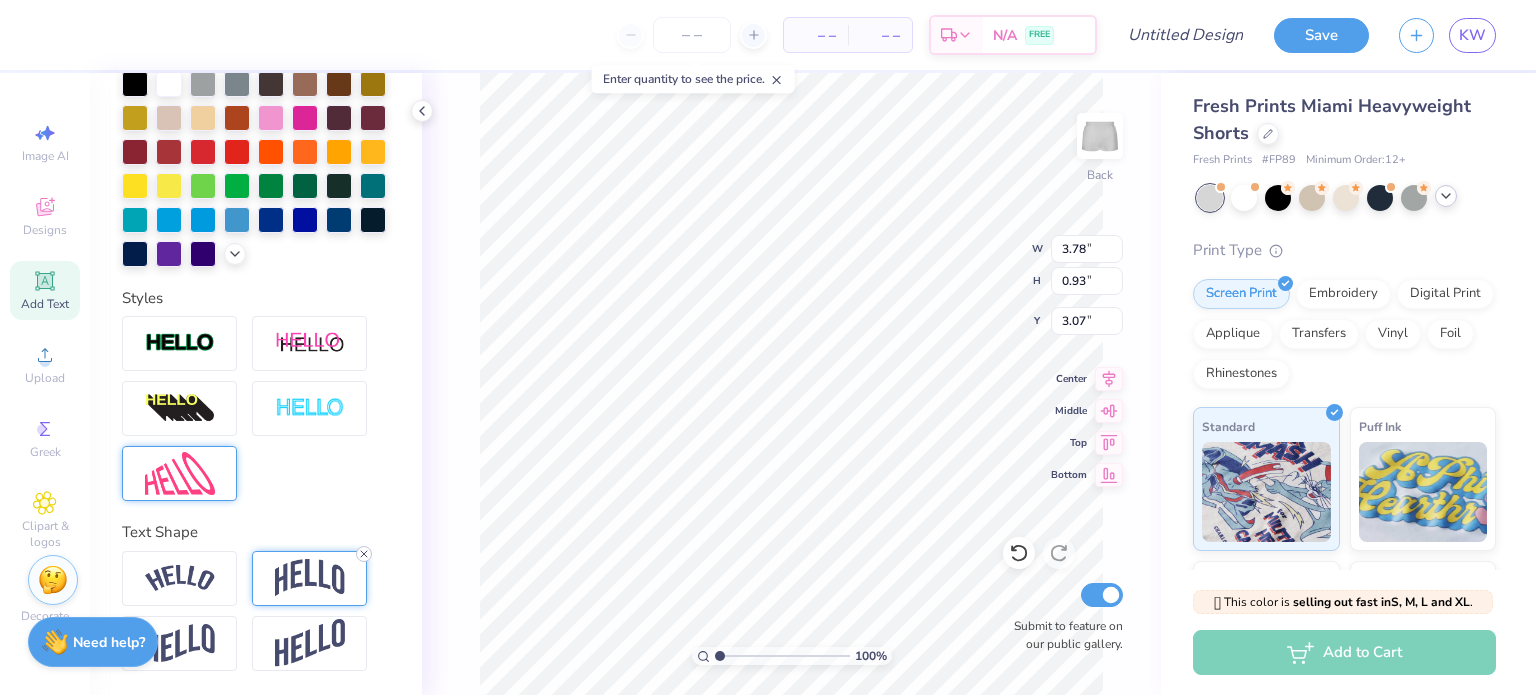 click 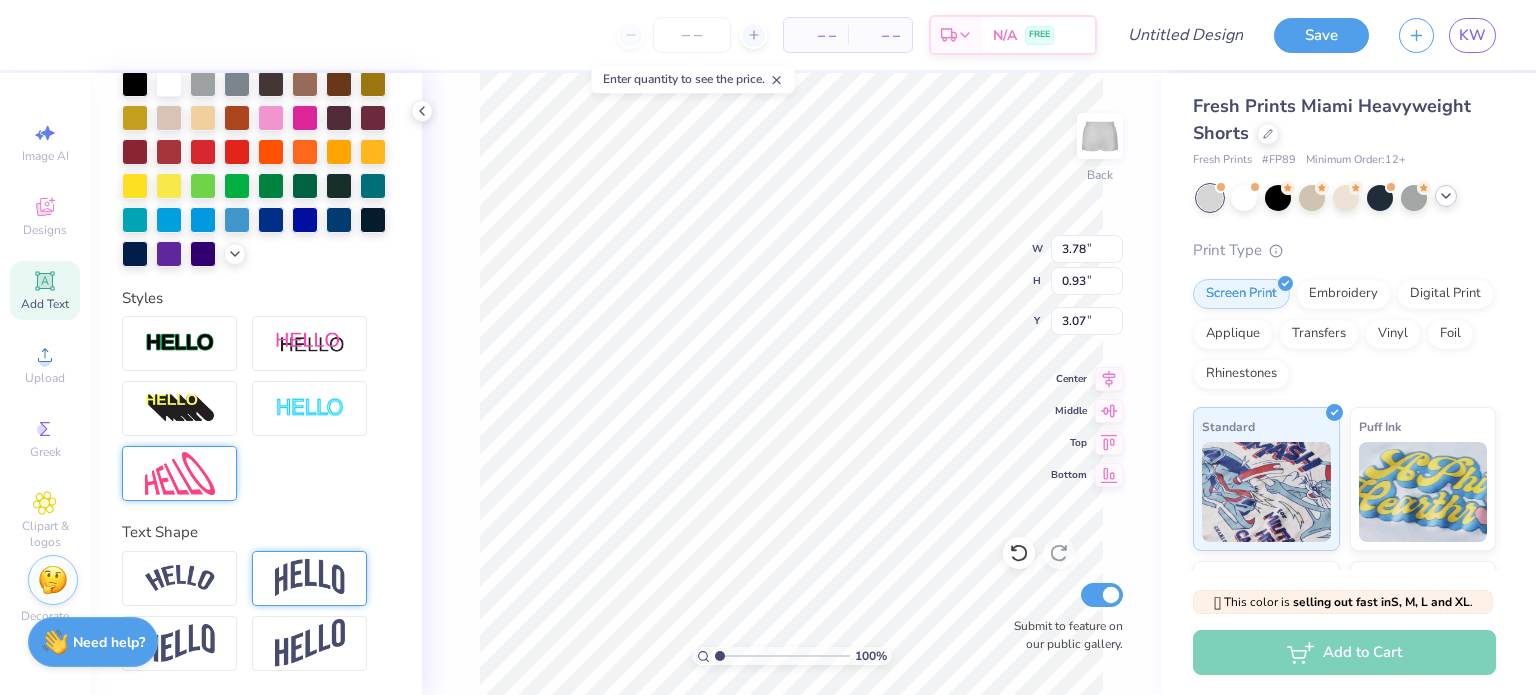 type on "0.74" 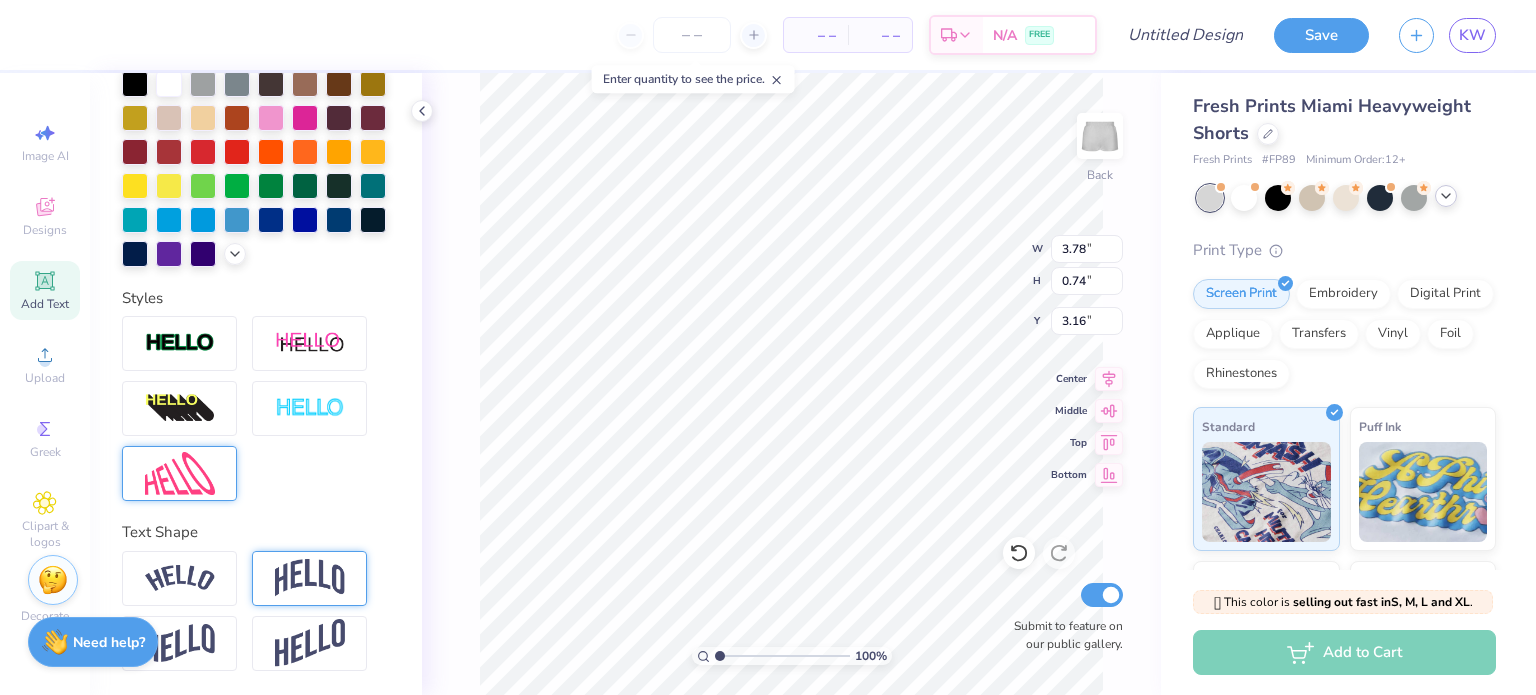 type on "8.72" 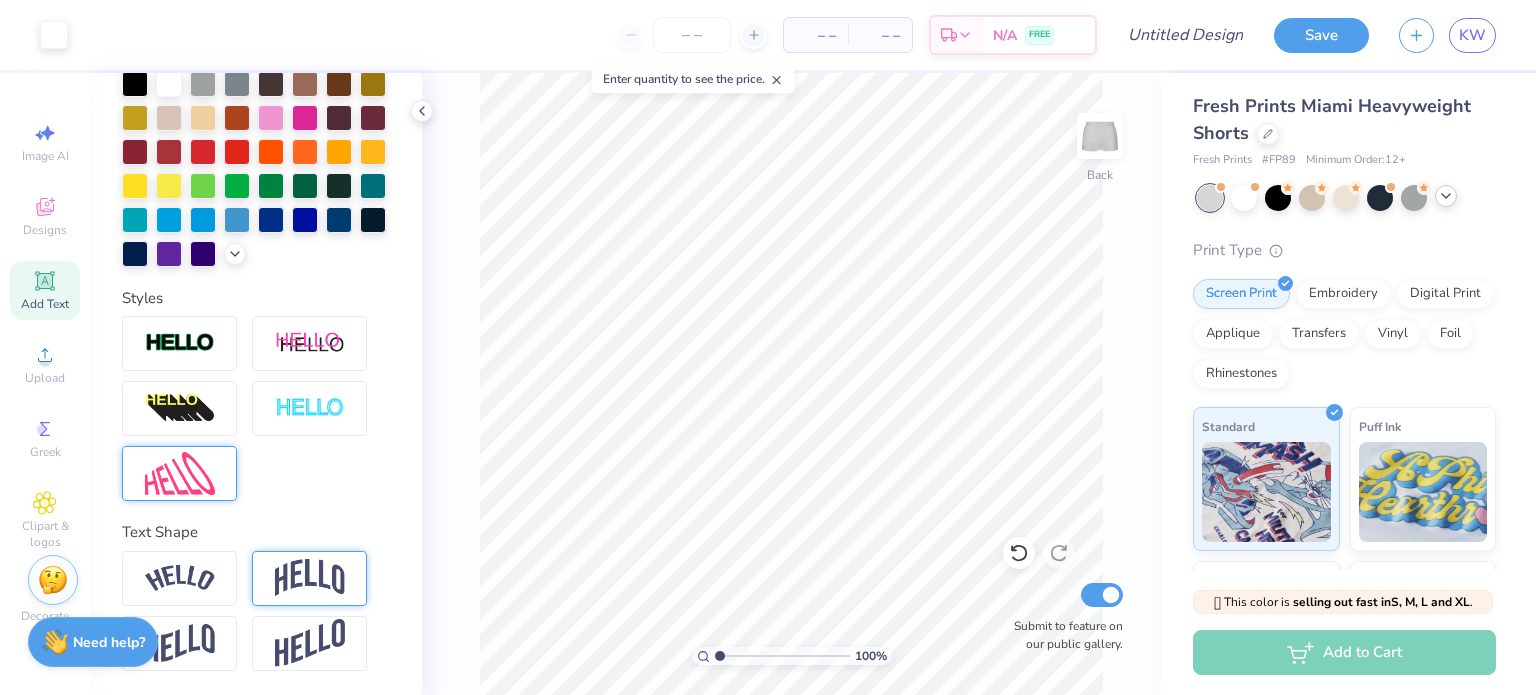 click 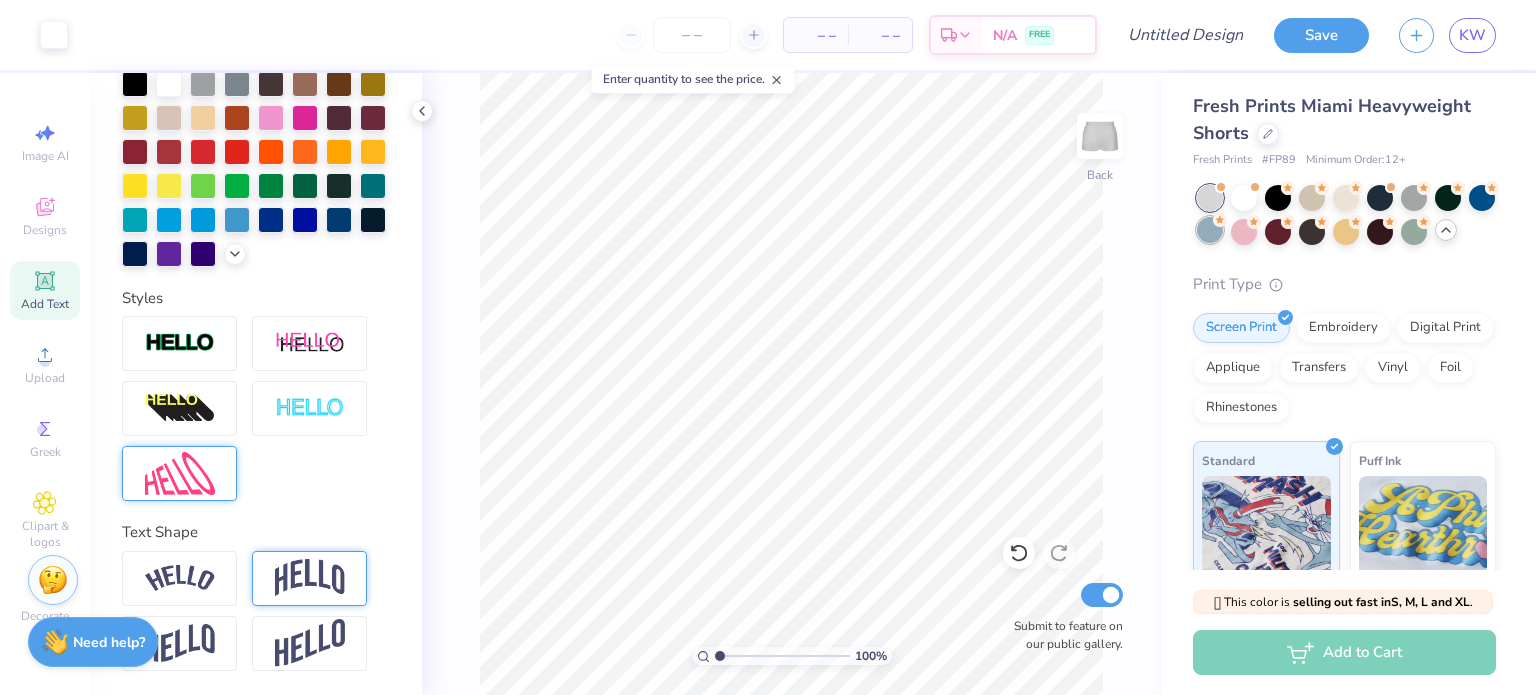 click at bounding box center [1210, 230] 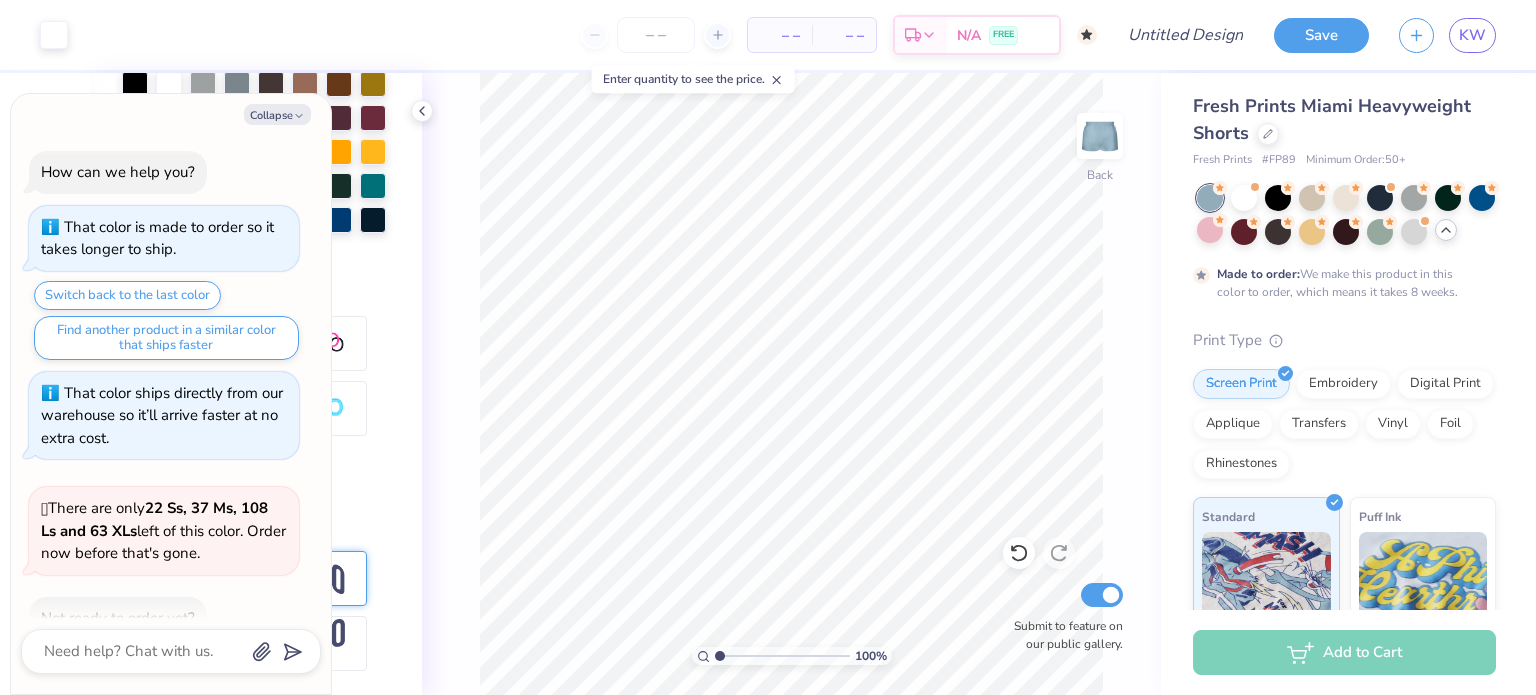 scroll, scrollTop: 827, scrollLeft: 0, axis: vertical 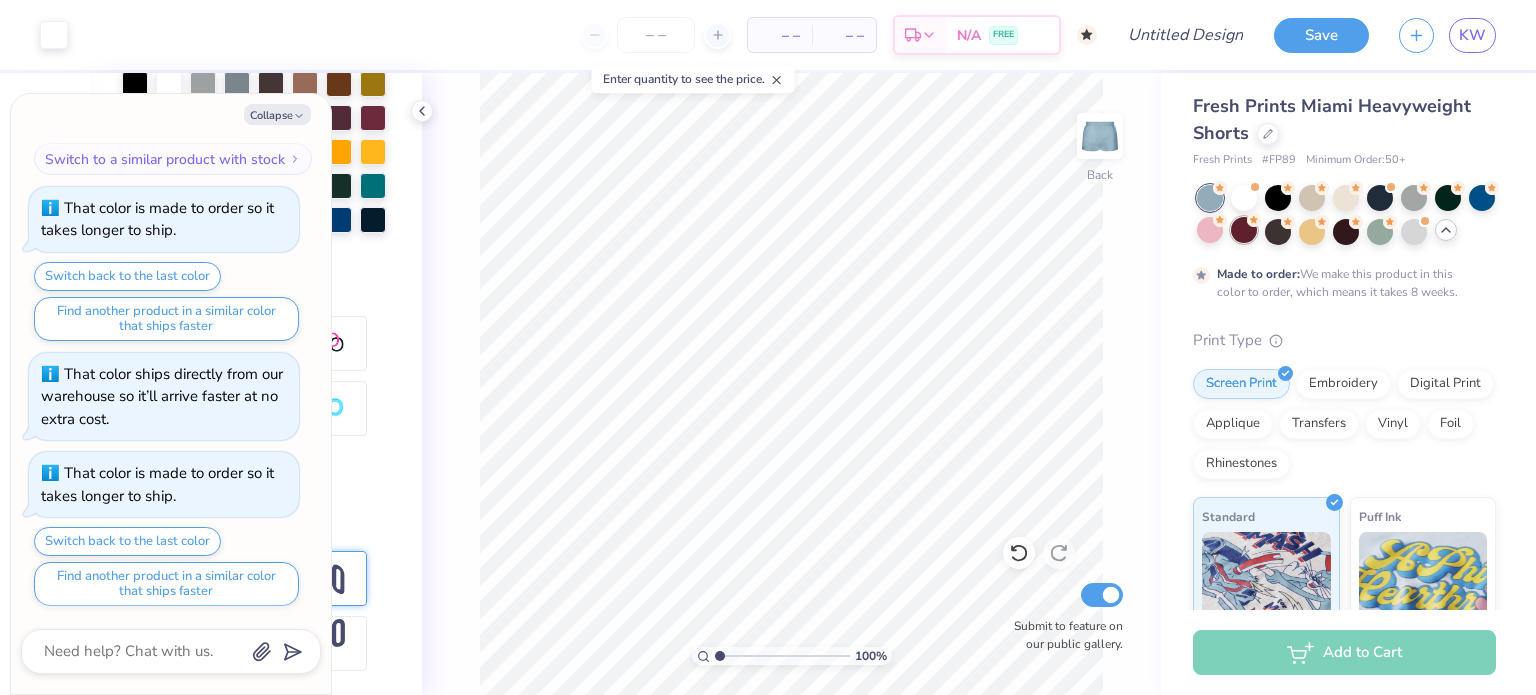 click at bounding box center [1244, 230] 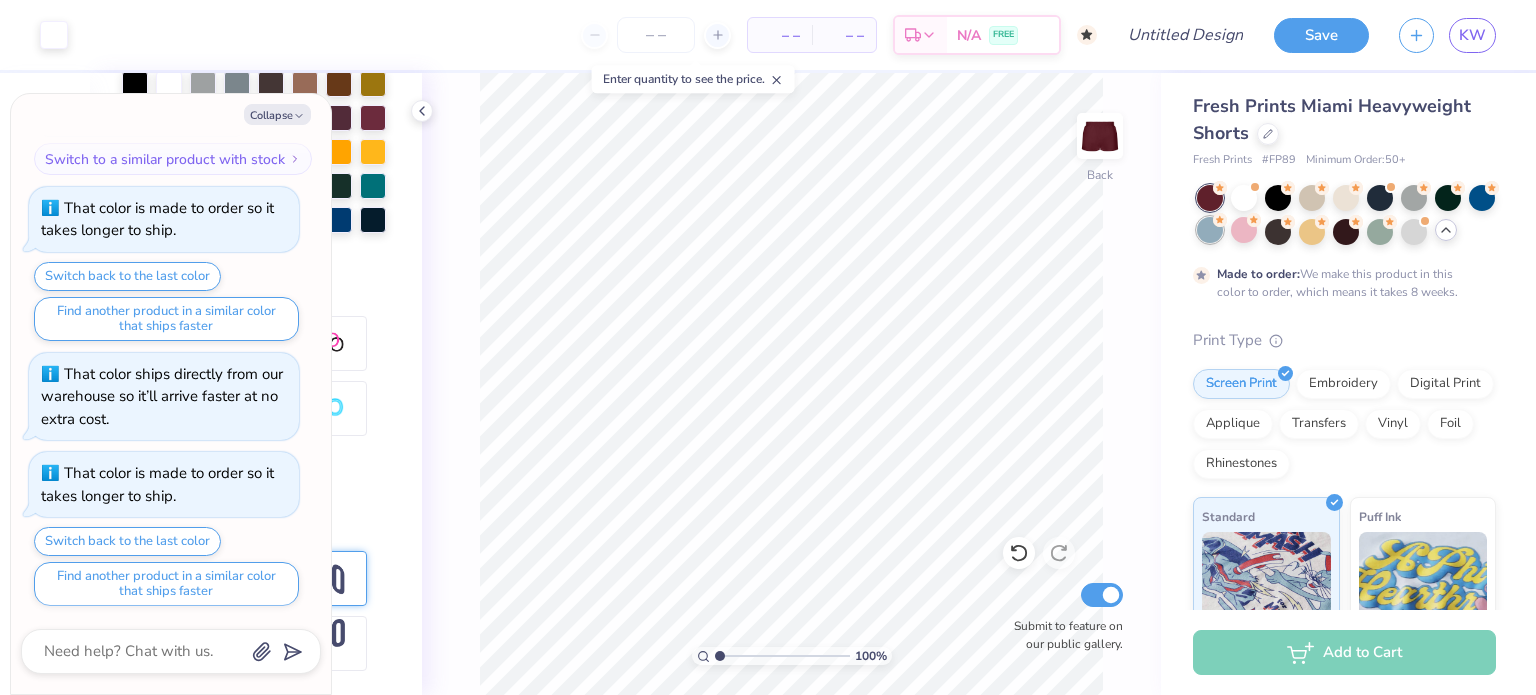 click at bounding box center [1210, 230] 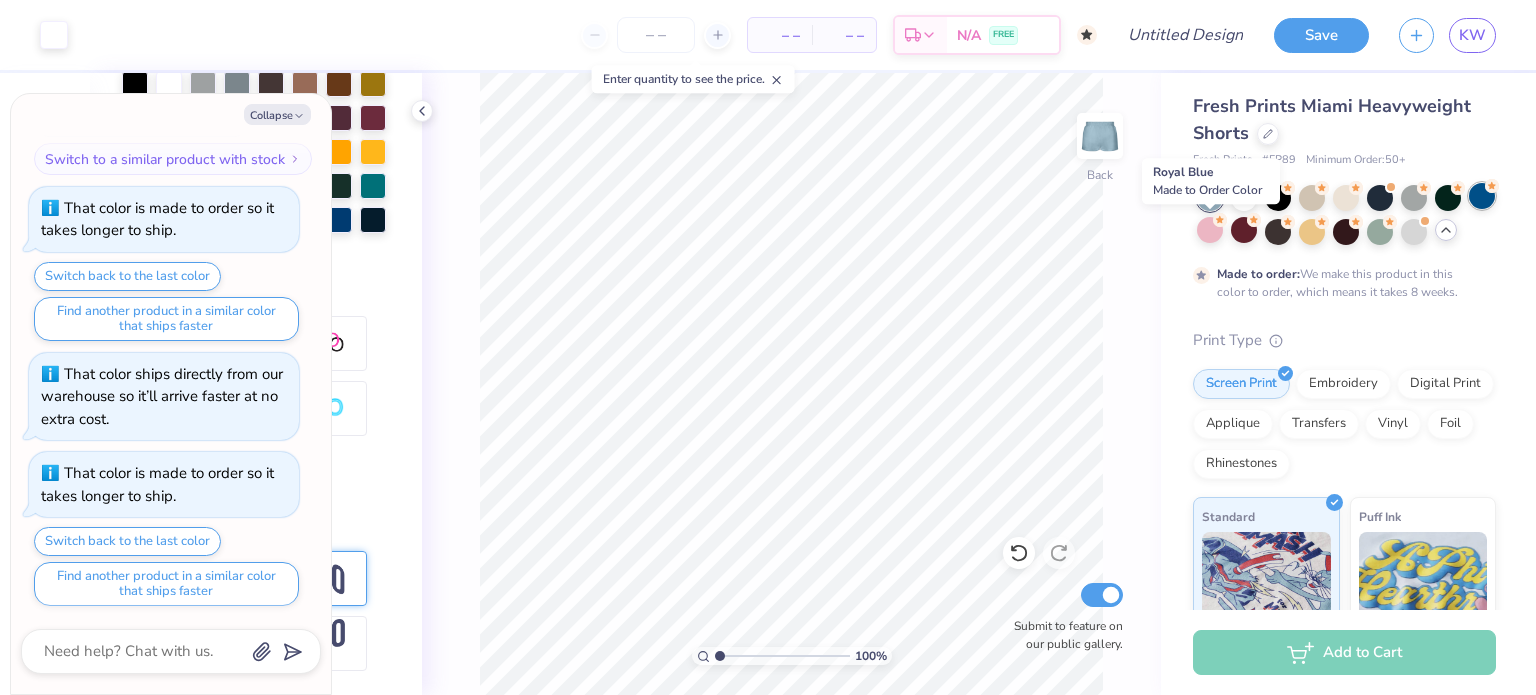 click at bounding box center [1482, 196] 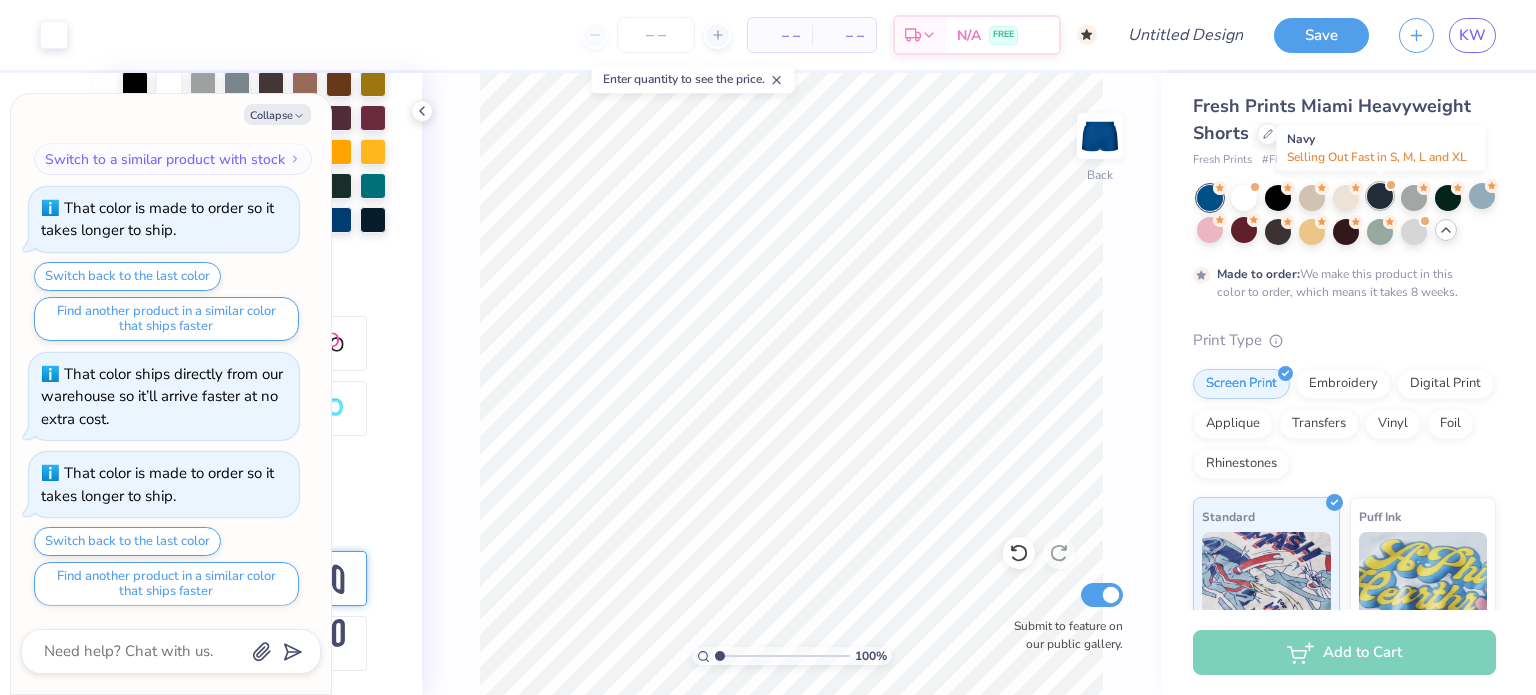 click at bounding box center (1380, 196) 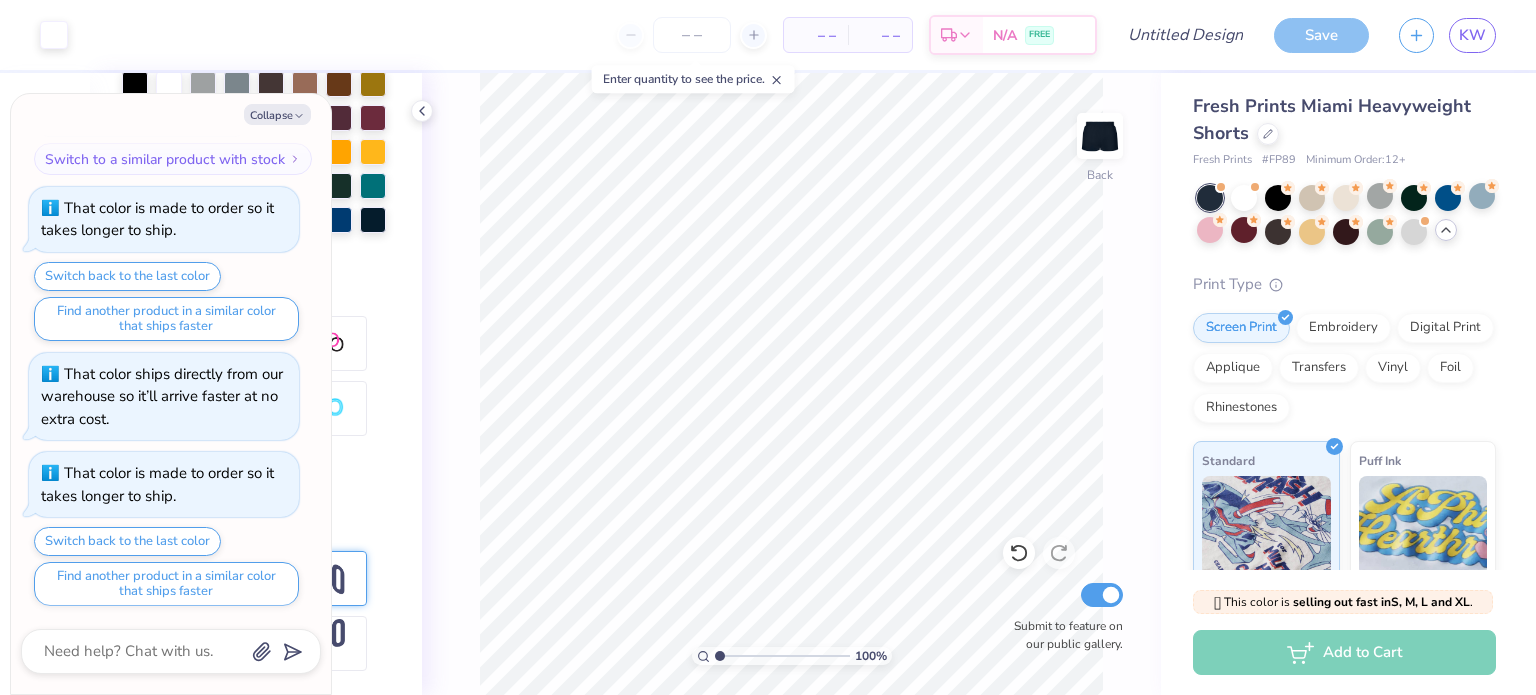 scroll, scrollTop: 1186, scrollLeft: 0, axis: vertical 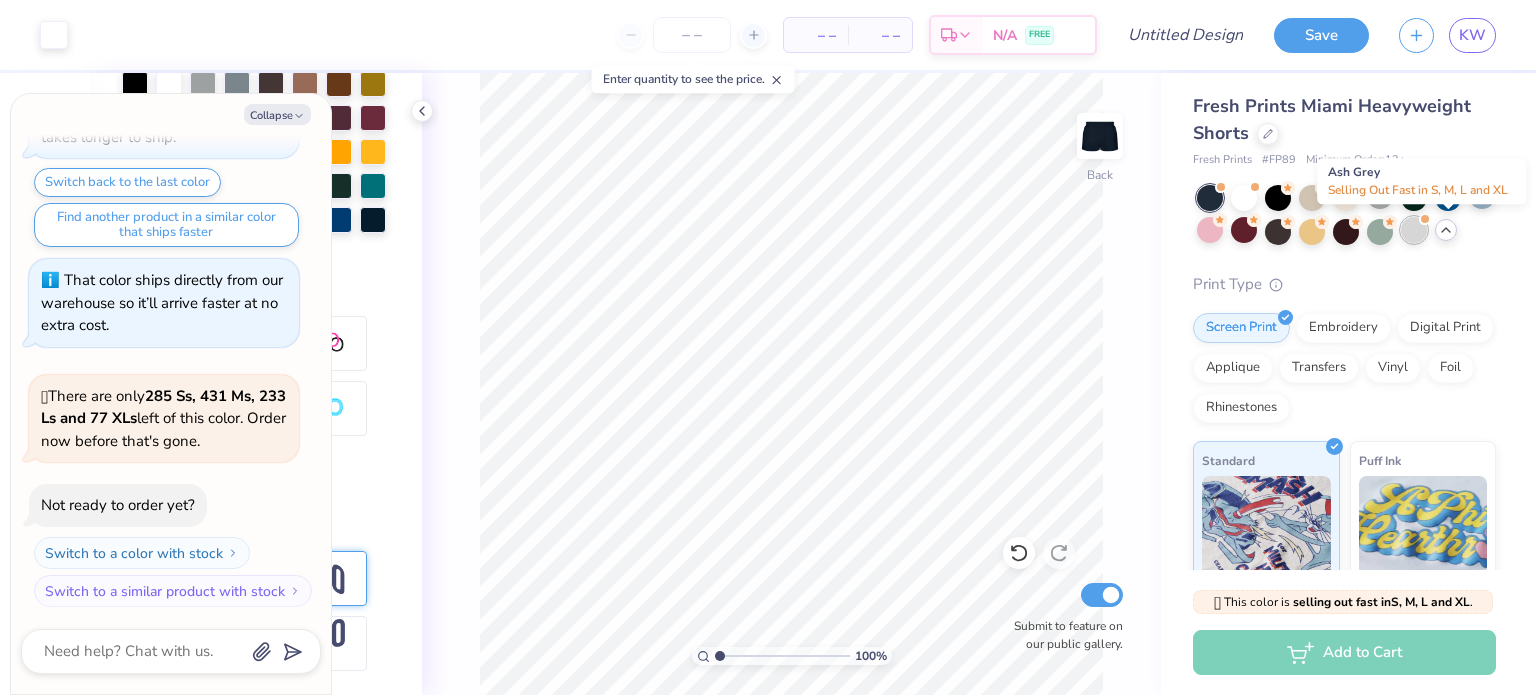 click at bounding box center (1414, 230) 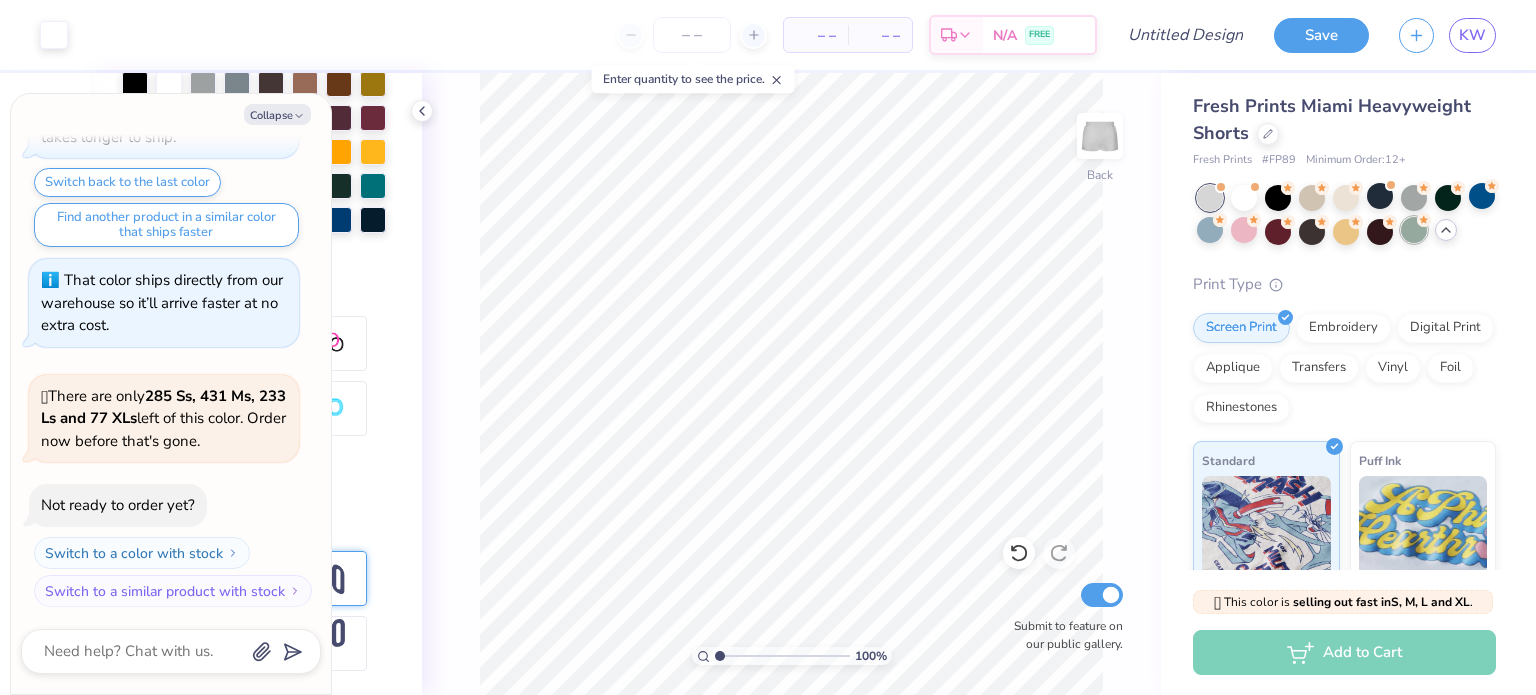 scroll, scrollTop: 1446, scrollLeft: 0, axis: vertical 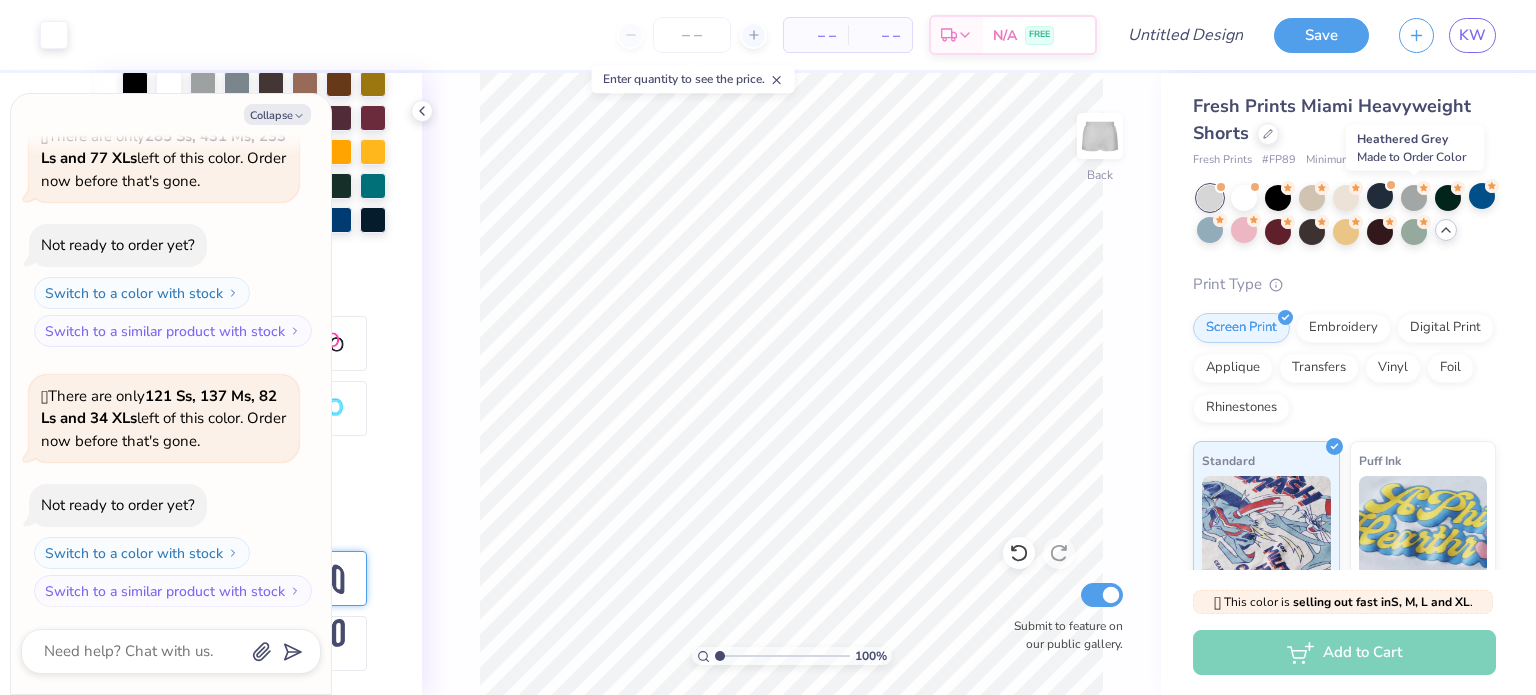 click at bounding box center (1414, 198) 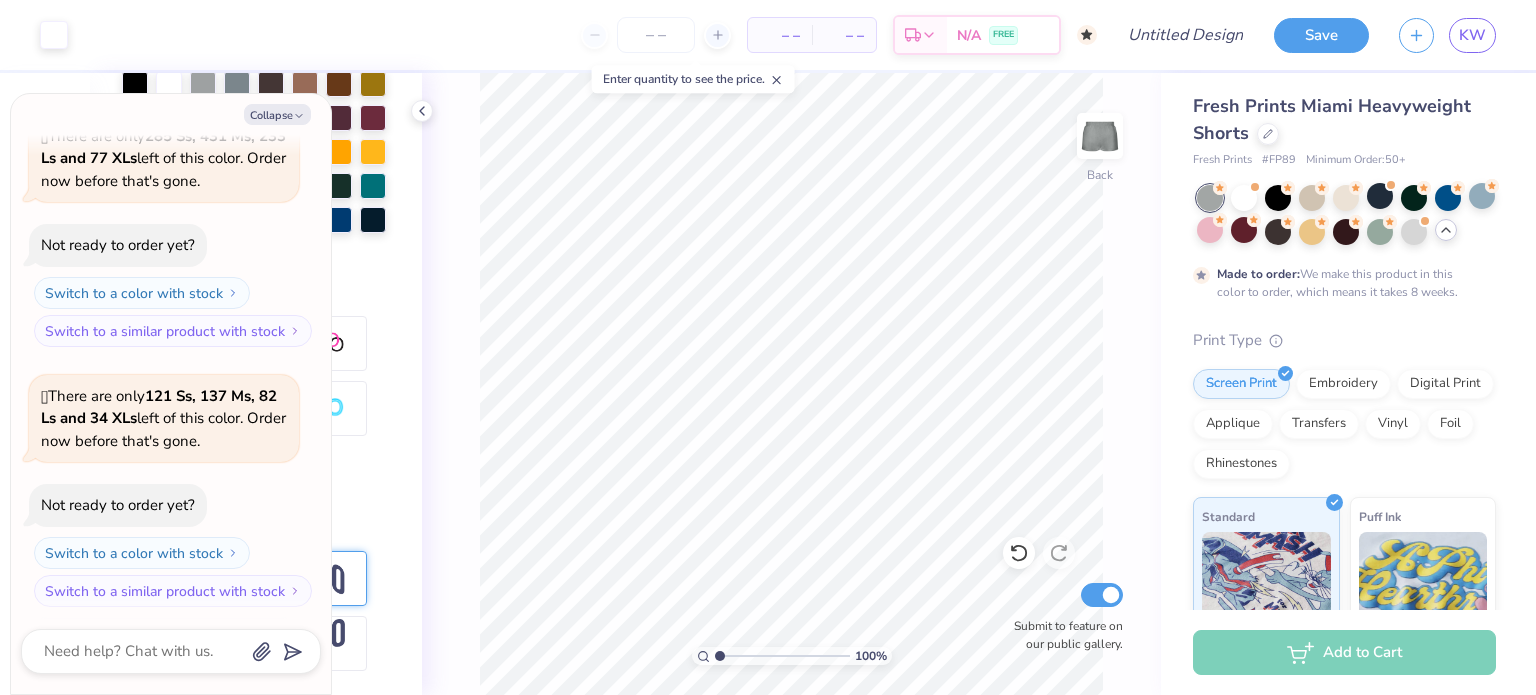 scroll, scrollTop: 1611, scrollLeft: 0, axis: vertical 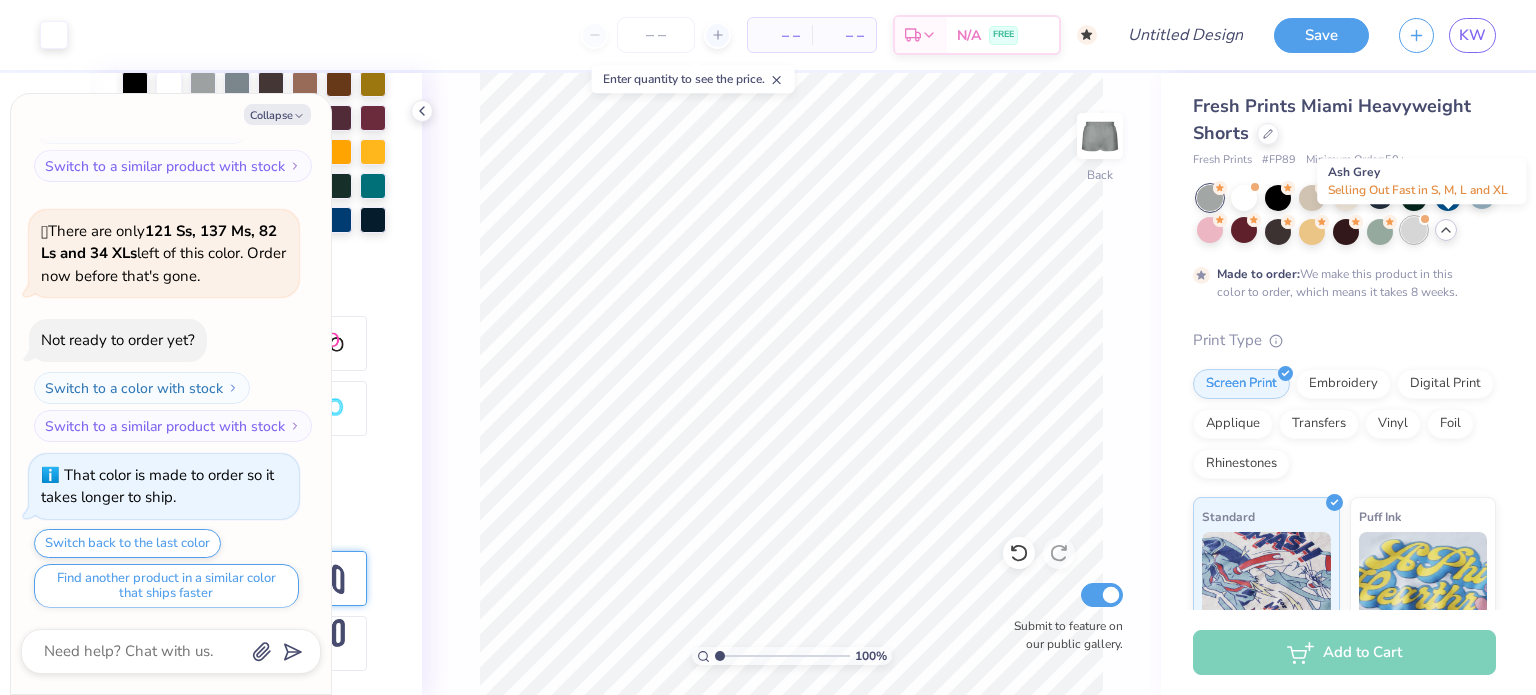 click at bounding box center (1414, 230) 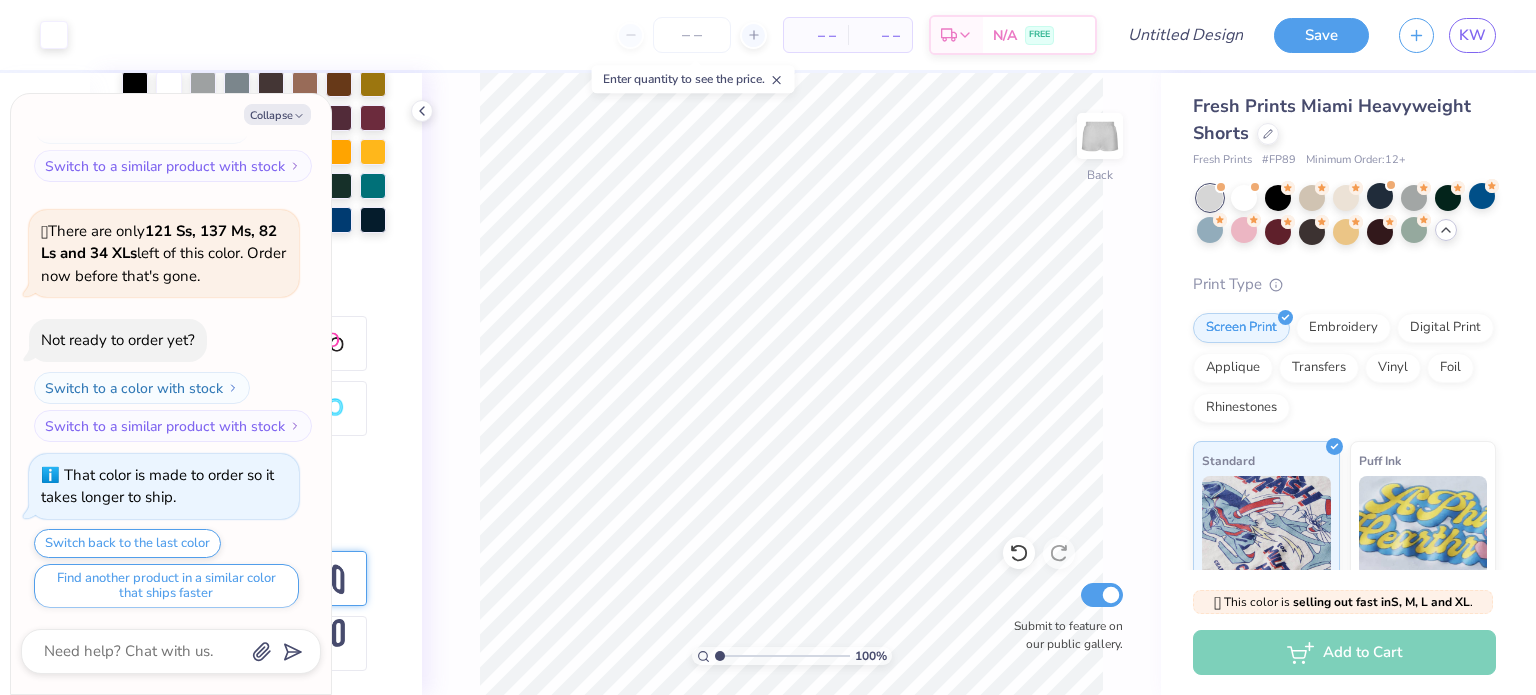 scroll, scrollTop: 1971, scrollLeft: 0, axis: vertical 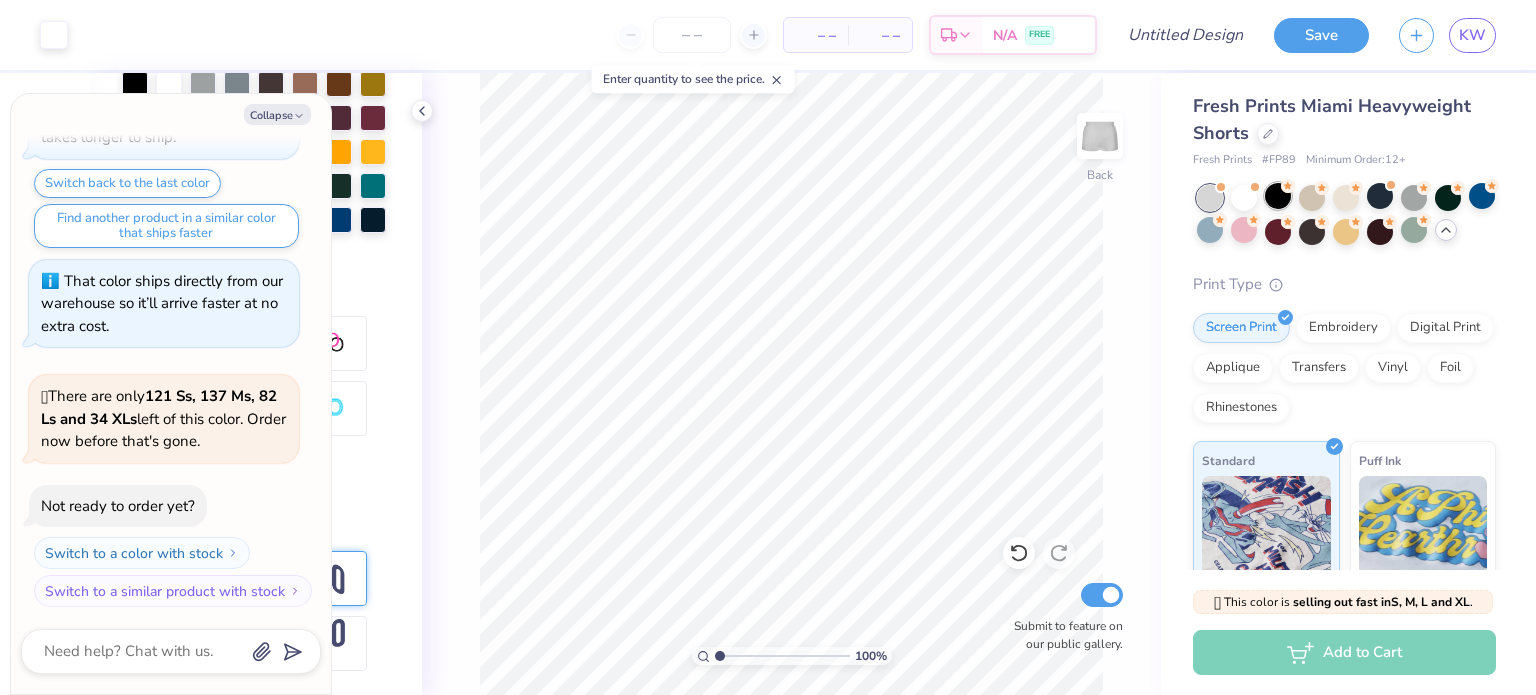 click at bounding box center [1278, 196] 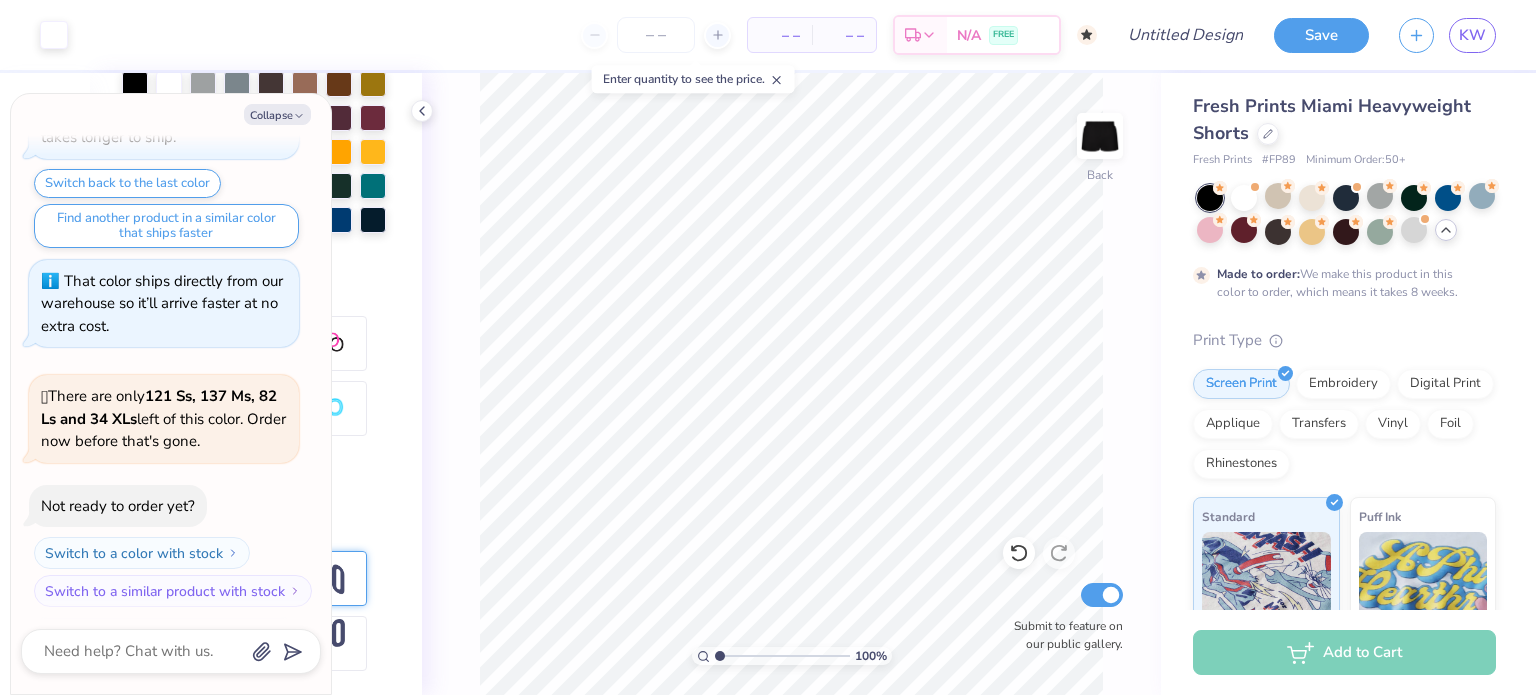 scroll, scrollTop: 2136, scrollLeft: 0, axis: vertical 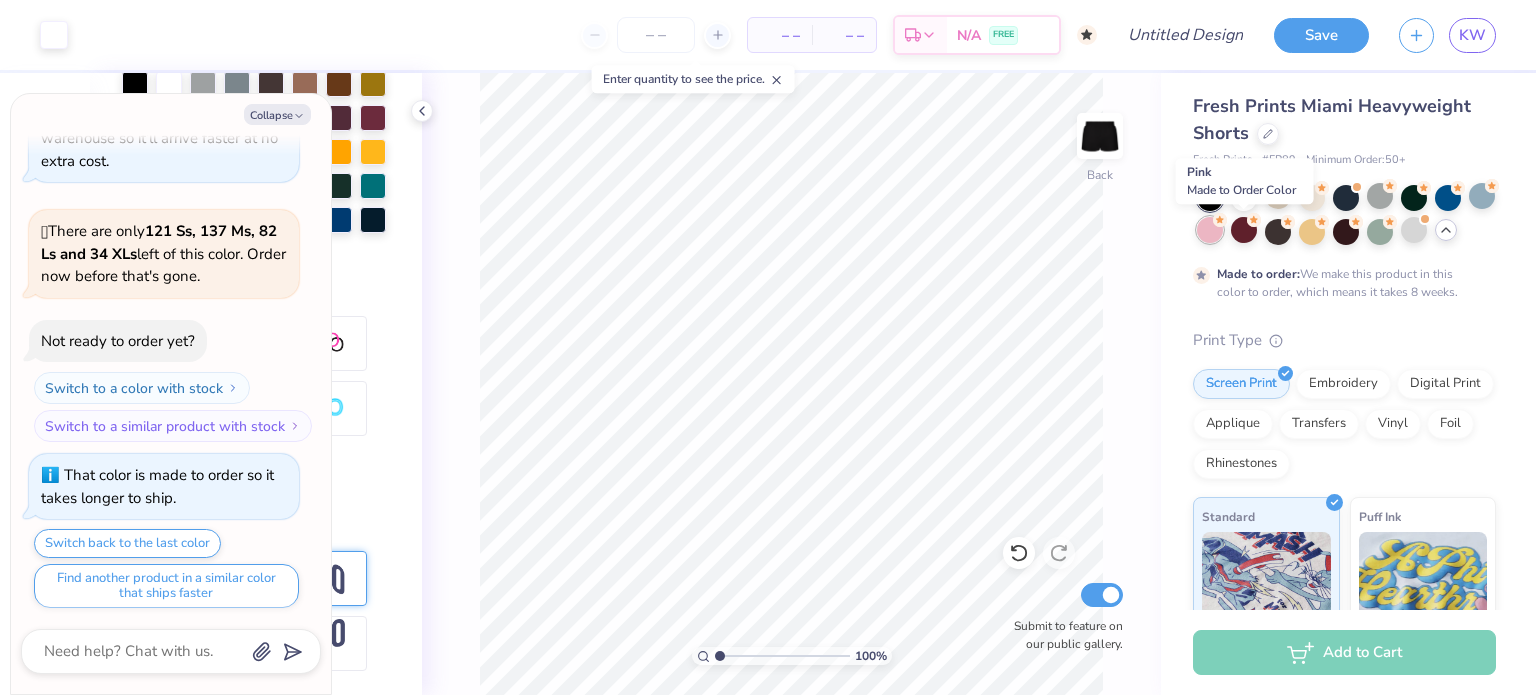 click at bounding box center [1210, 230] 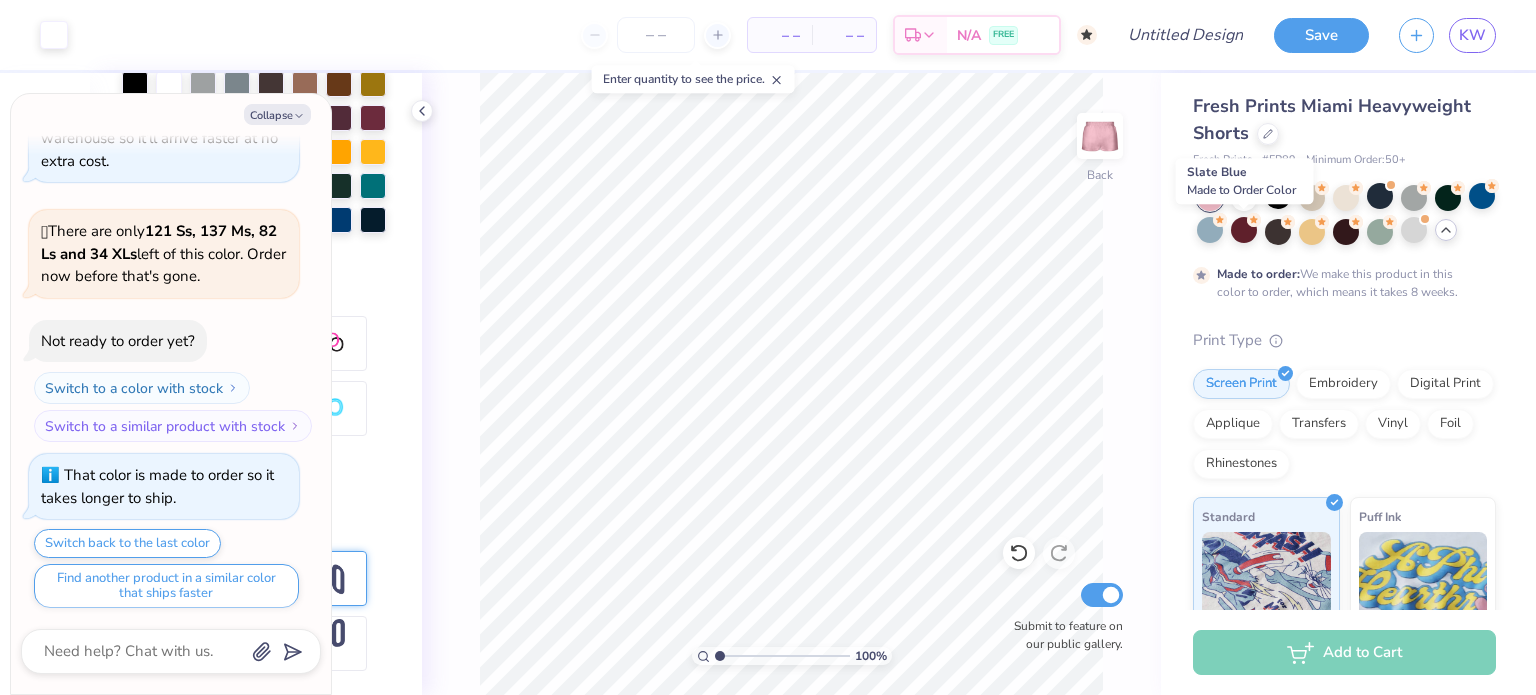 type on "x" 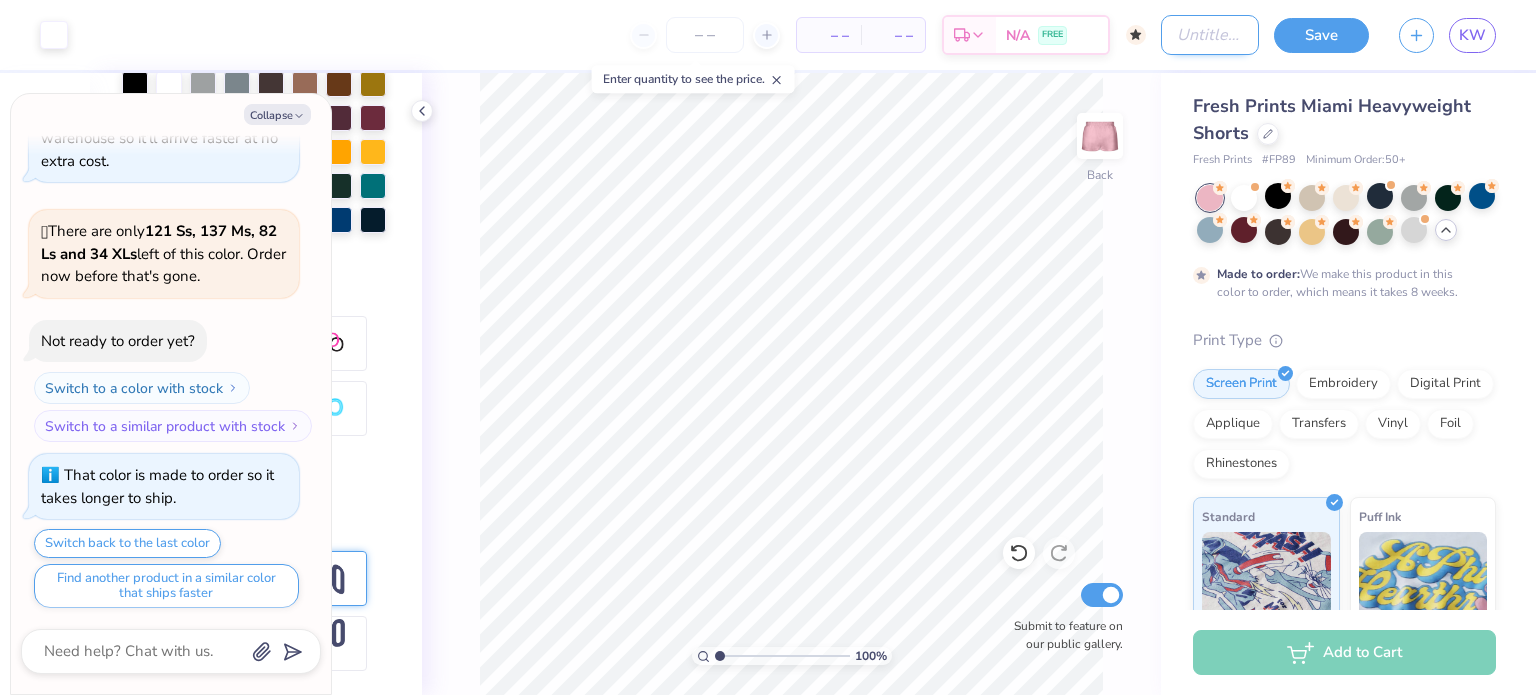 click on "Design Title" at bounding box center (1210, 35) 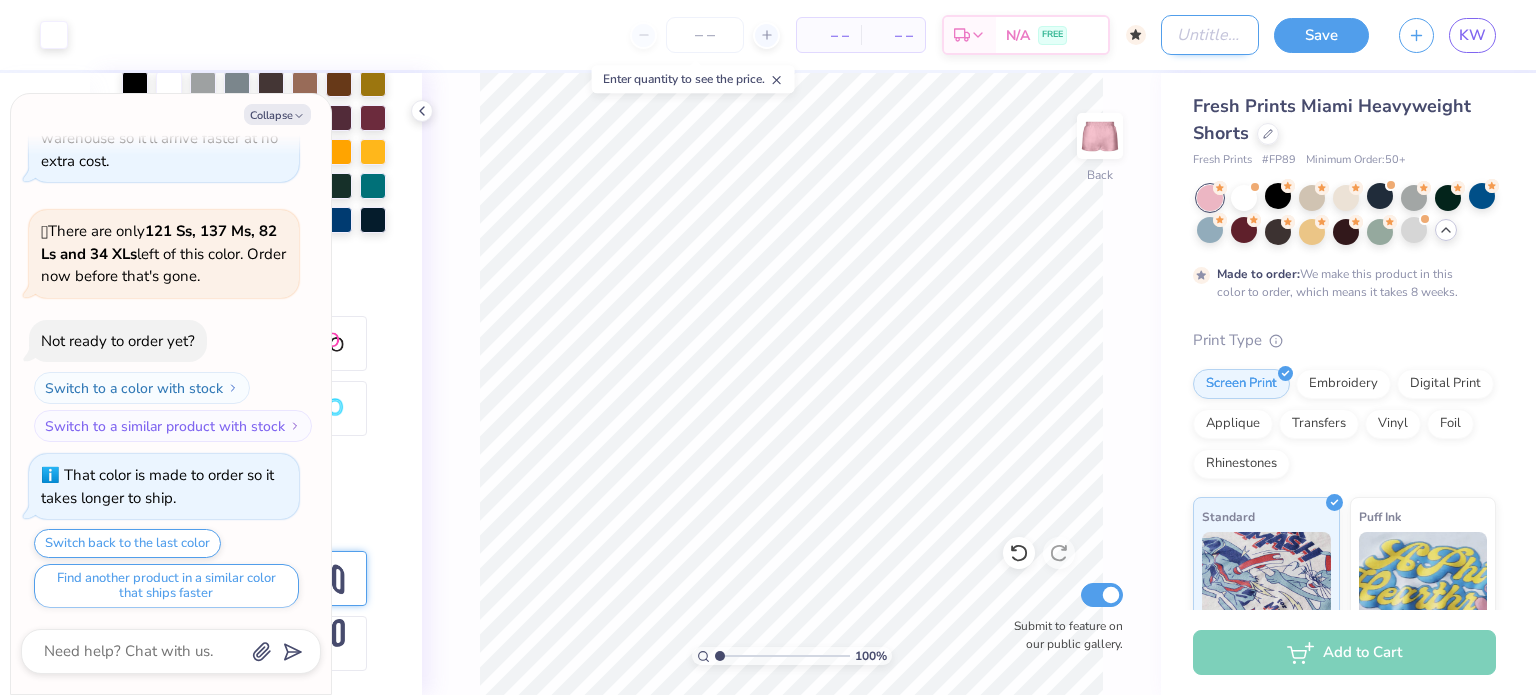 type on """ 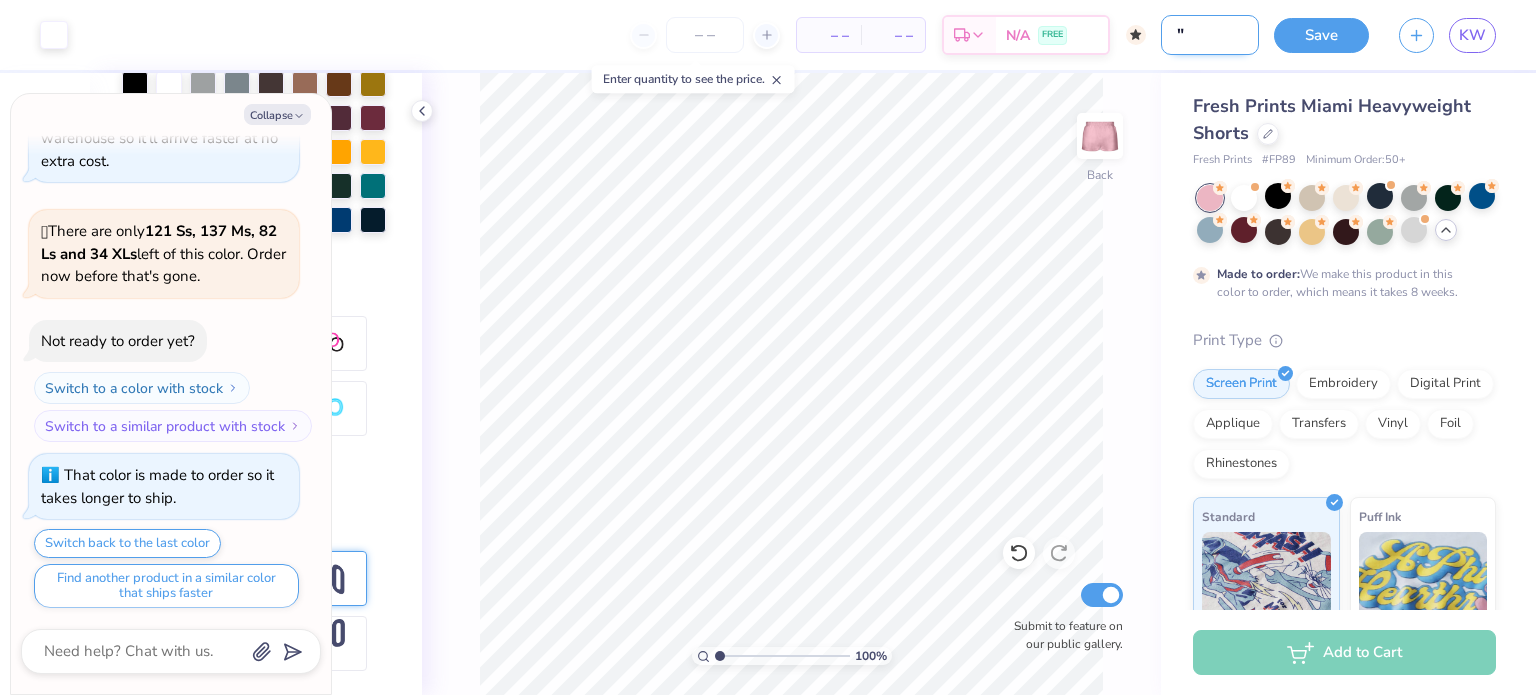 type on ""p" 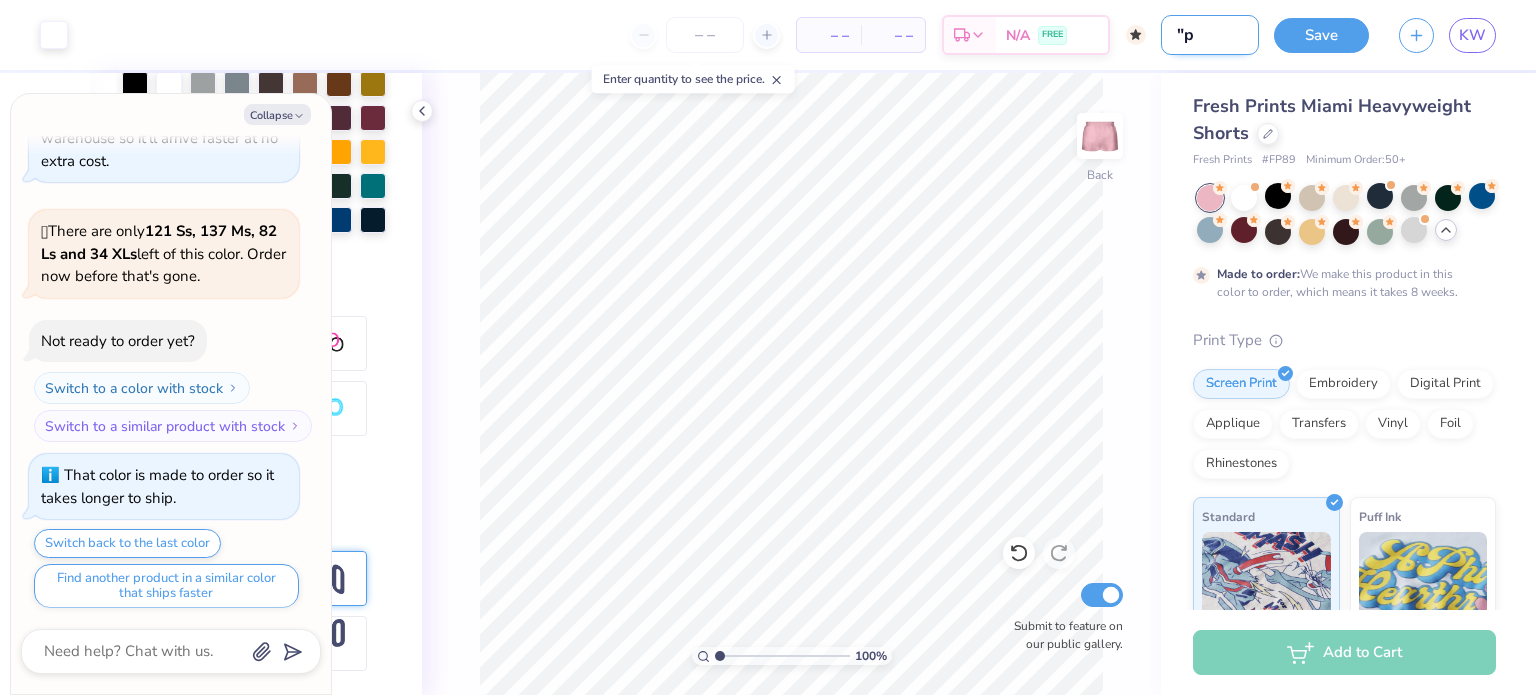 type on ""pa" 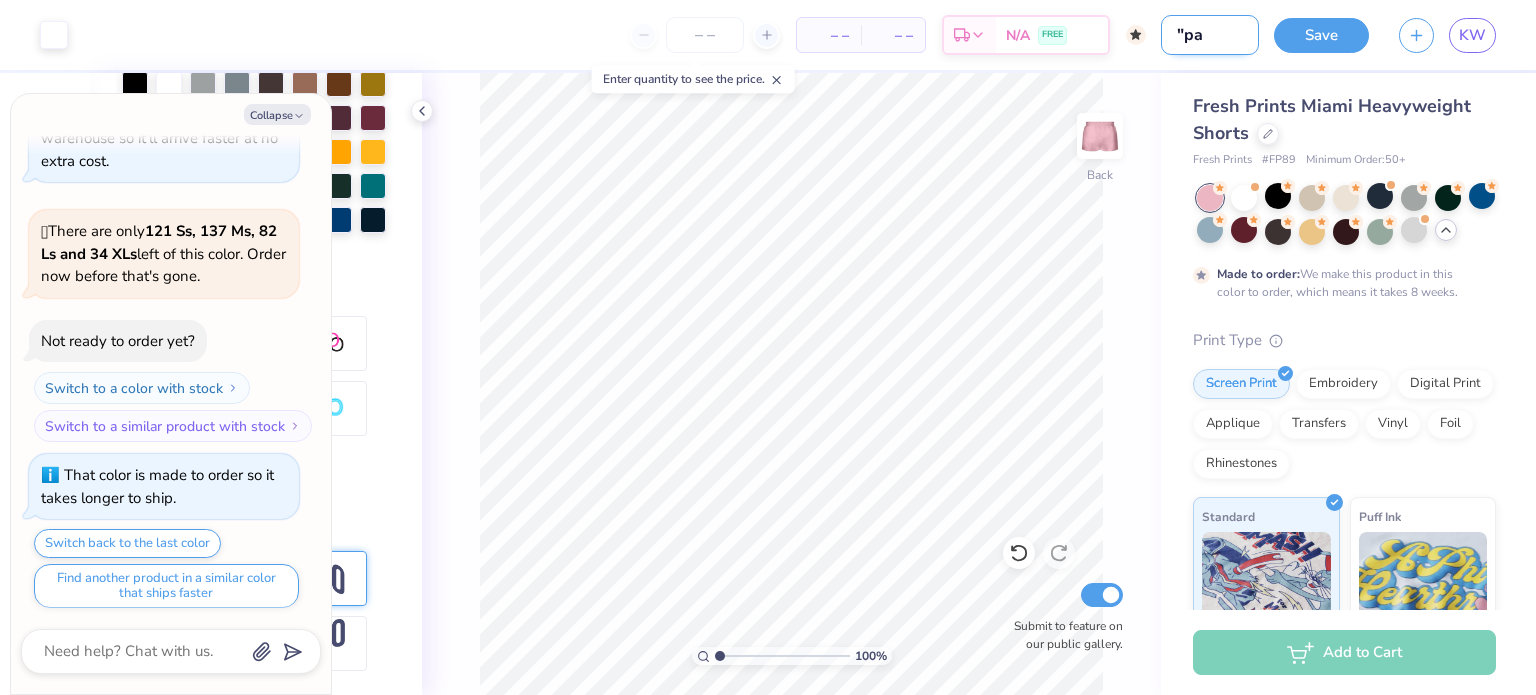 type on ""par" 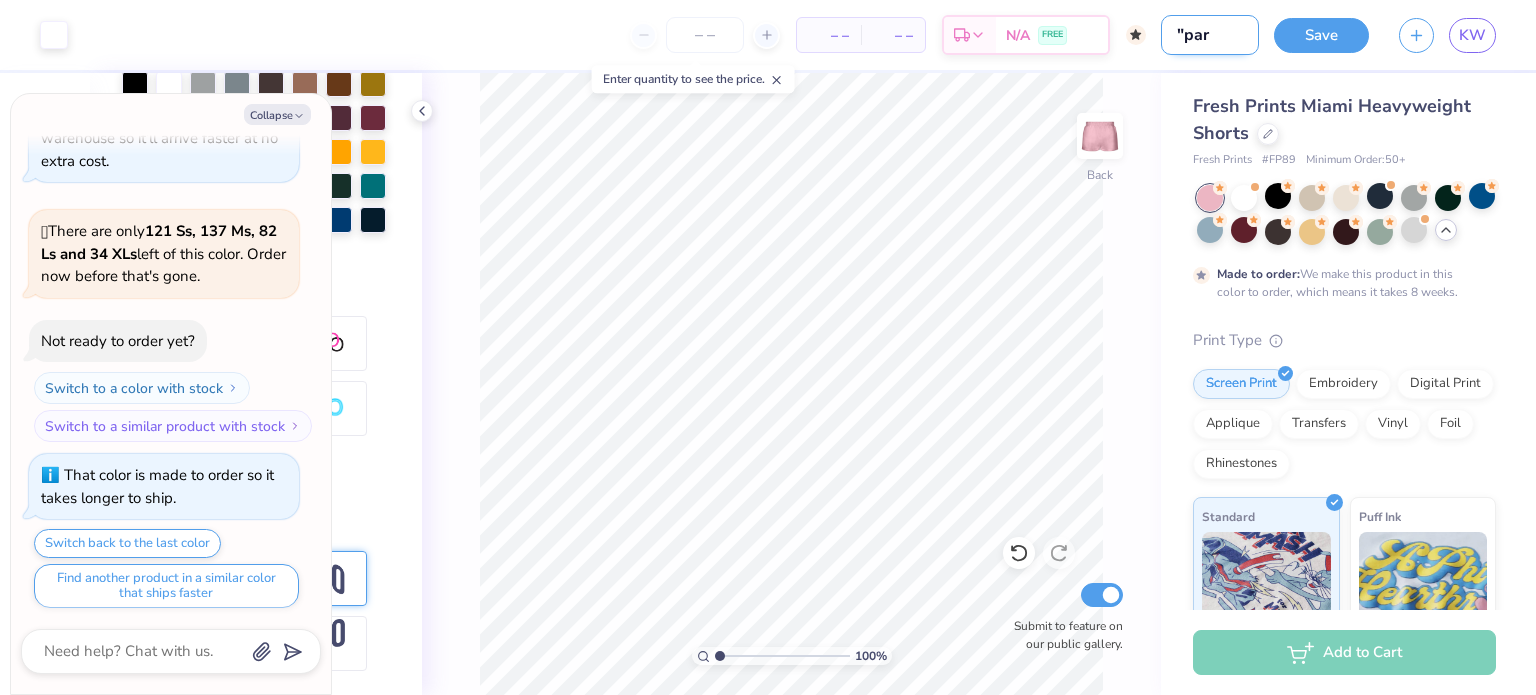 type on ""park" 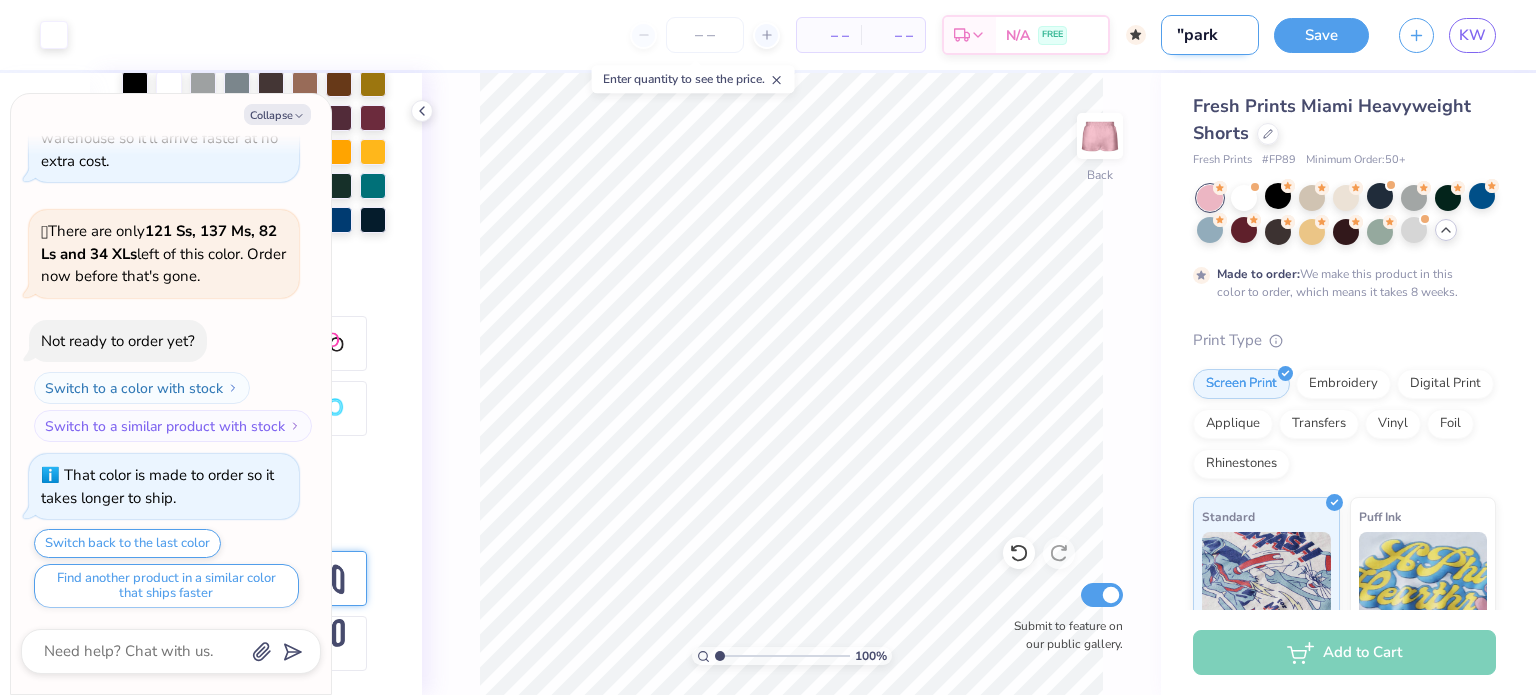 type on "x" 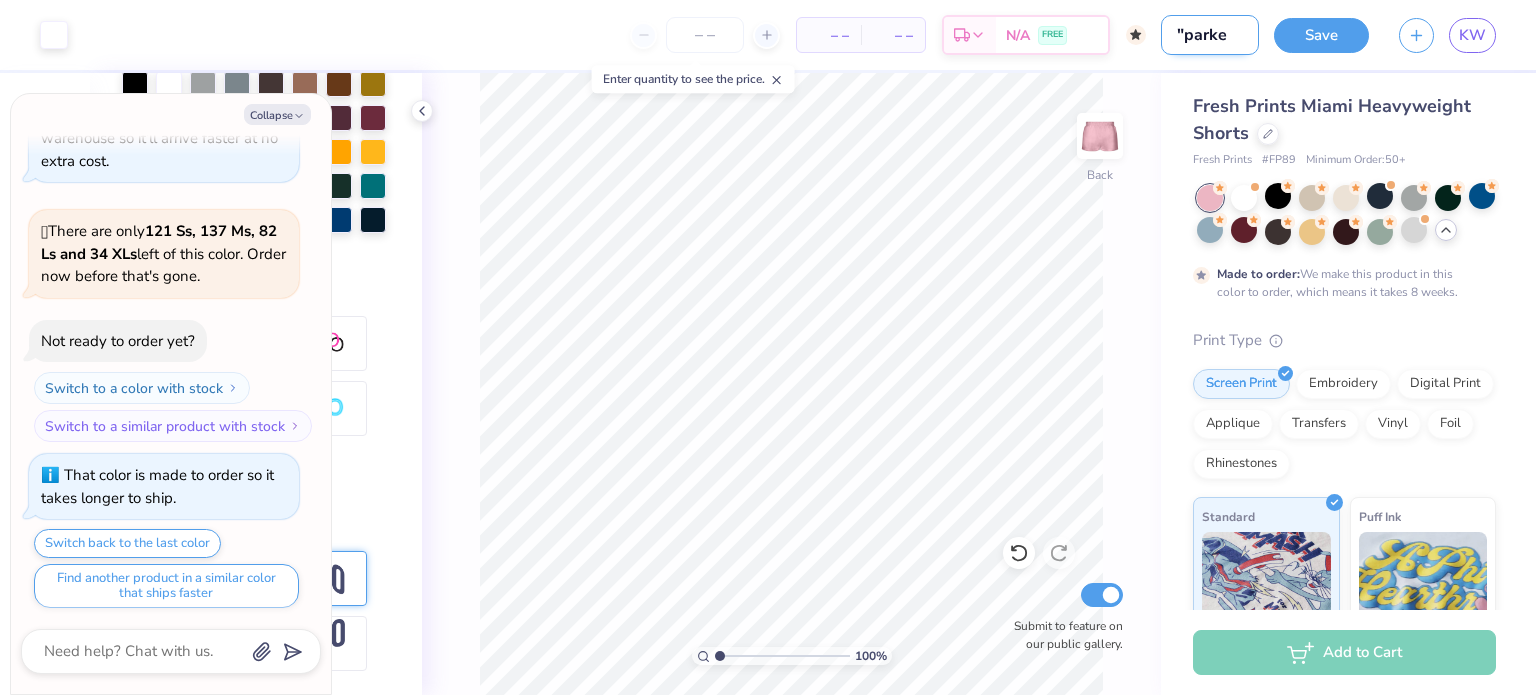 type on "x" 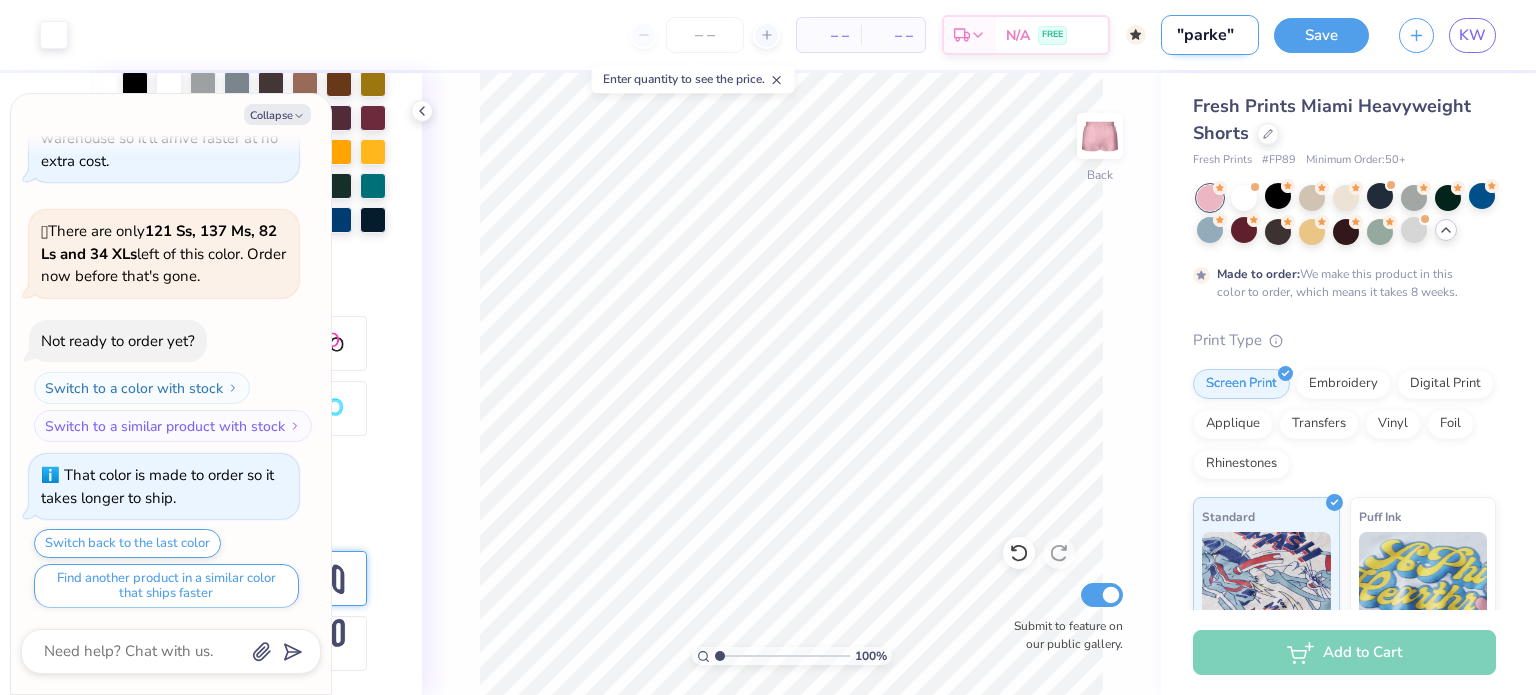 type on ""parke"" 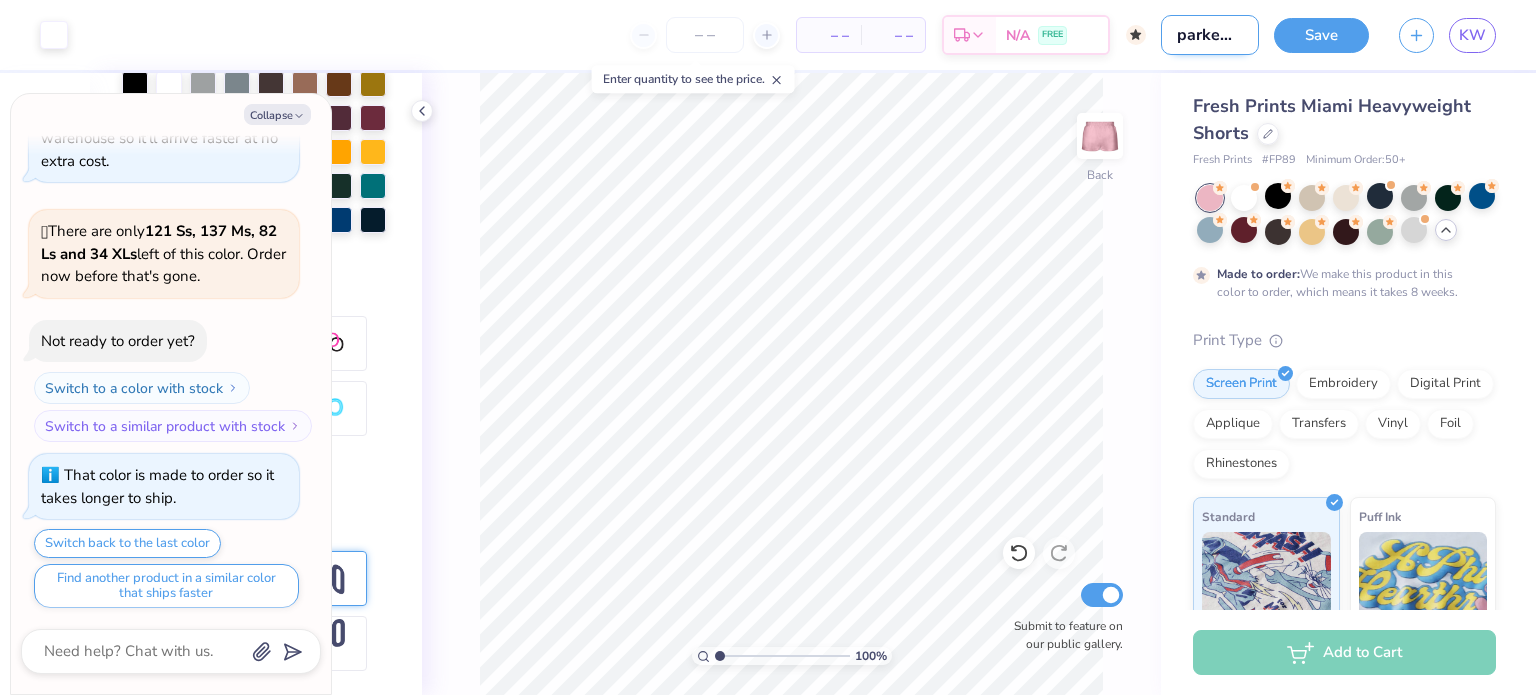 type on ""parke" ma" 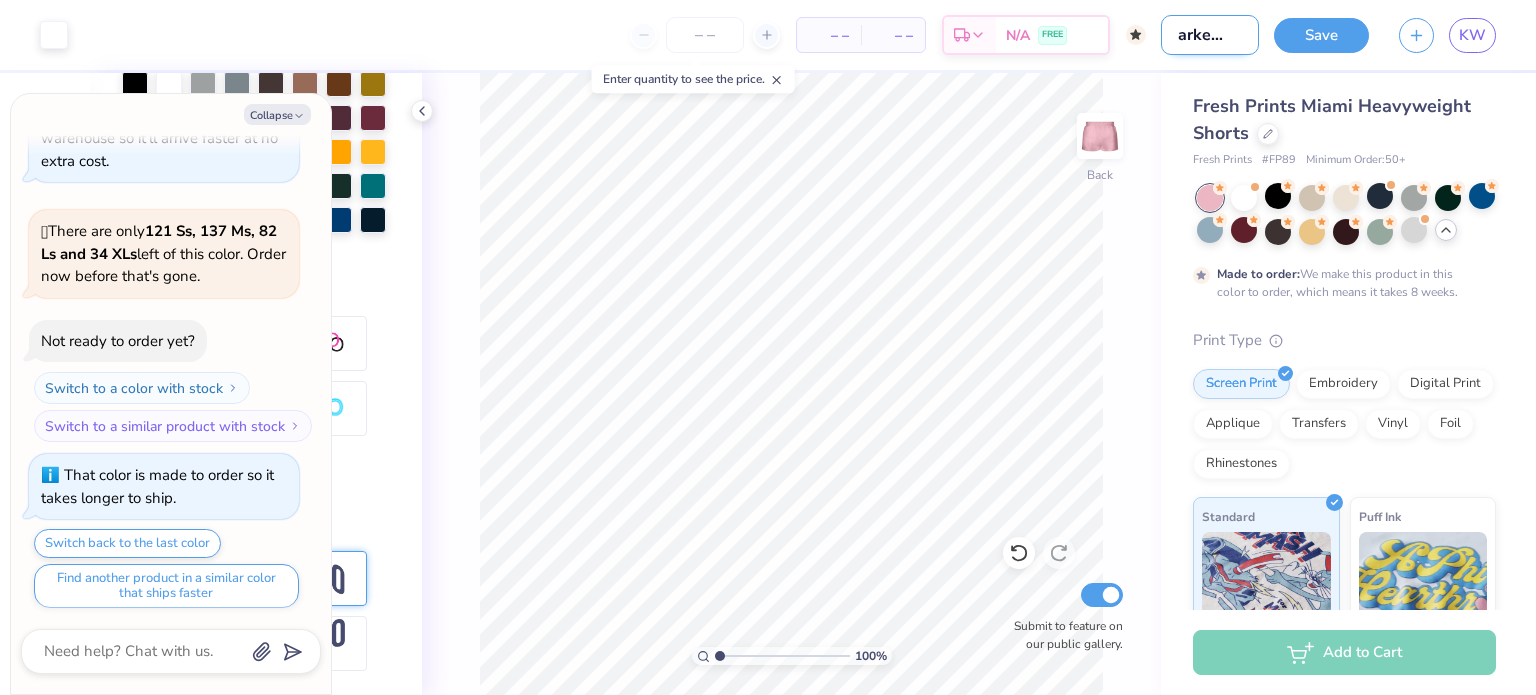type on ""parke" mat" 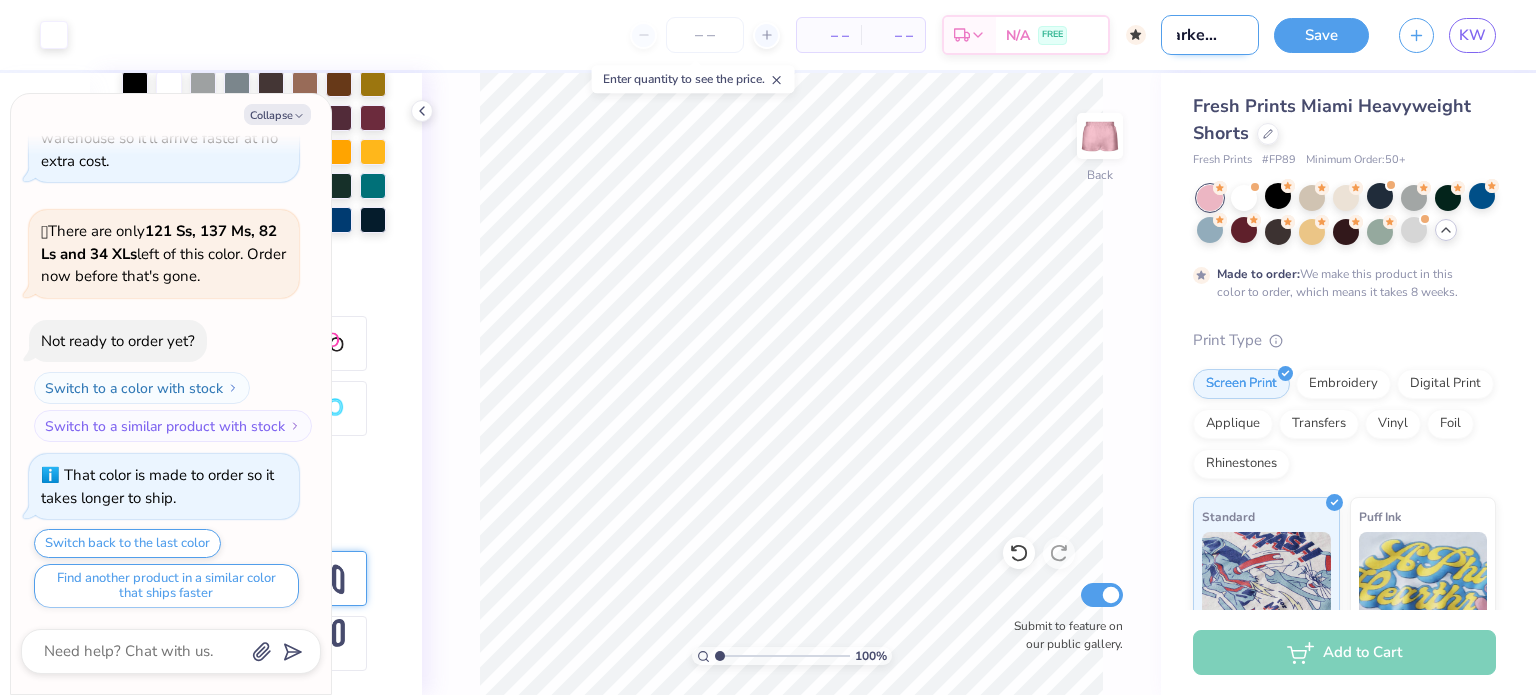 type on ""parke" matc" 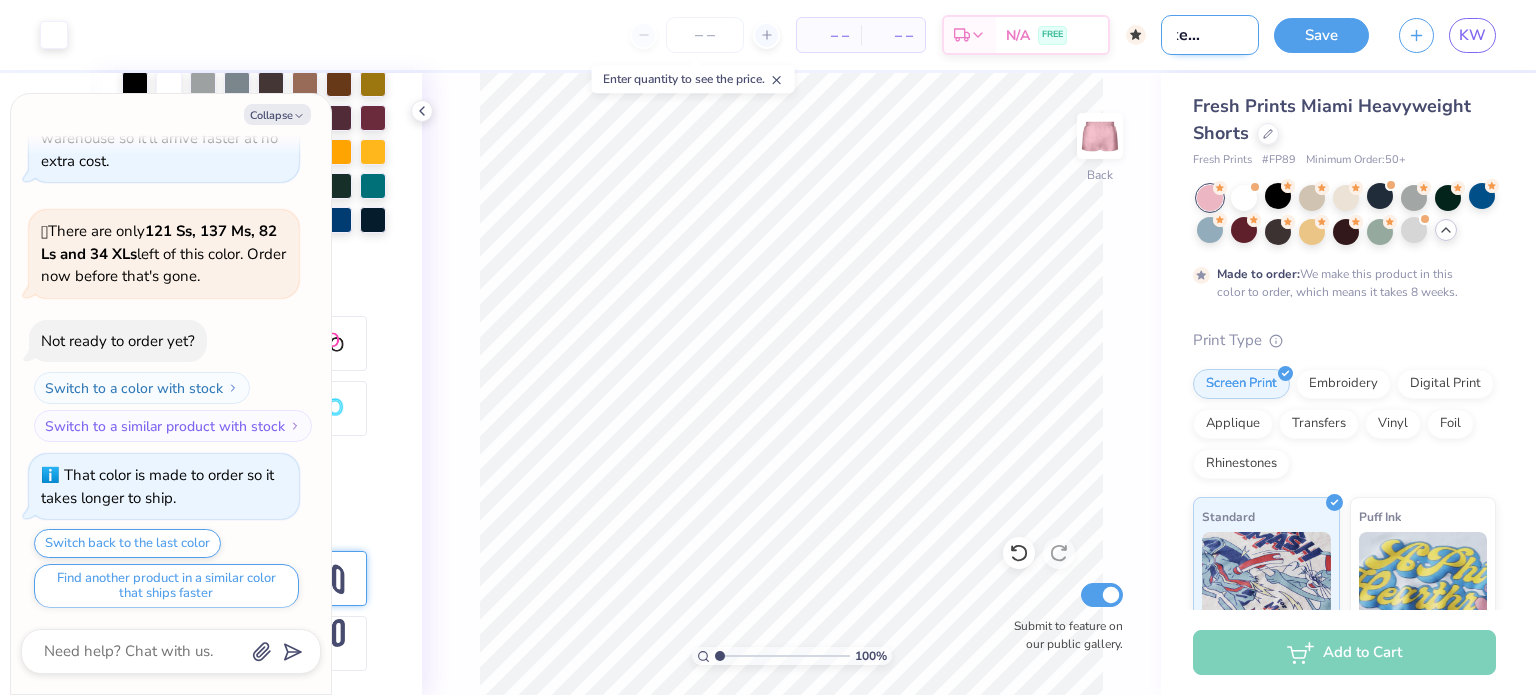 type on ""parke" matchi" 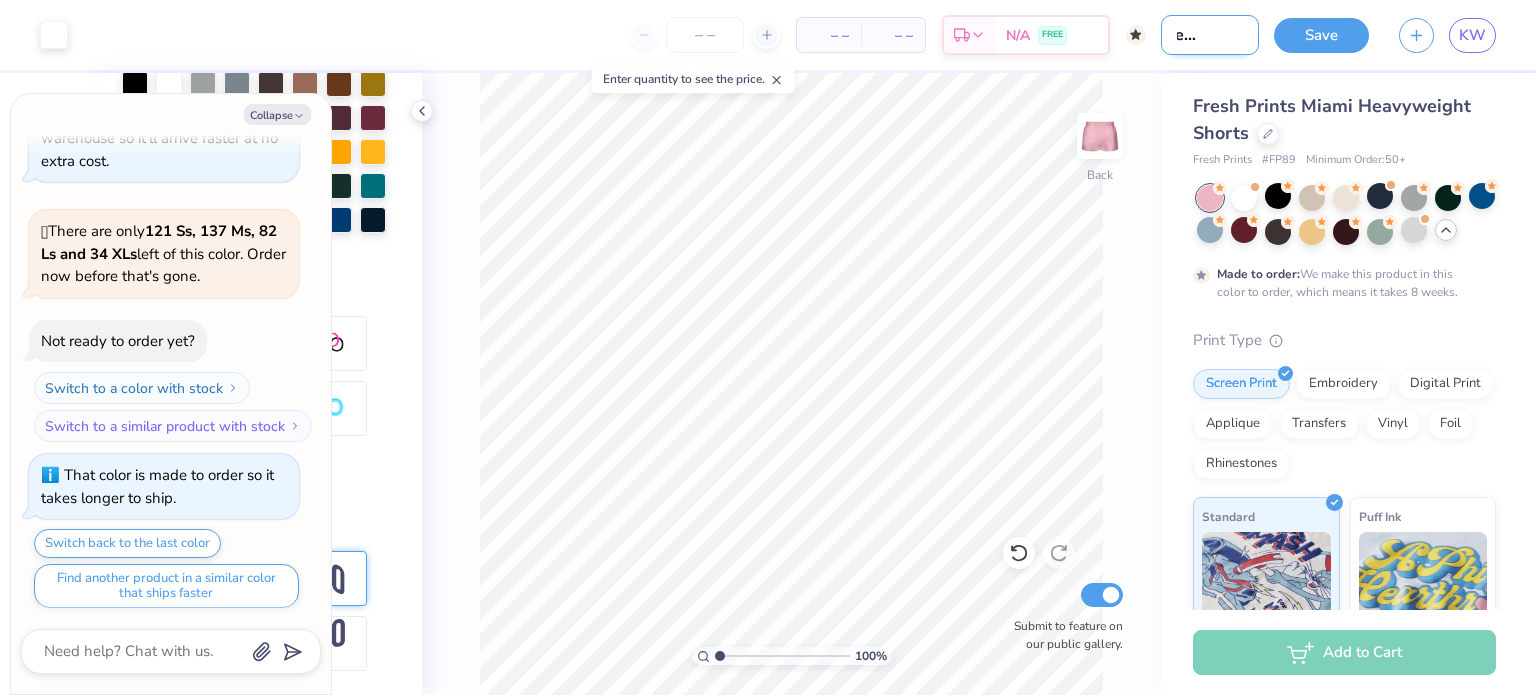 type on ""parke" matchin" 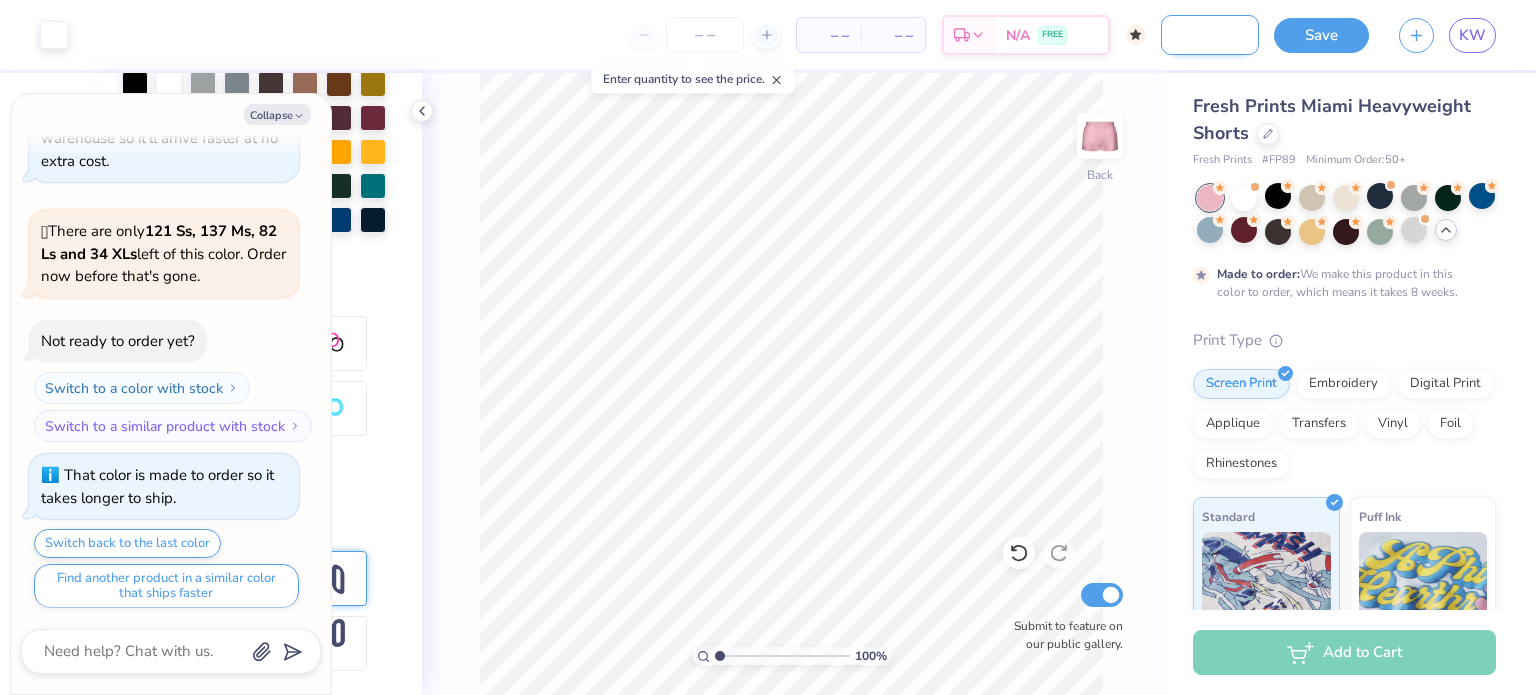 type on ""parke" matching s" 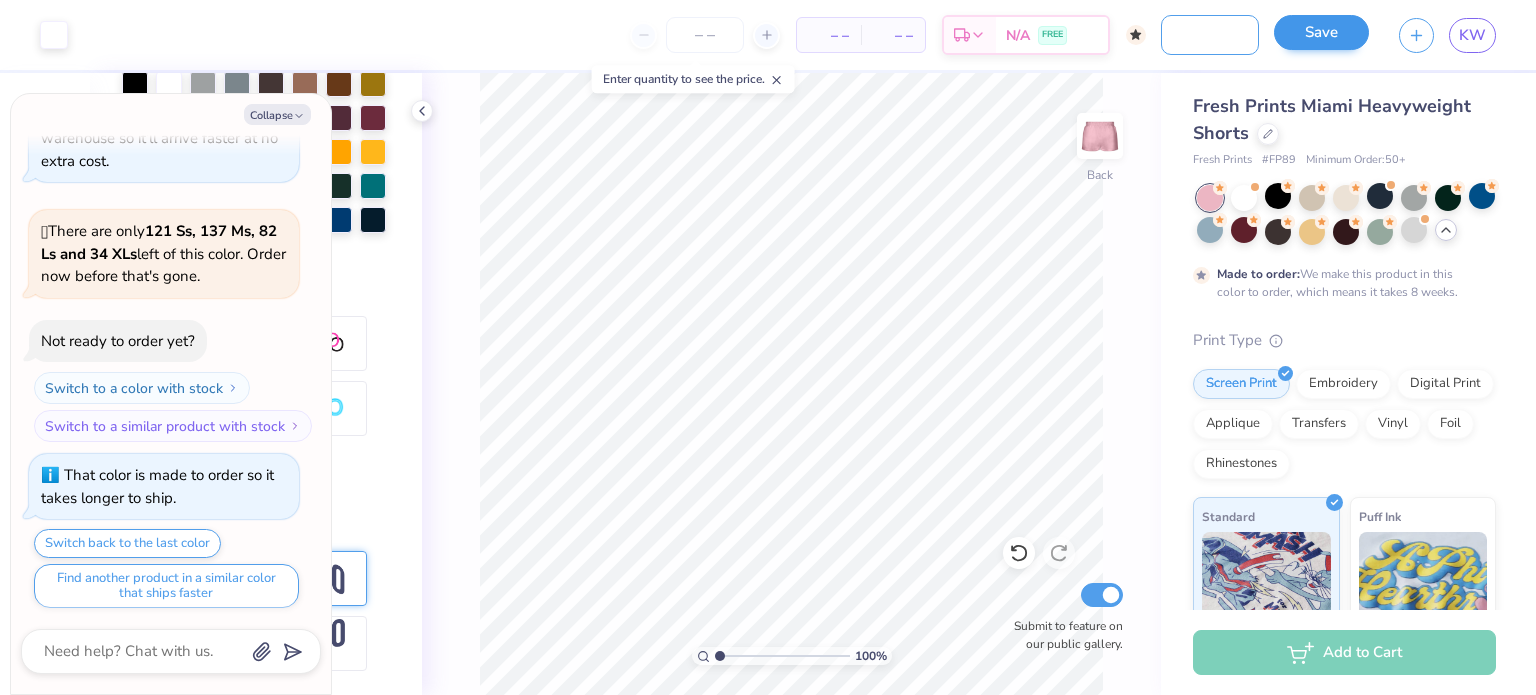 type on ""parke" matching shorts" 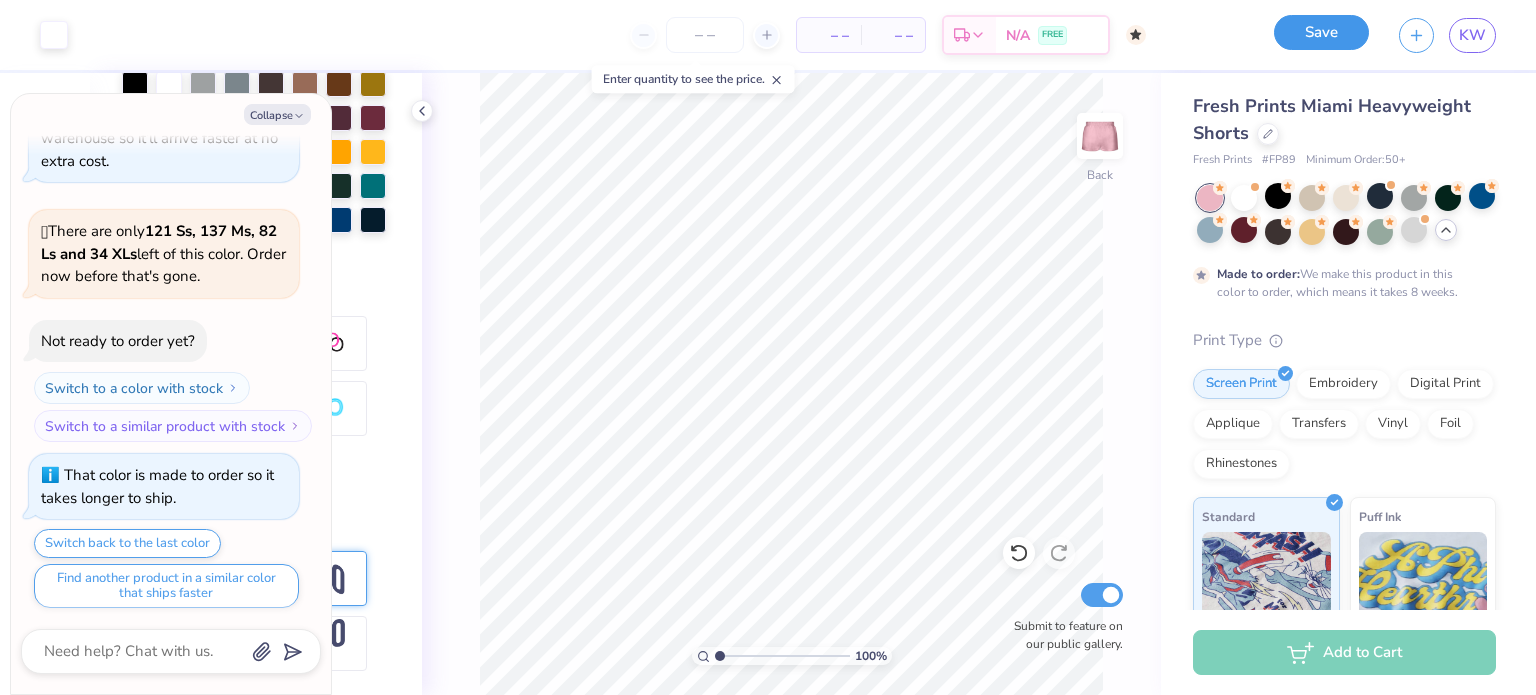 click on "Save" at bounding box center [1321, 32] 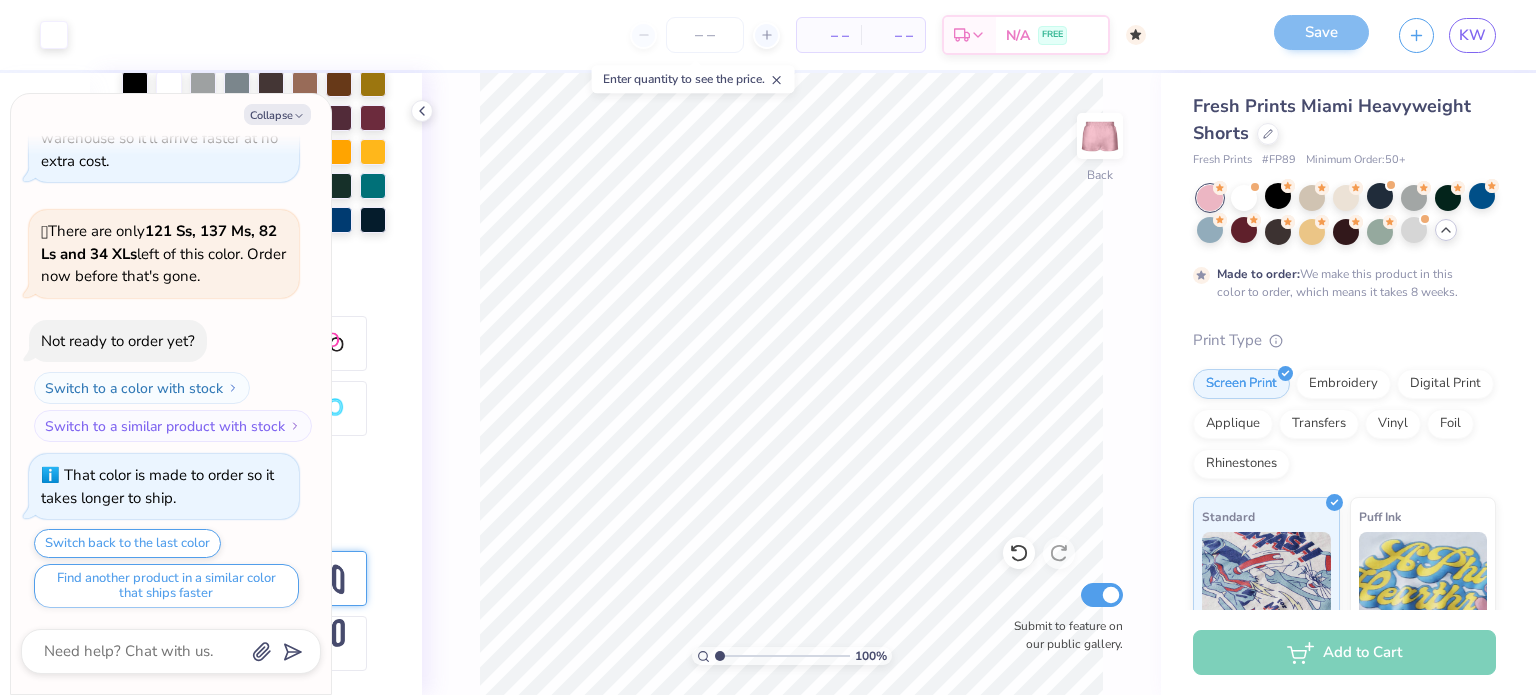 scroll, scrollTop: 0, scrollLeft: 0, axis: both 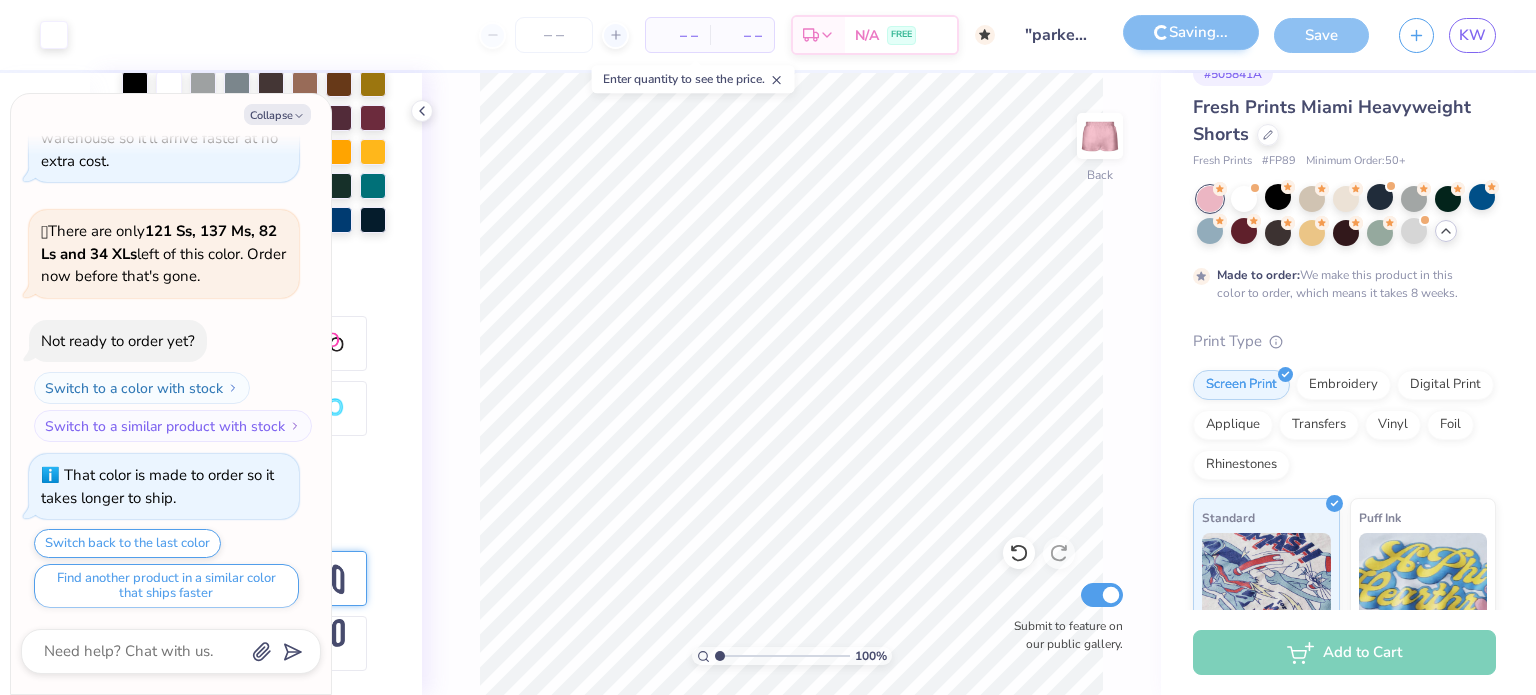 type on "x" 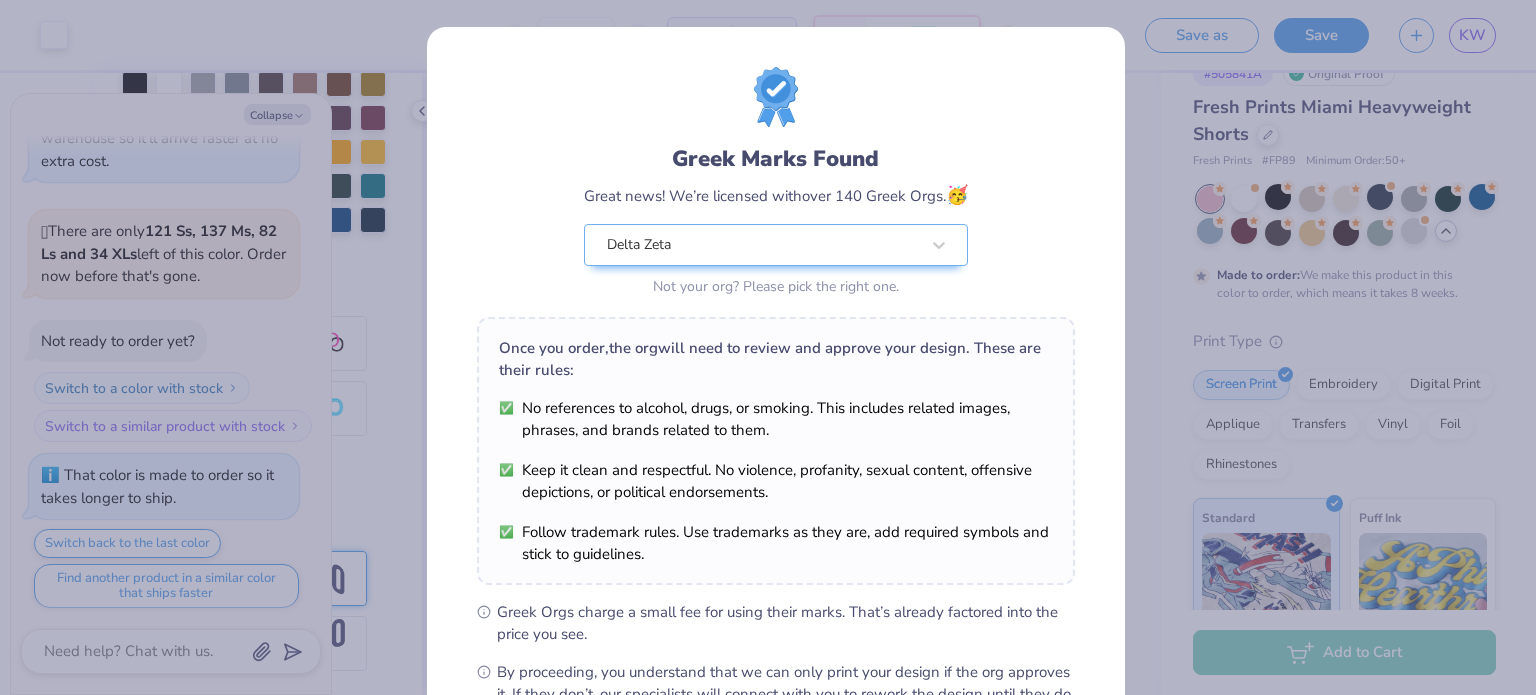 scroll, scrollTop: 239, scrollLeft: 0, axis: vertical 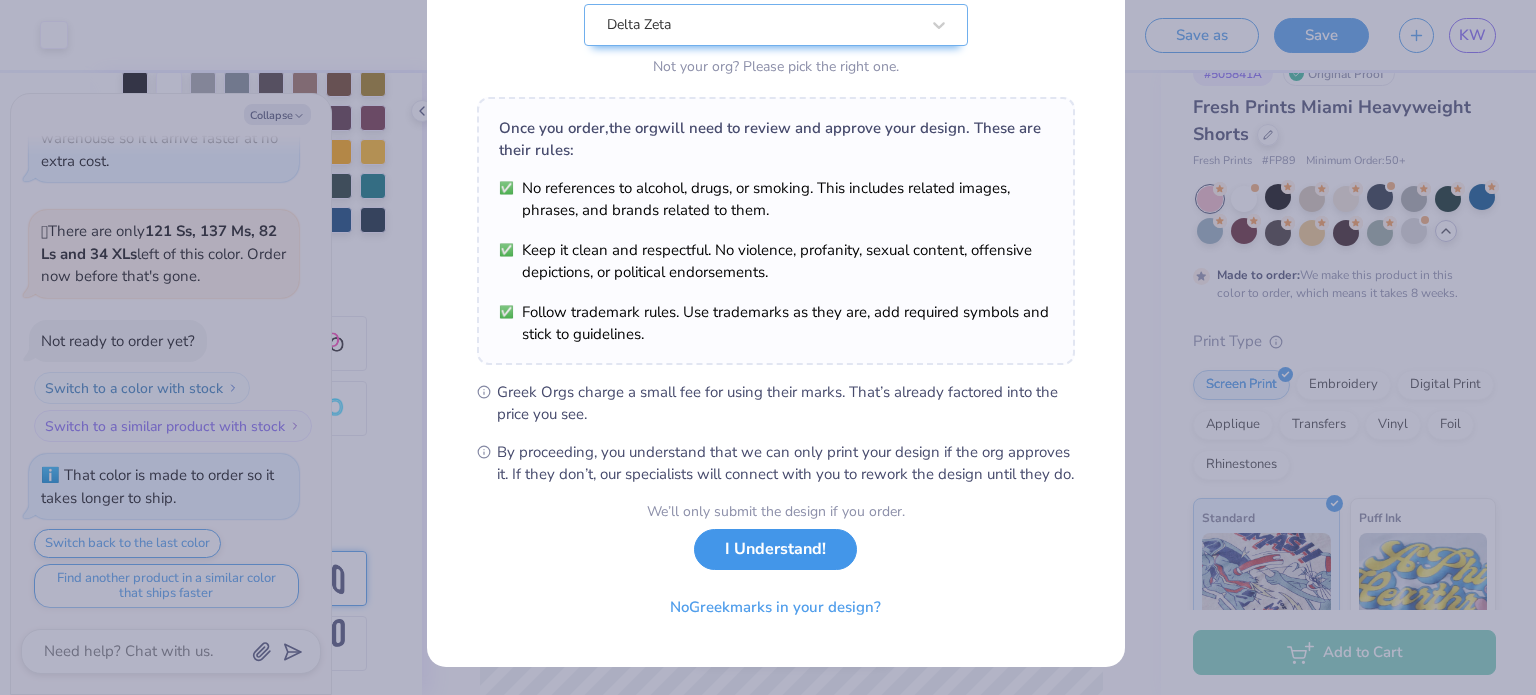 click on "I Understand!" at bounding box center (775, 549) 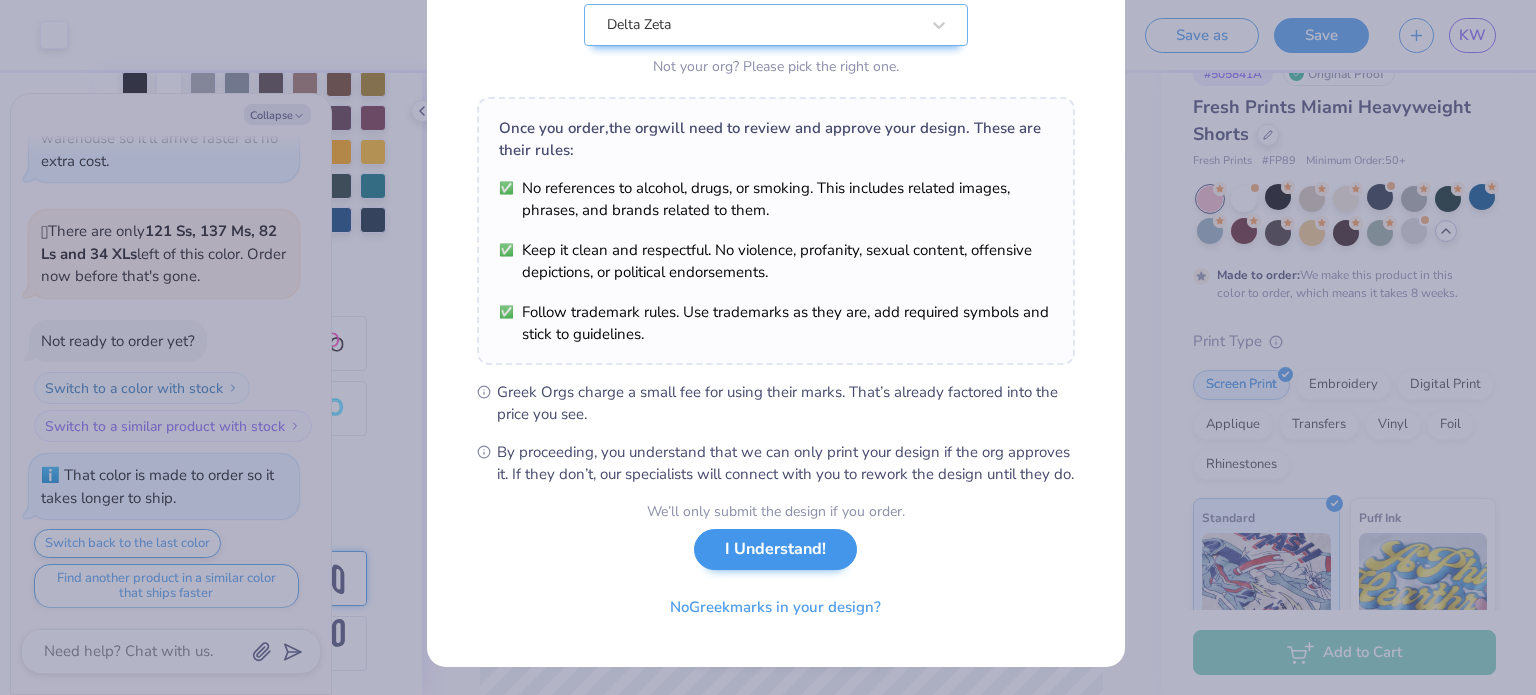 scroll, scrollTop: 0, scrollLeft: 0, axis: both 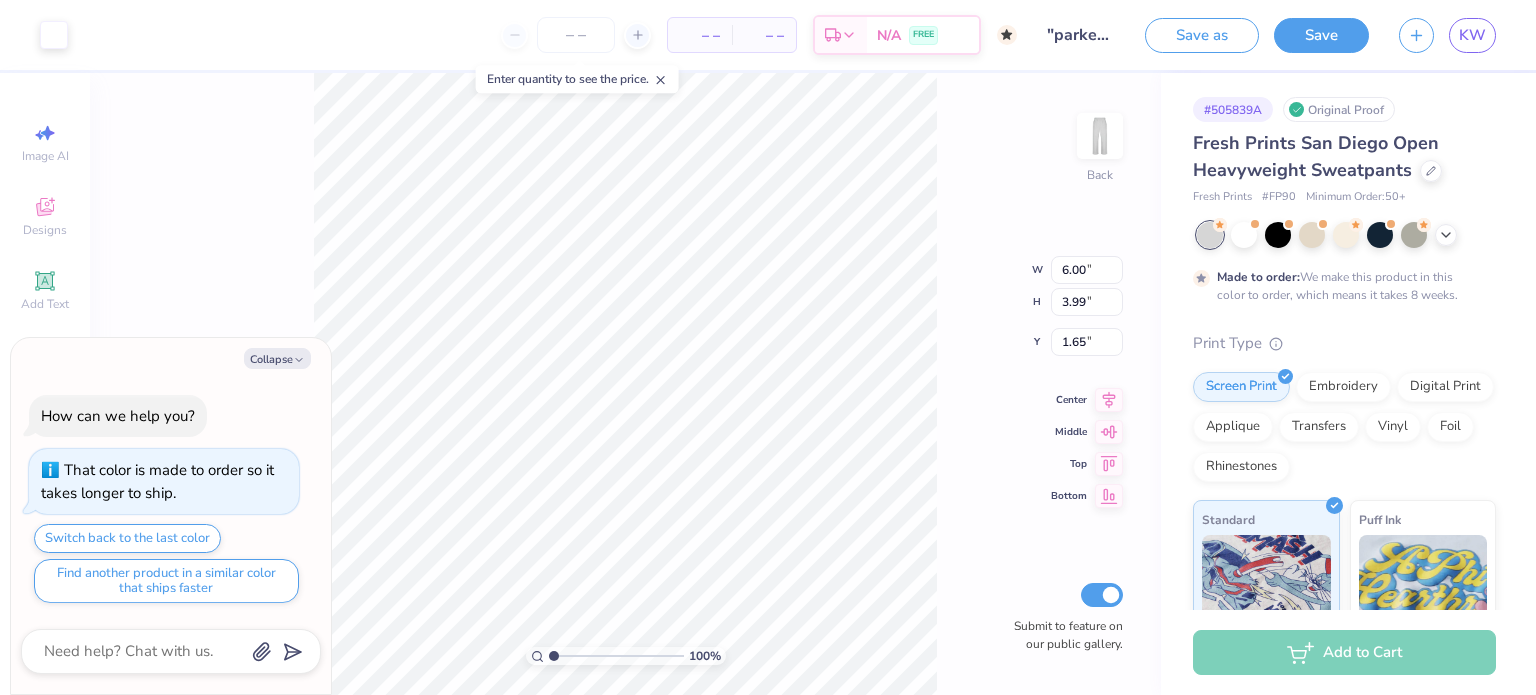 type on "x" 